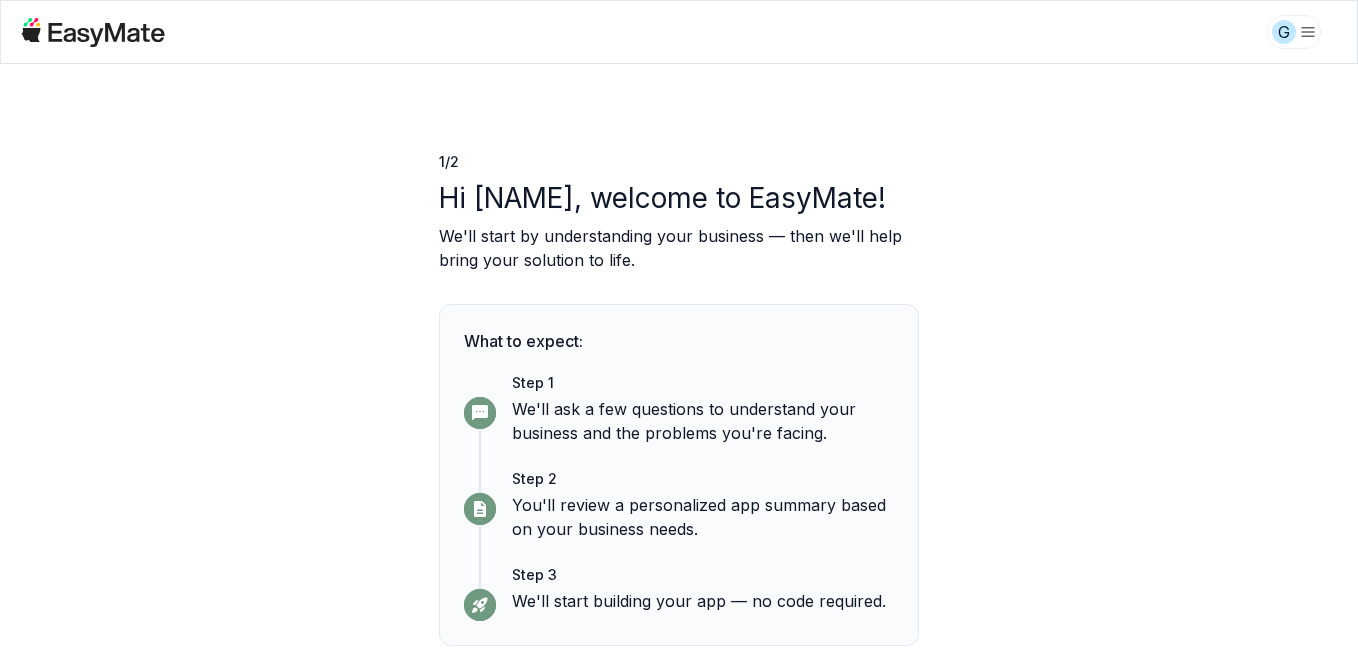 scroll, scrollTop: 0, scrollLeft: 0, axis: both 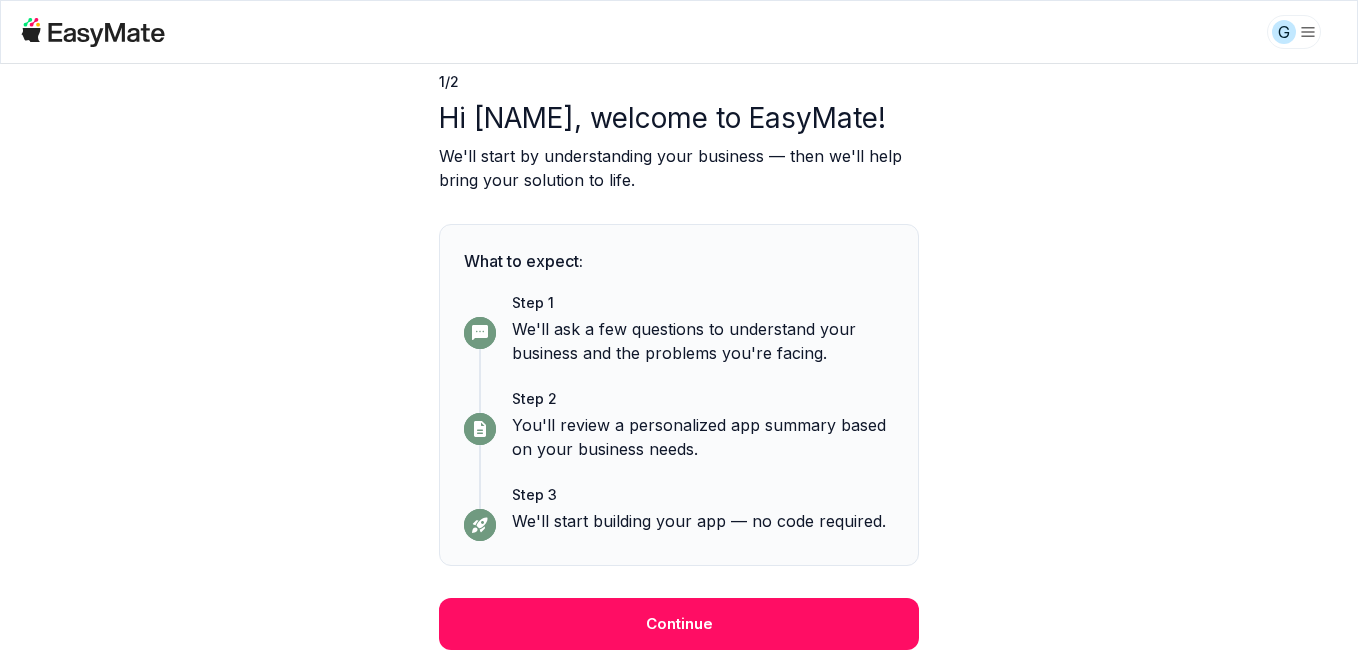 click on "Continue" at bounding box center [679, 624] 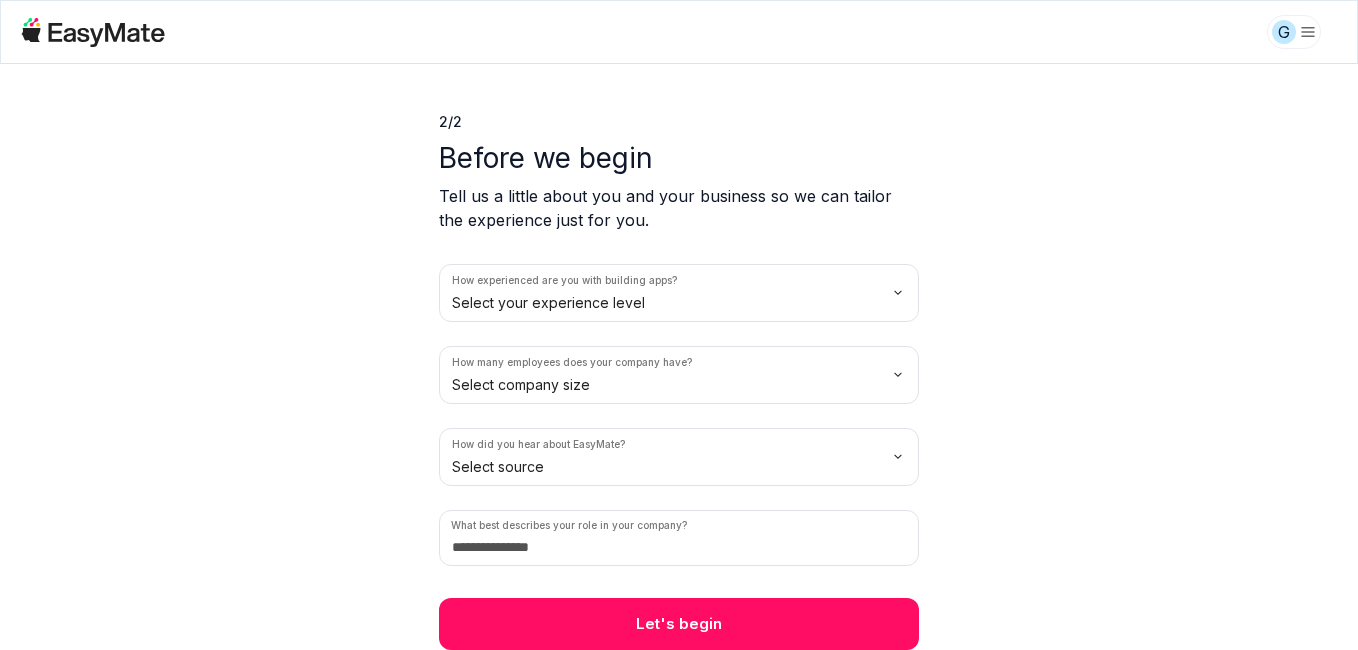 scroll, scrollTop: 40, scrollLeft: 0, axis: vertical 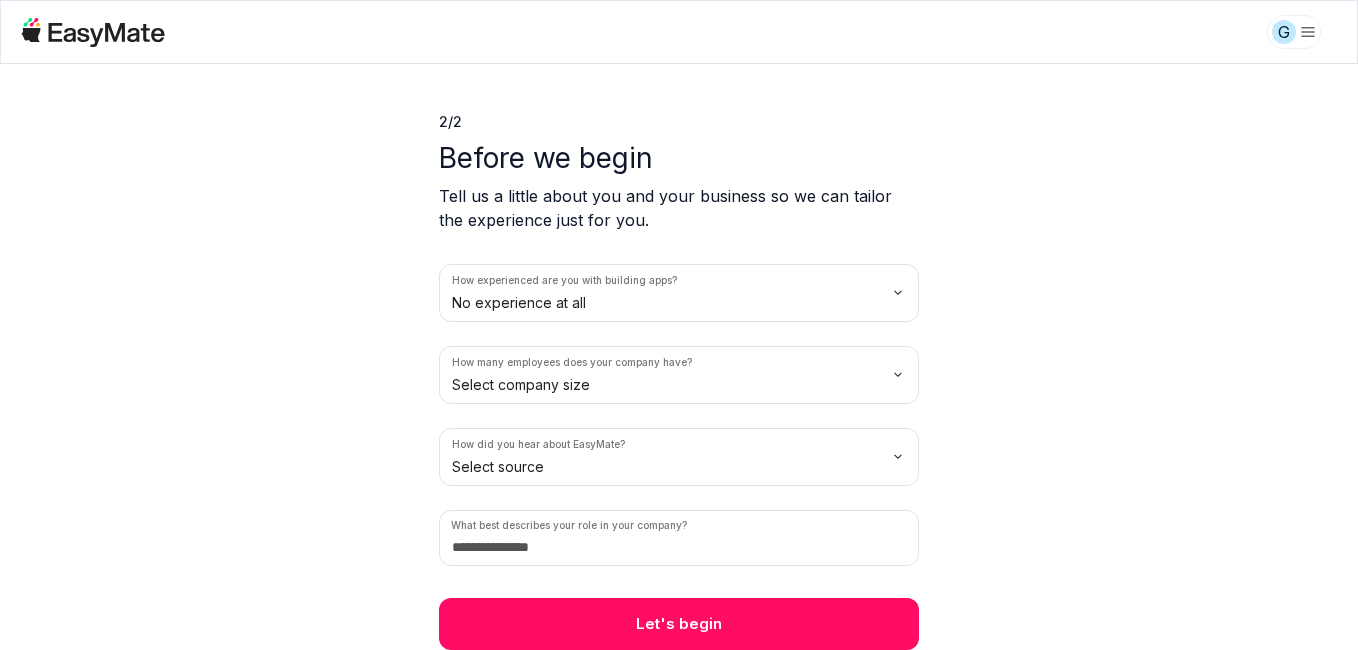 click on "G 2 / 2 Before we begin Tell us a little about you and your business so we can tailor the experience just for you. How experienced are you with building apps? No experience at all How many employees does your company have? Select company size How did you hear about EasyMate? Select source What best describes your role in your company? Let's begin" at bounding box center (679, 325) 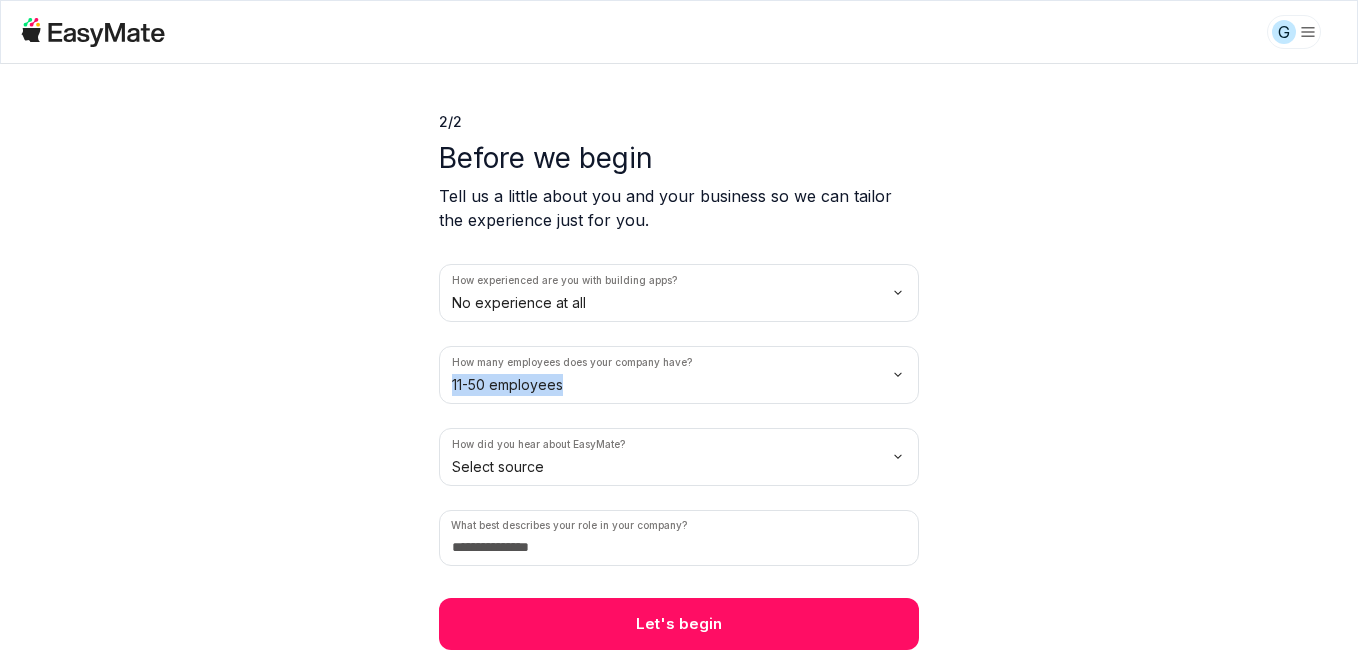 click on "G 2 / 2 Before we begin Tell us a little about you and your business so we can tailor the experience just for you. How experienced are you with building apps? No experience at all How many employees does your company have? 11-50 employees How did you hear about EasyMate? Select source What best describes your role in your company? Let's begin" at bounding box center (679, 325) 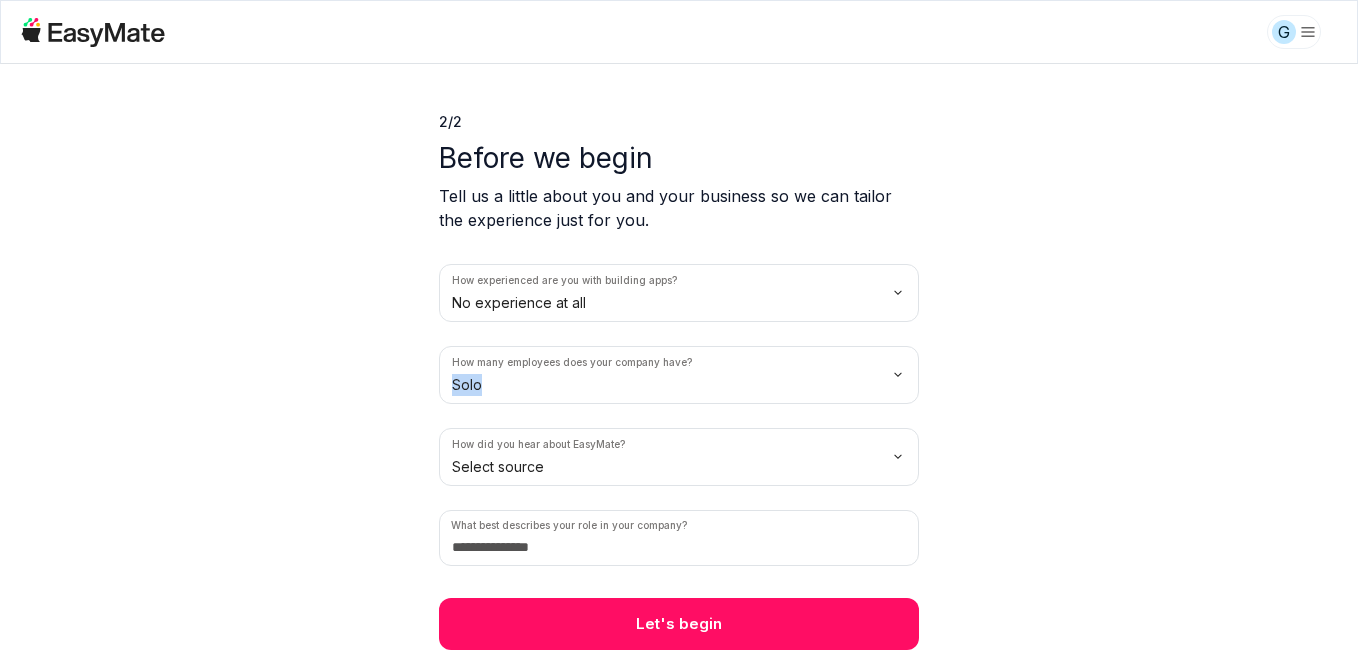 click on "G 2 / 2 Before we begin Tell us a little about you and your business so we can tailor the experience just for you. How experienced are you with building apps? No experience at all How many employees does your company have? Solo How did you hear about EasyMate? Select source What best describes your role in your company? Let's begin" at bounding box center [679, 325] 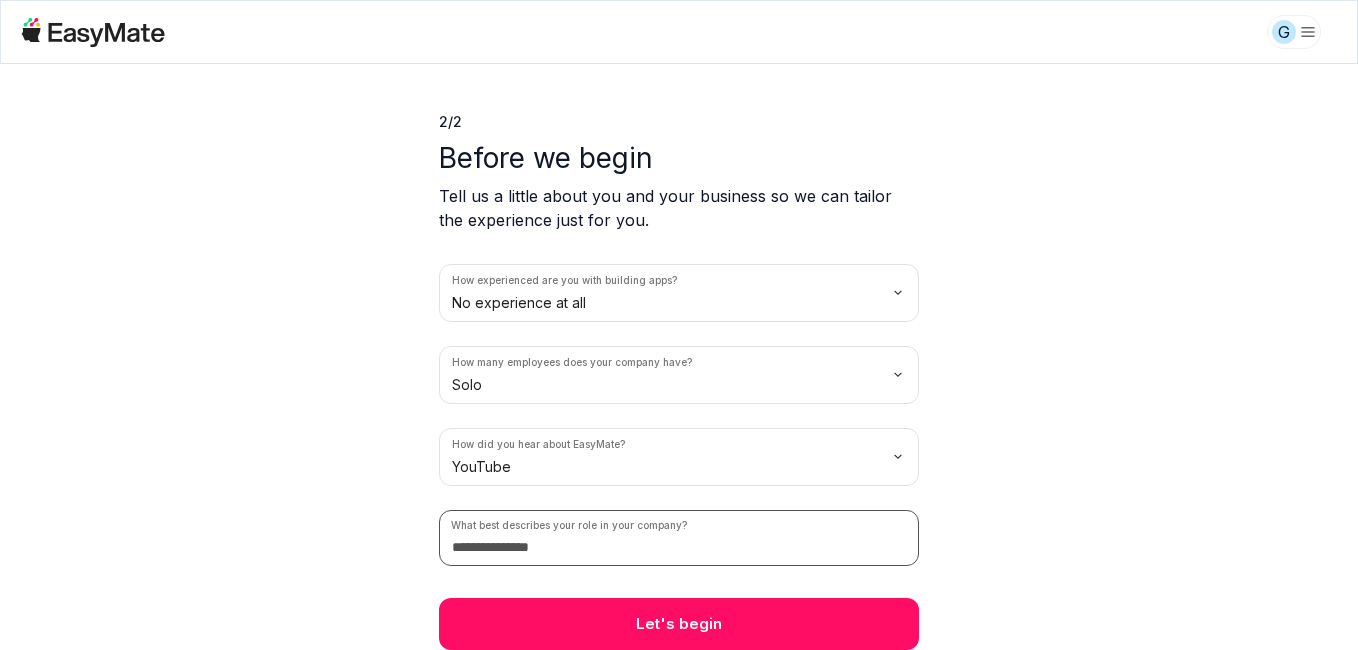 click at bounding box center [679, 538] 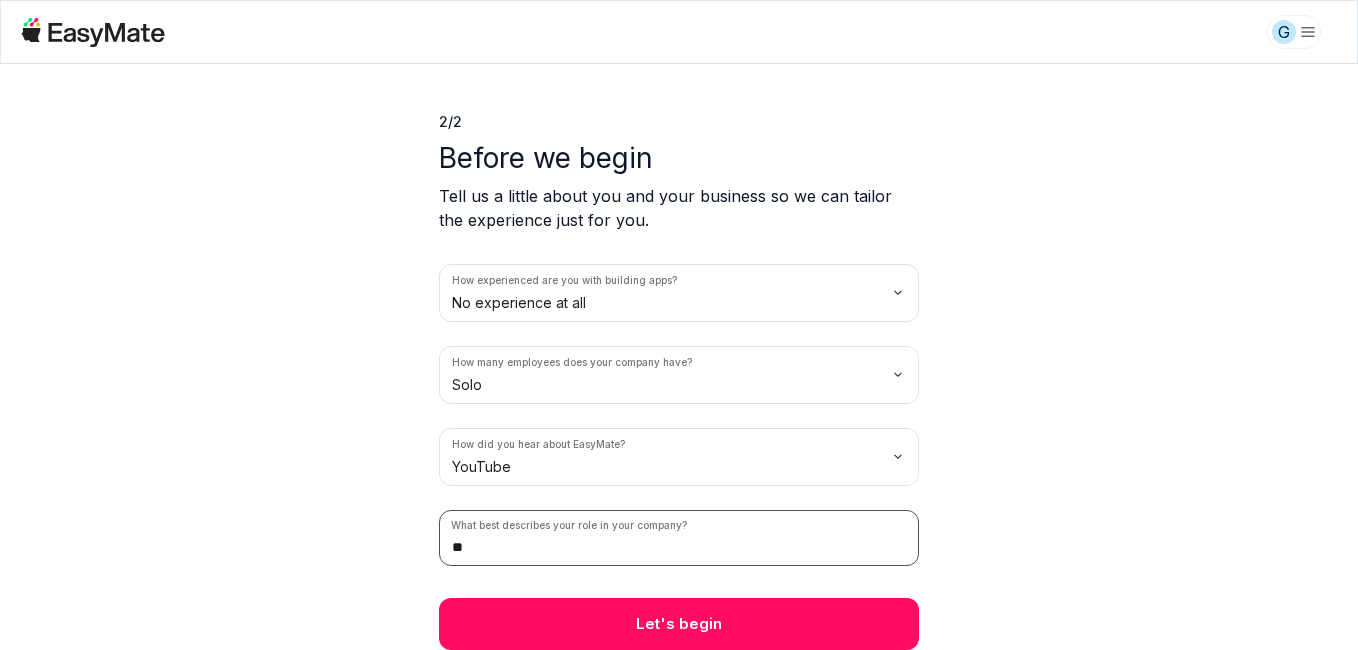 type on "*" 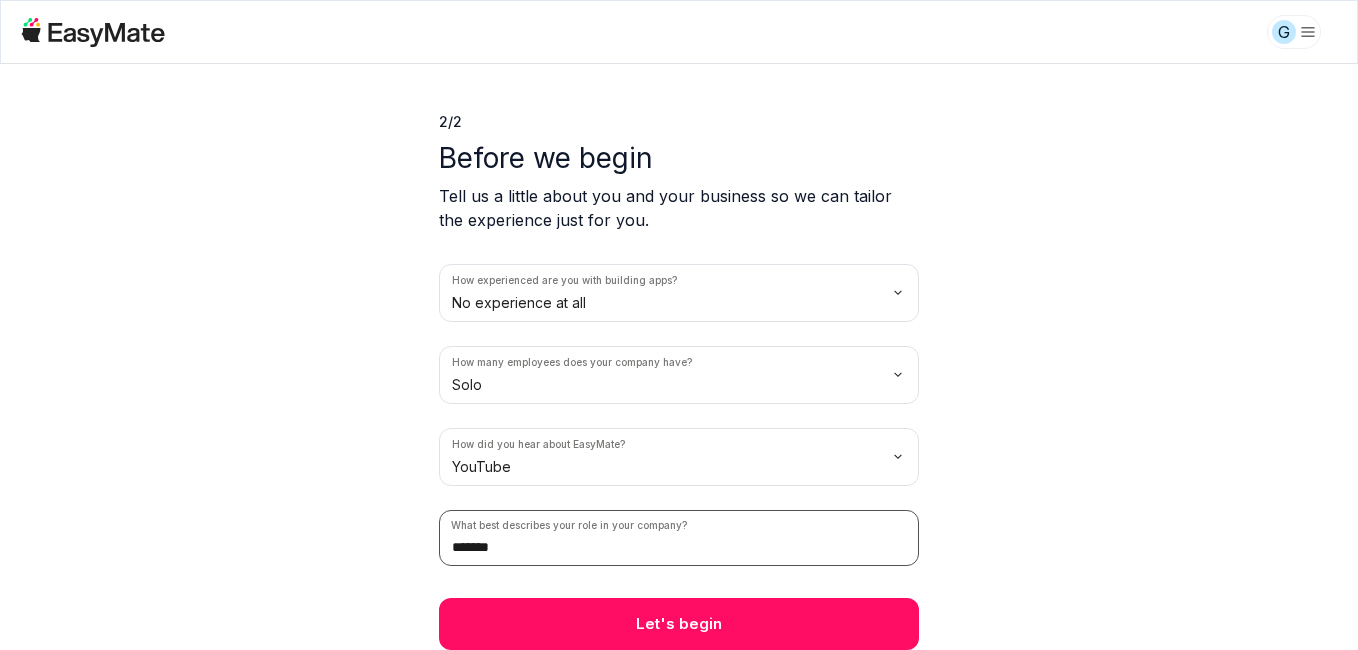 type on "*******" 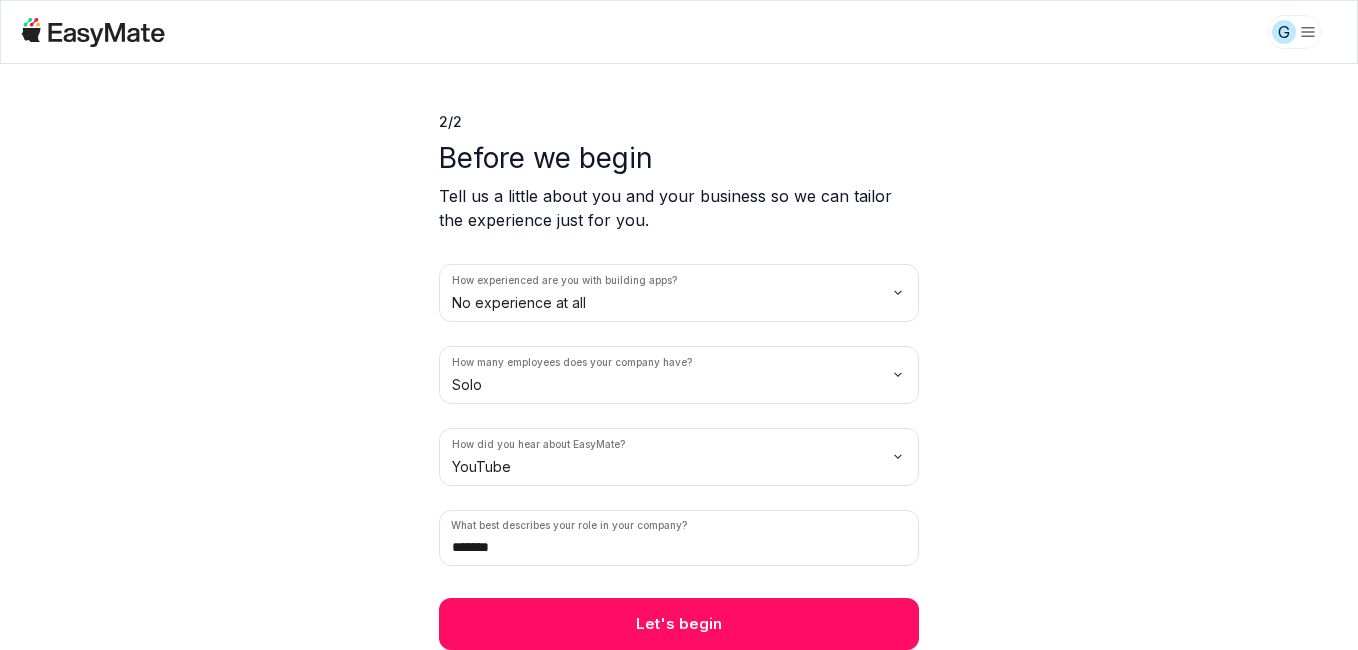 click on "Let's begin" at bounding box center (679, 624) 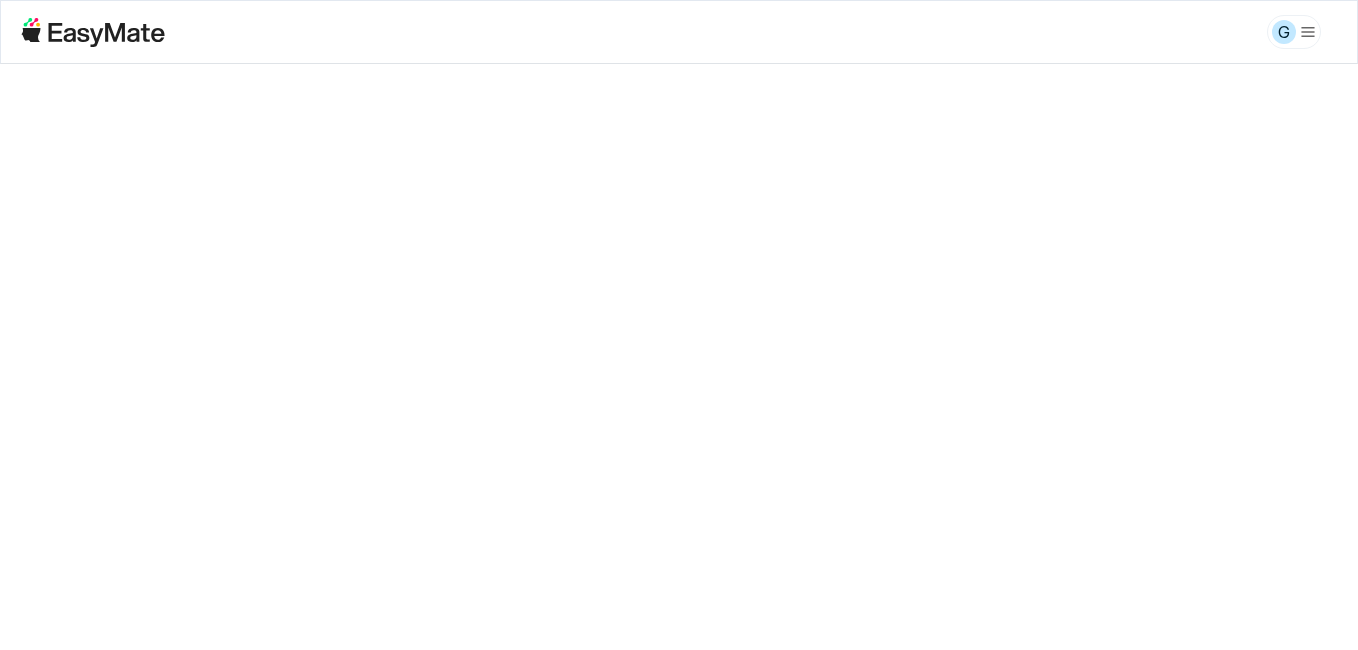 scroll, scrollTop: 0, scrollLeft: 0, axis: both 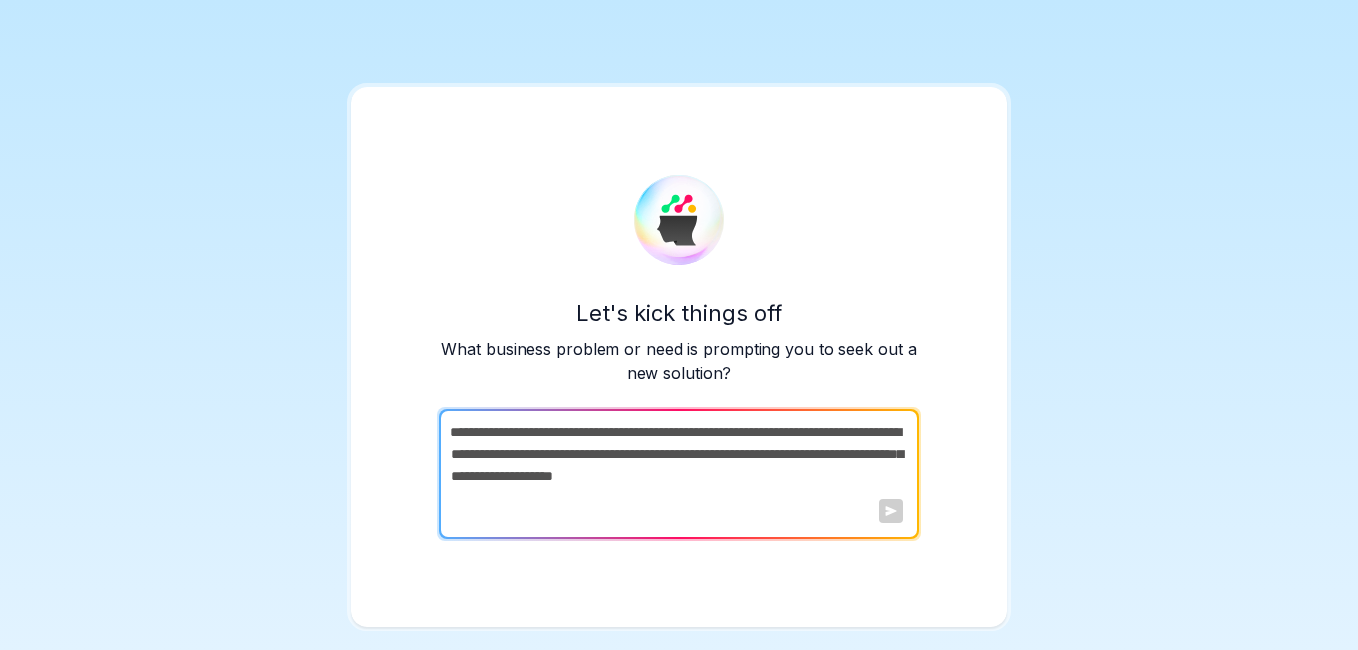 click at bounding box center (891, 511) 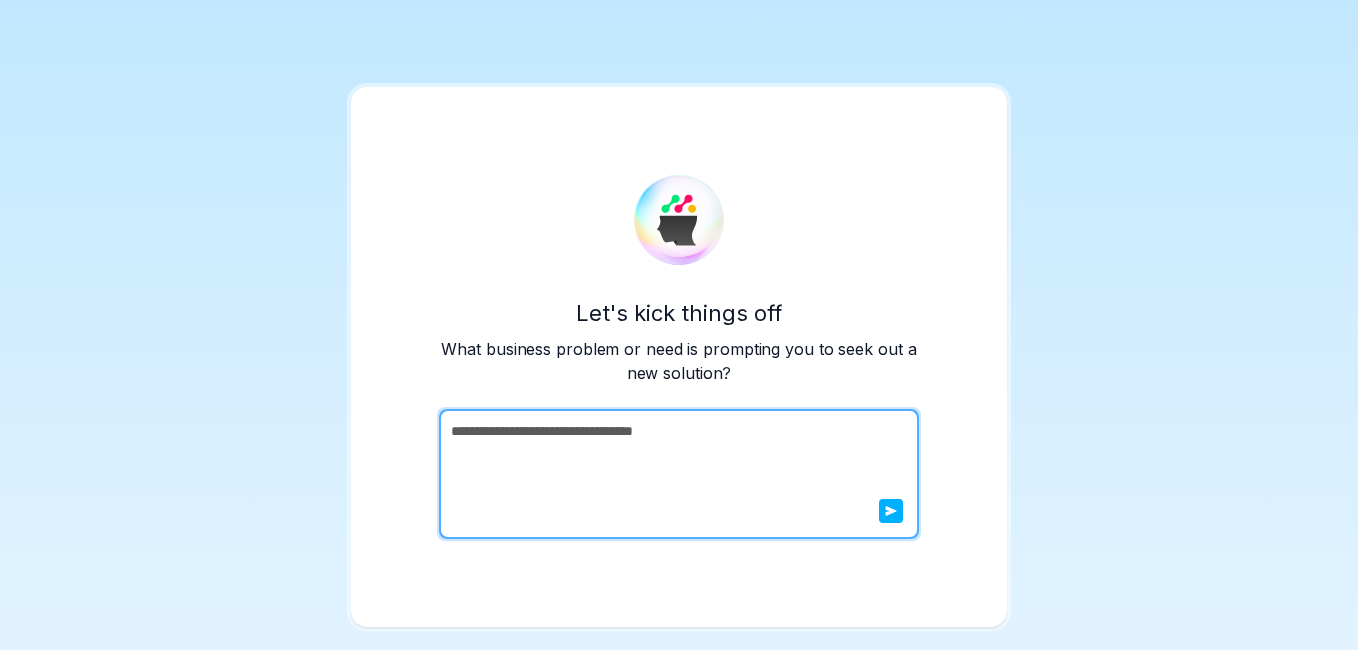 type on "**********" 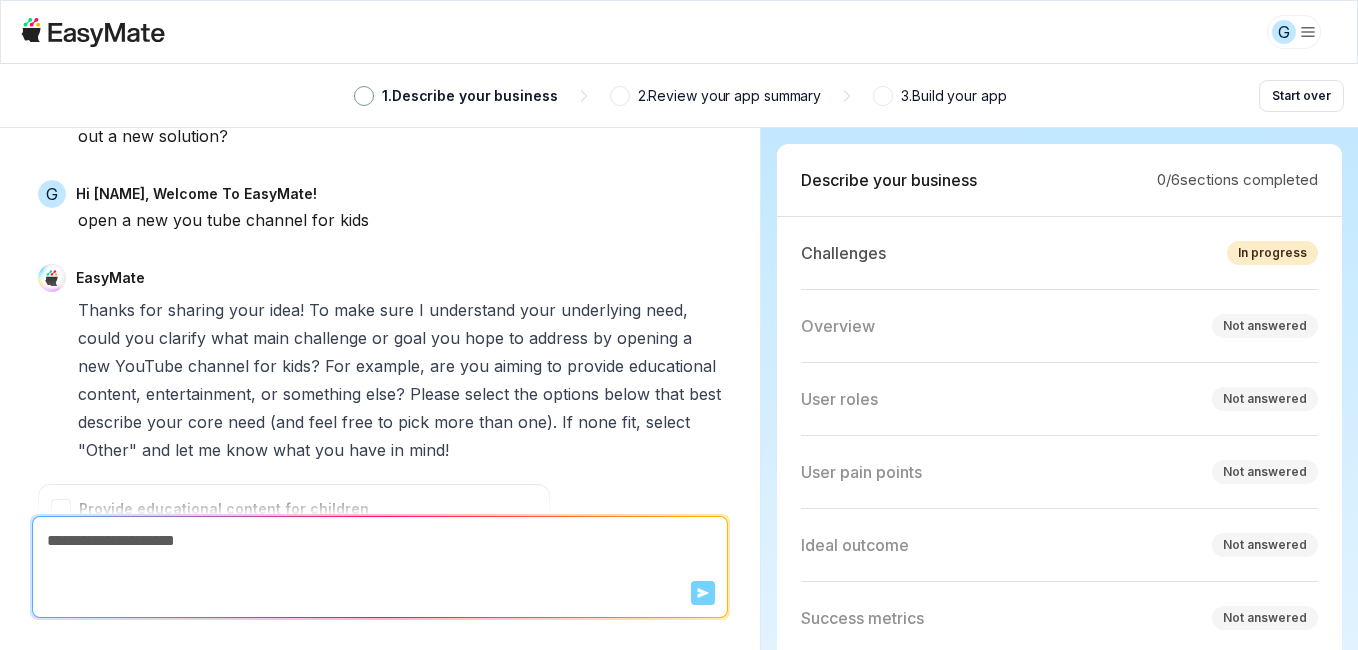 scroll, scrollTop: 548, scrollLeft: 0, axis: vertical 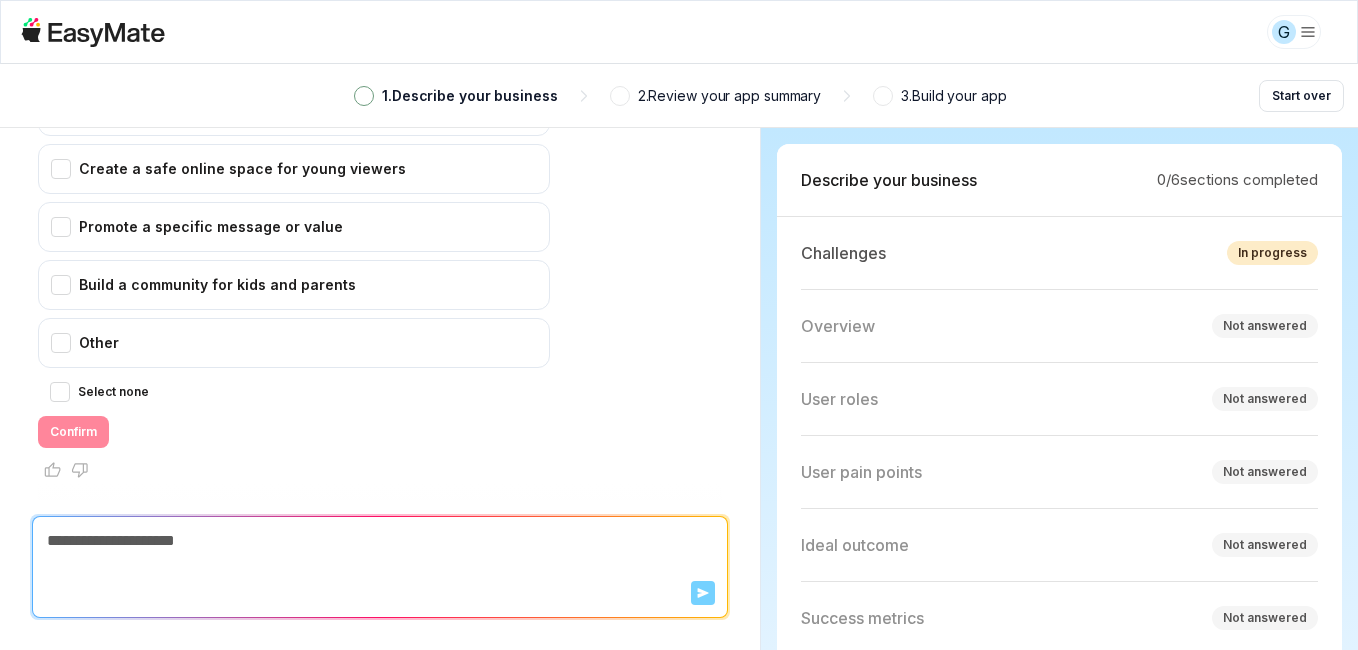 click on "Select none Confirm" at bounding box center [294, 414] 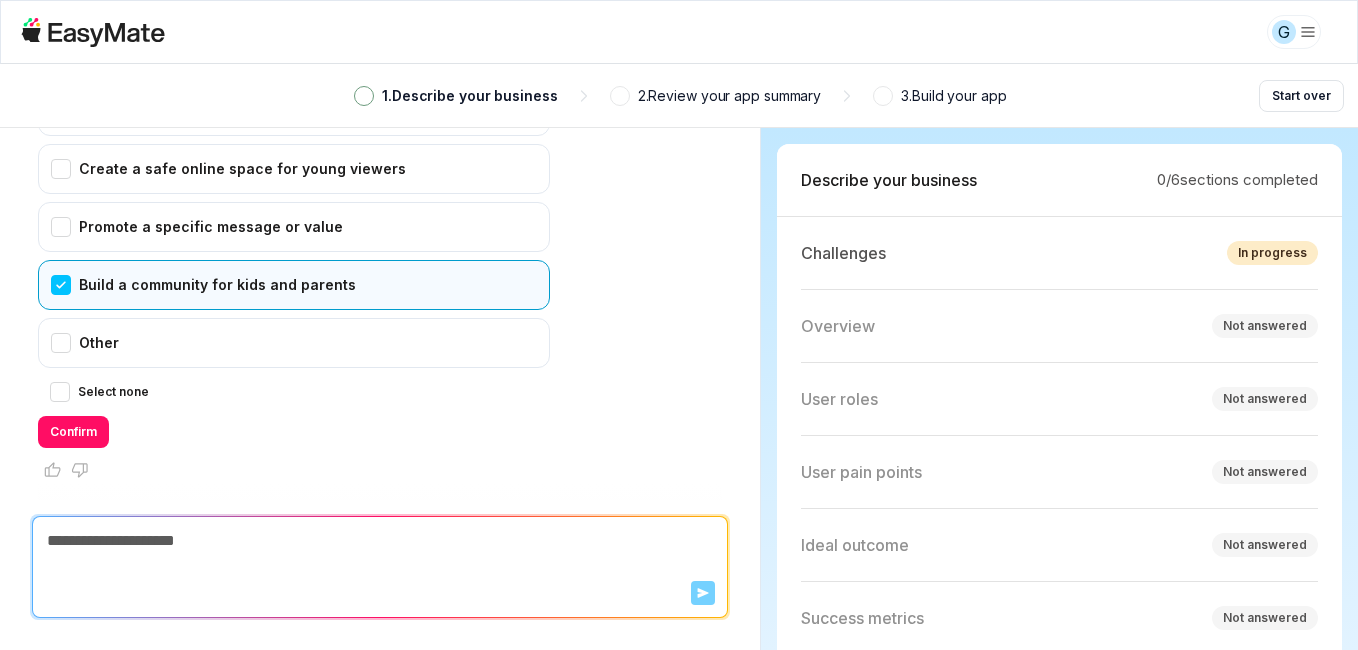 click on "Confirm" at bounding box center [73, 432] 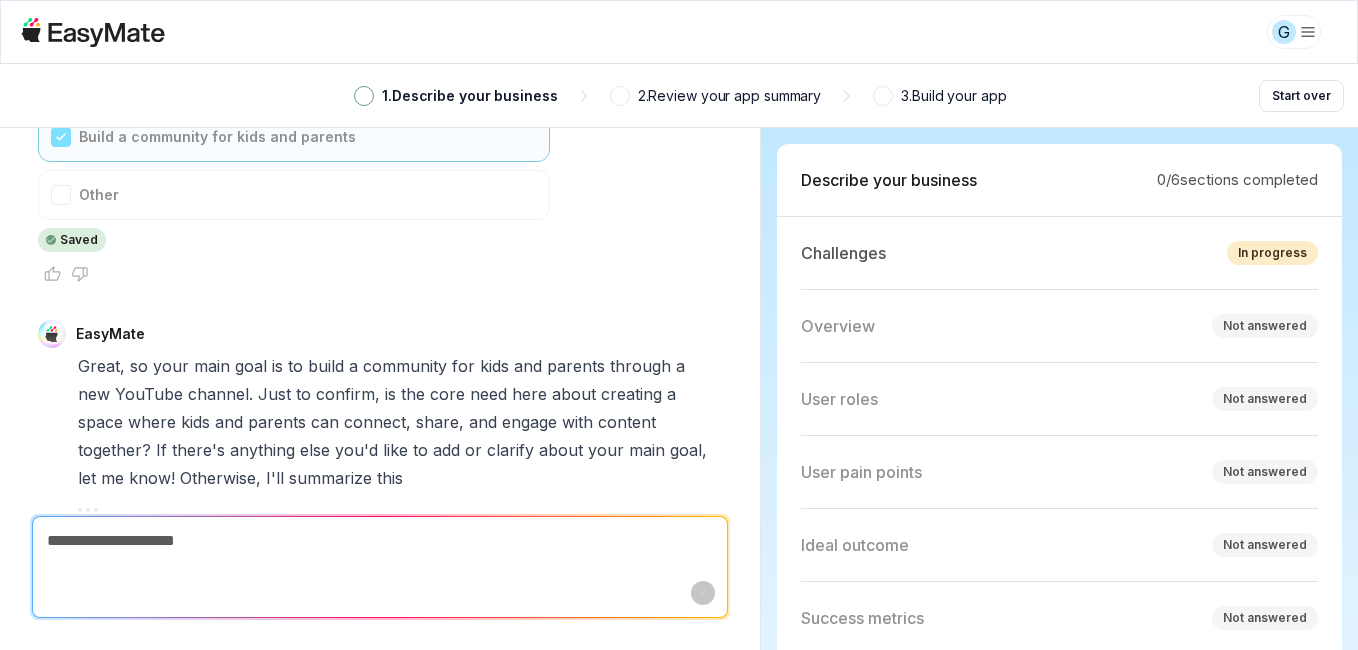 scroll, scrollTop: 724, scrollLeft: 0, axis: vertical 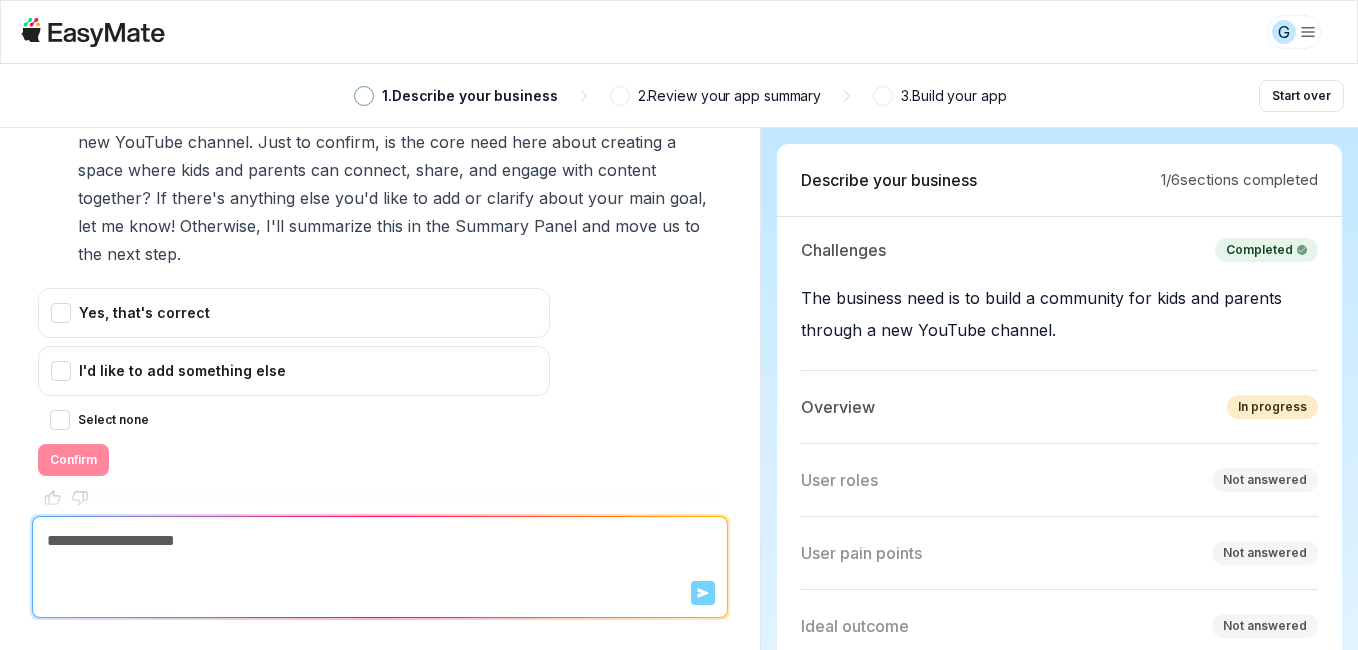 click on "Yes, that's correct" at bounding box center (294, 313) 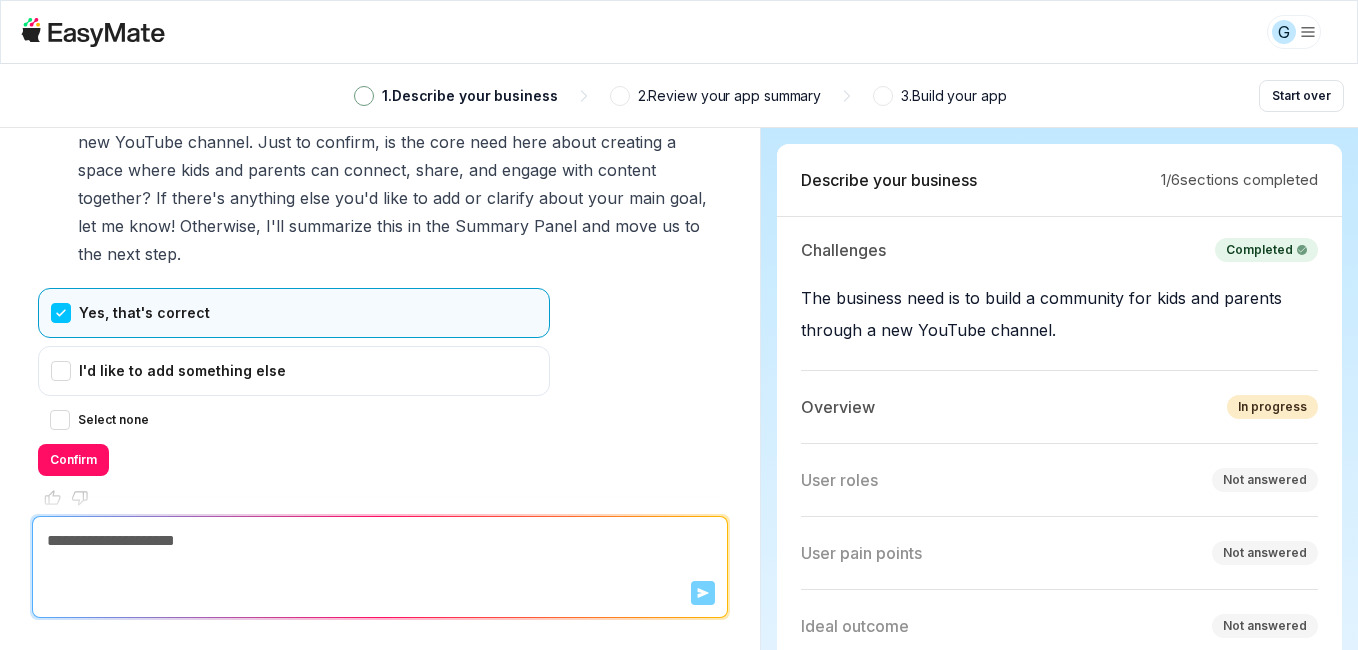 click on "Confirm" at bounding box center (73, 460) 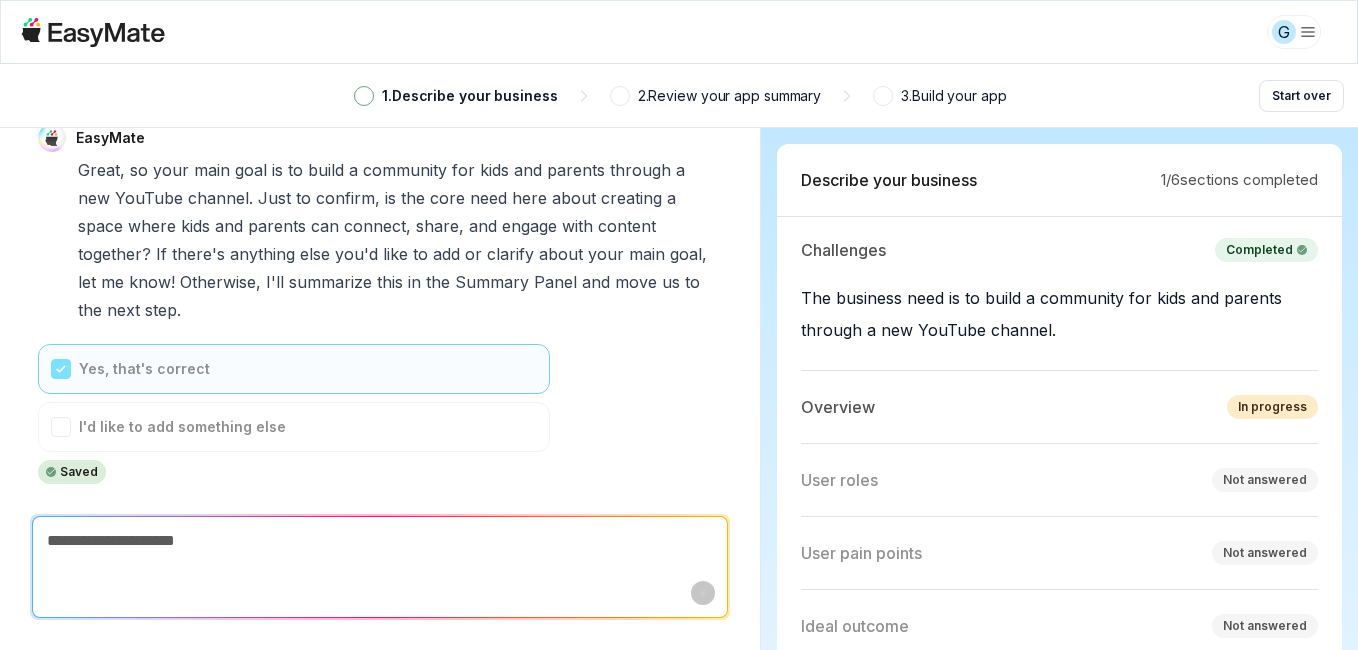 scroll, scrollTop: 864, scrollLeft: 0, axis: vertical 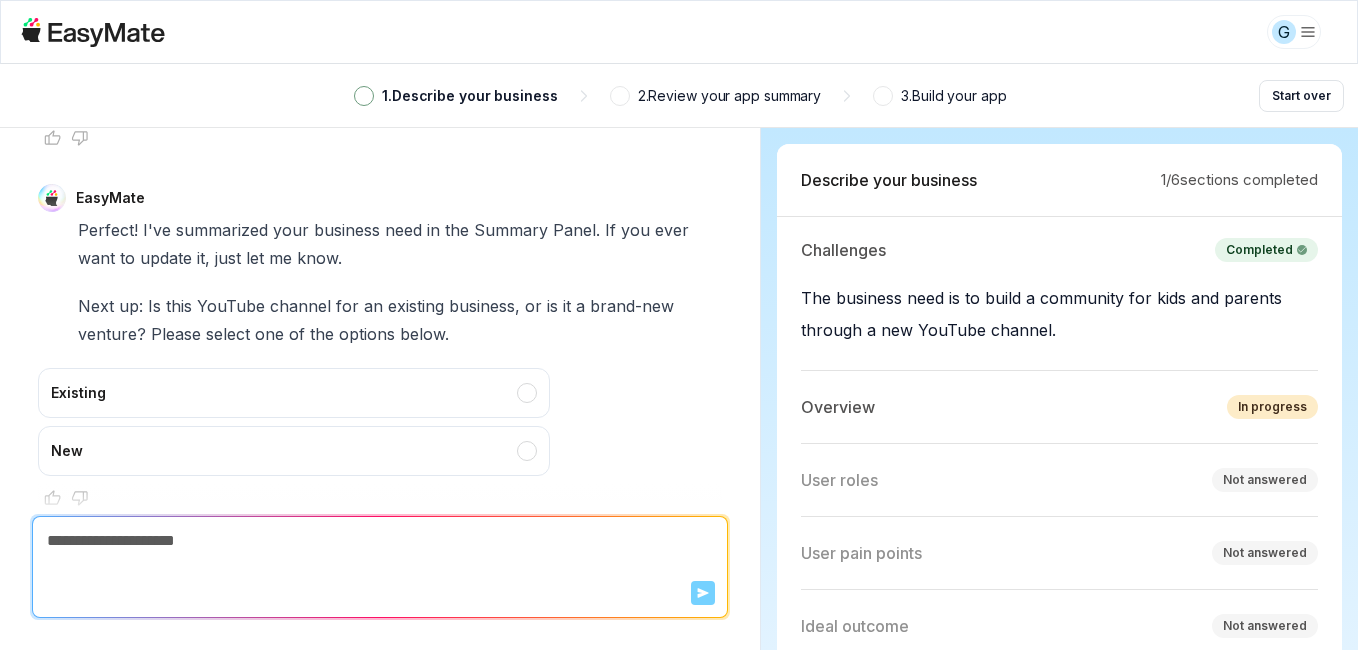 click on "New" at bounding box center [294, 451] 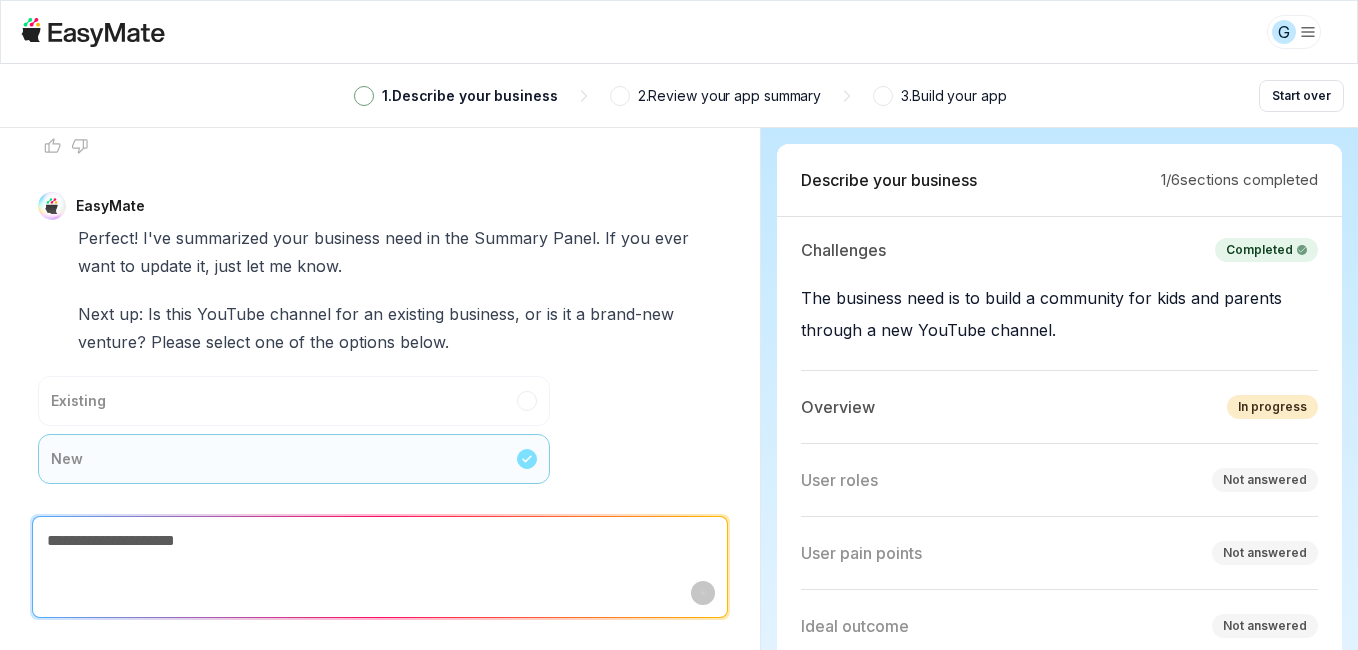 scroll, scrollTop: 1224, scrollLeft: 0, axis: vertical 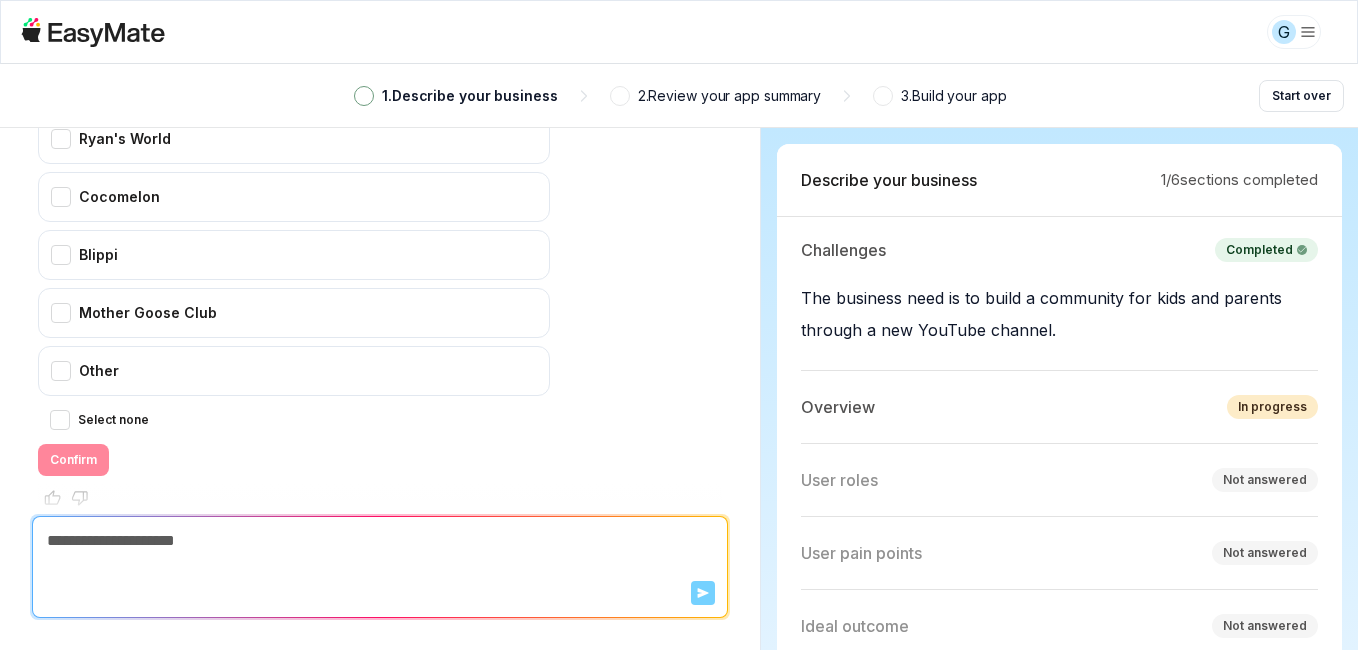 click on "Other" at bounding box center [294, 371] 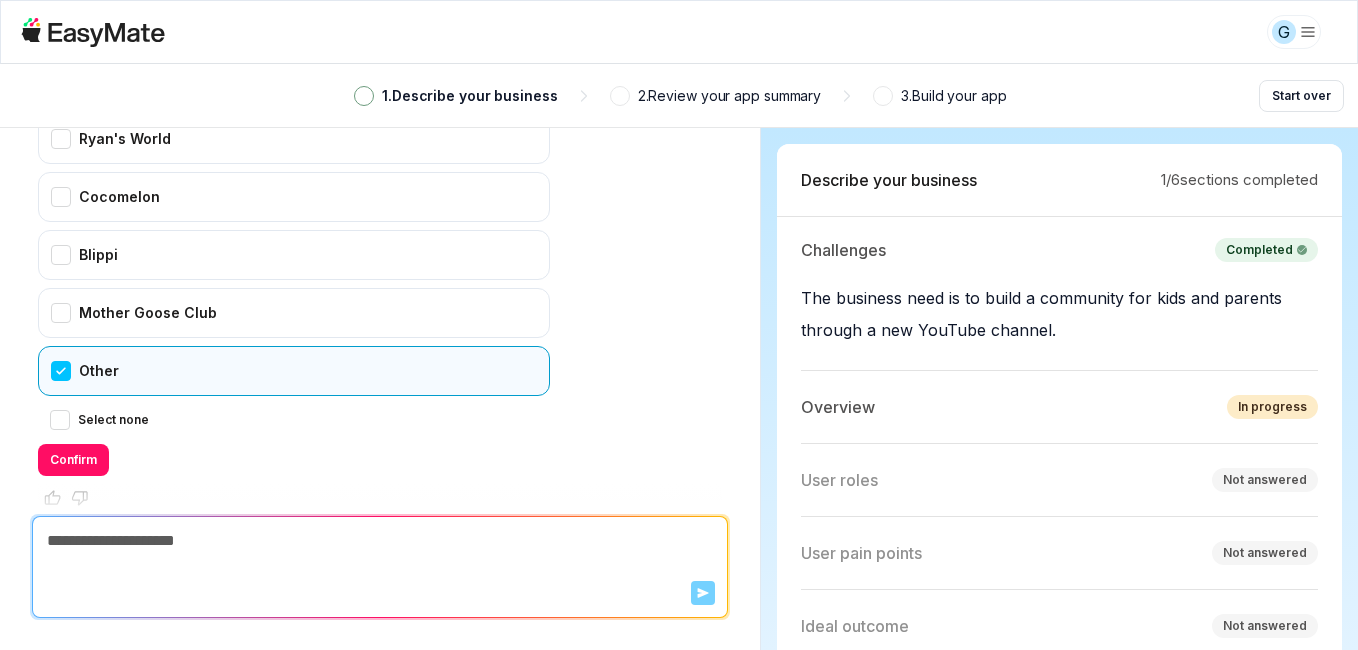 click on "Confirm" at bounding box center [73, 460] 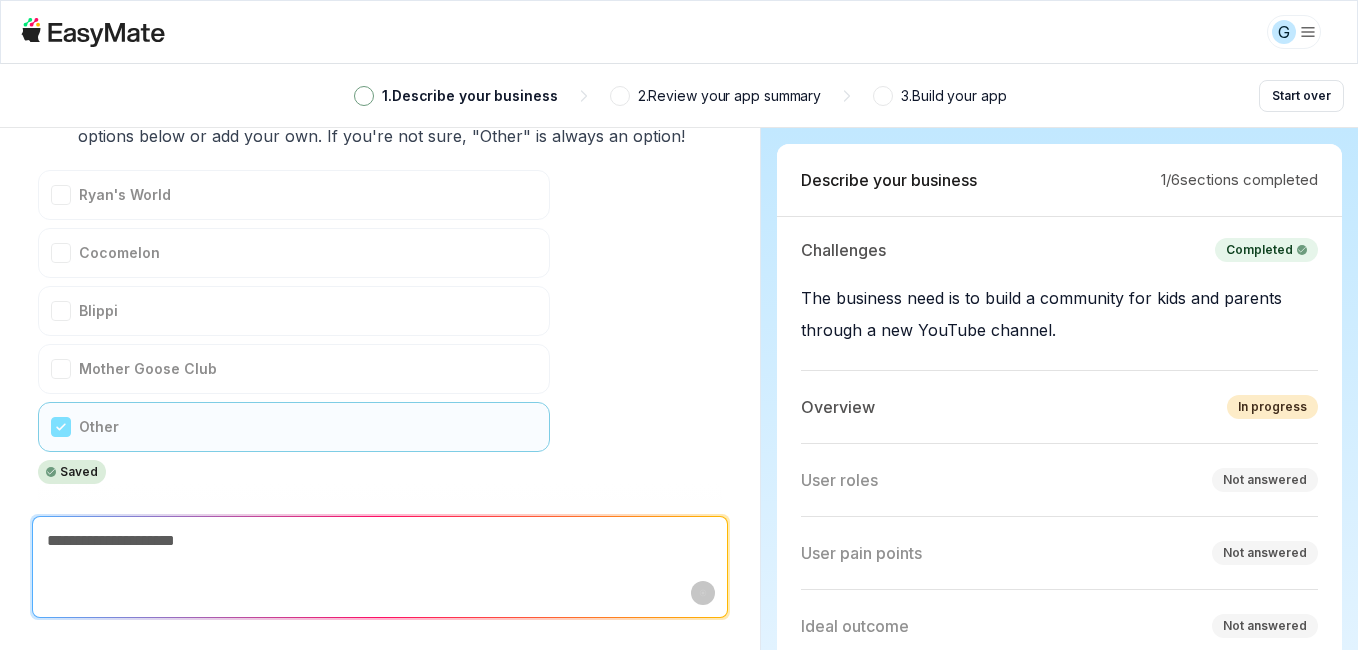 scroll, scrollTop: 1742, scrollLeft: 0, axis: vertical 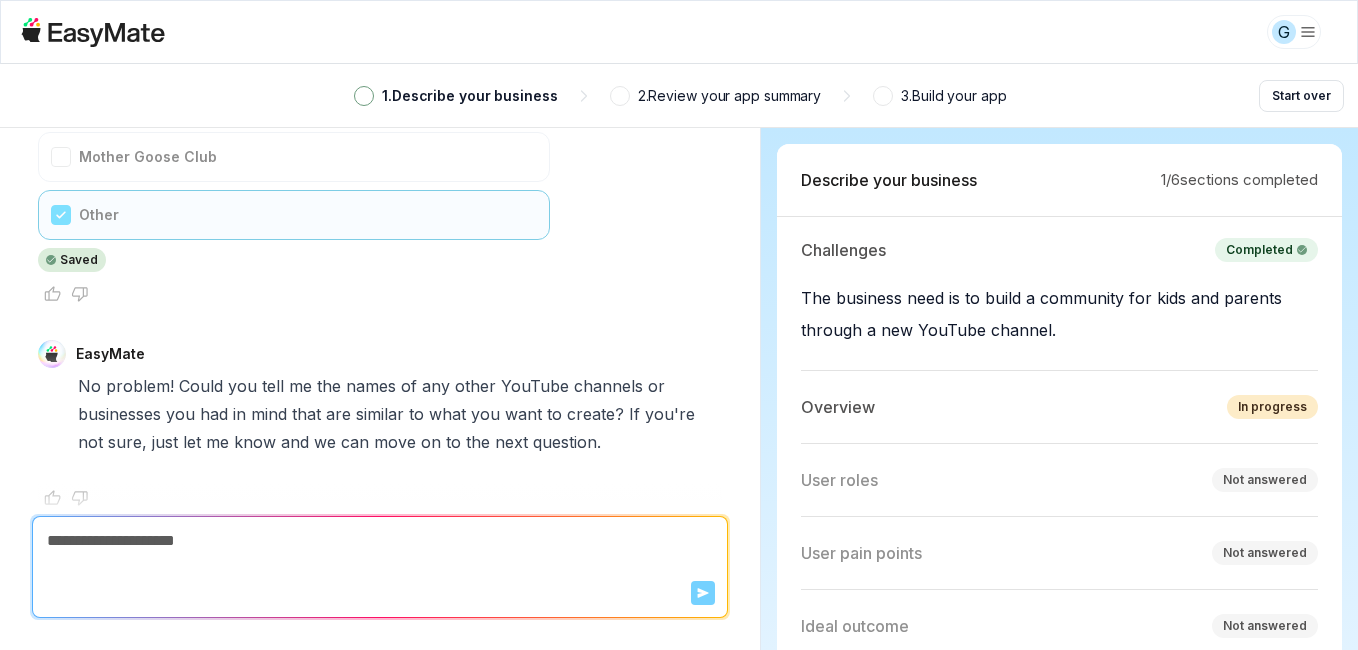 type on "*" 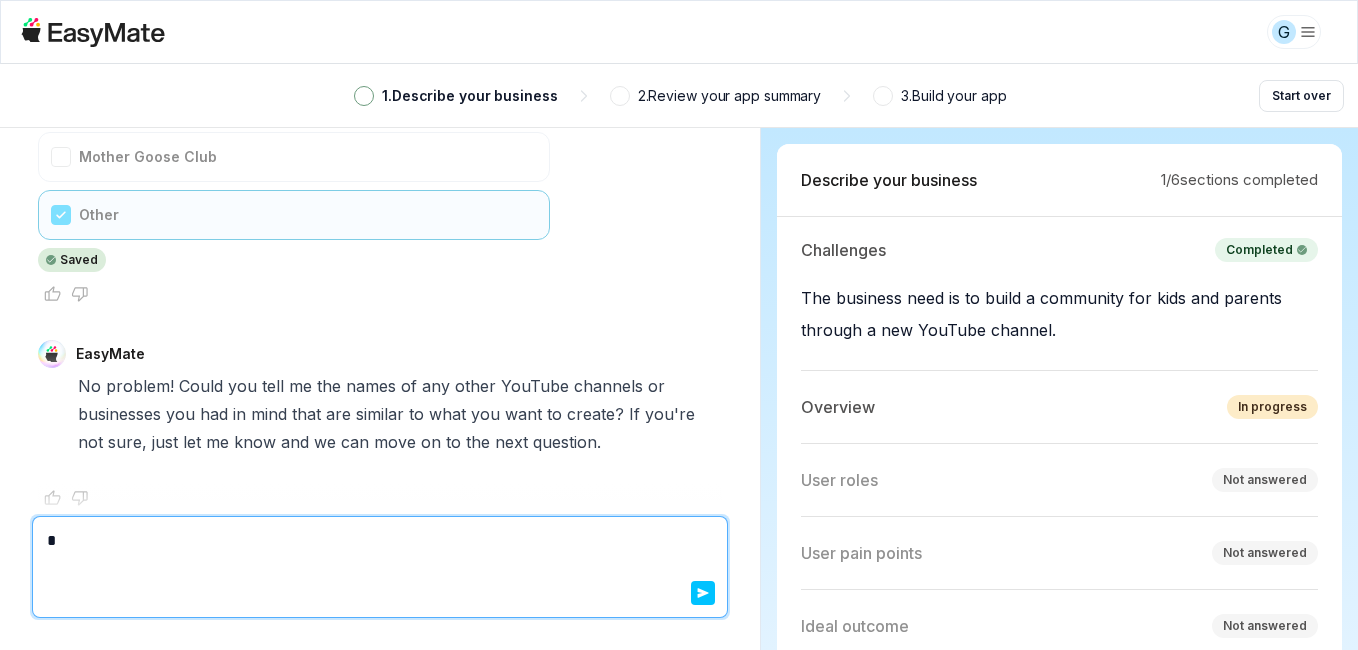 type on "*" 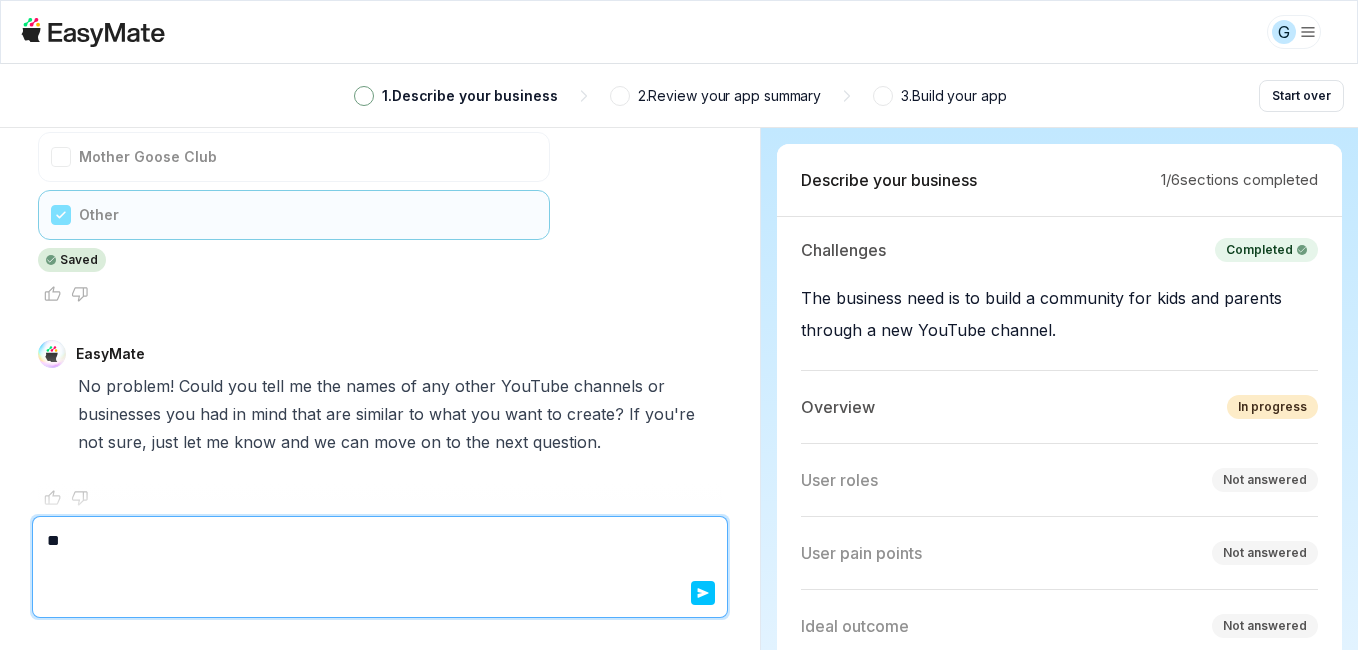 type on "*" 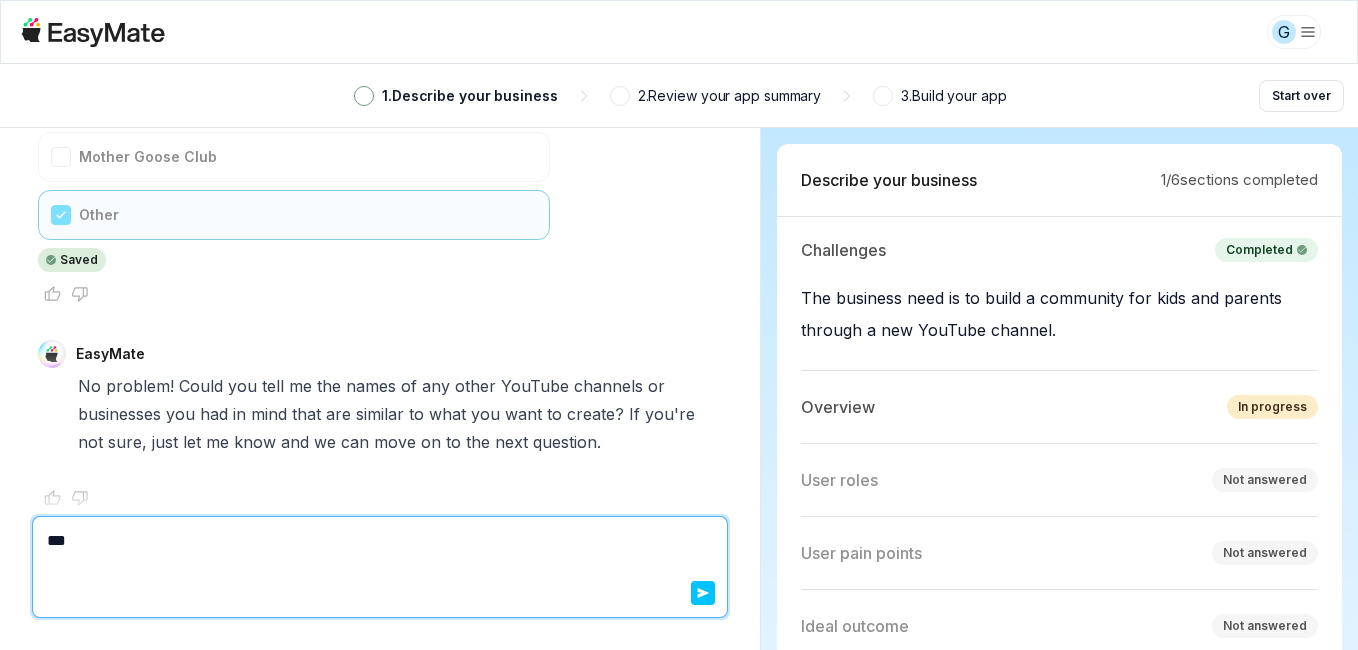 type on "*" 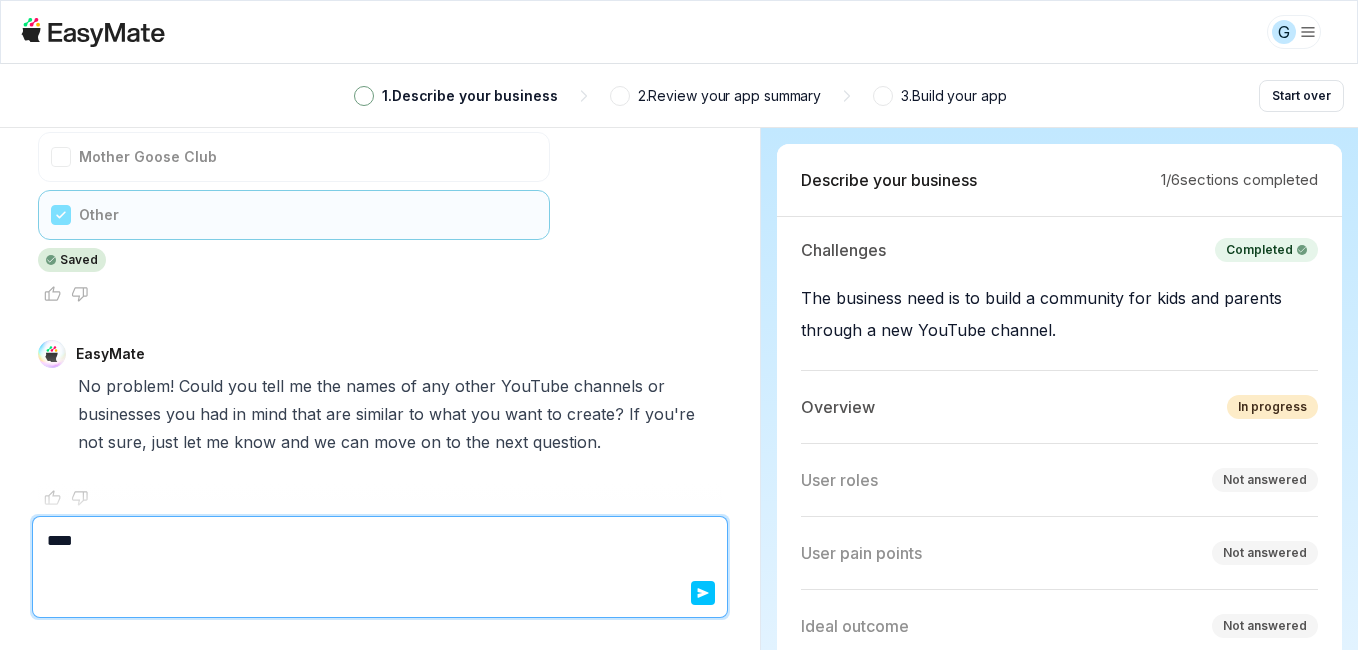 type on "*" 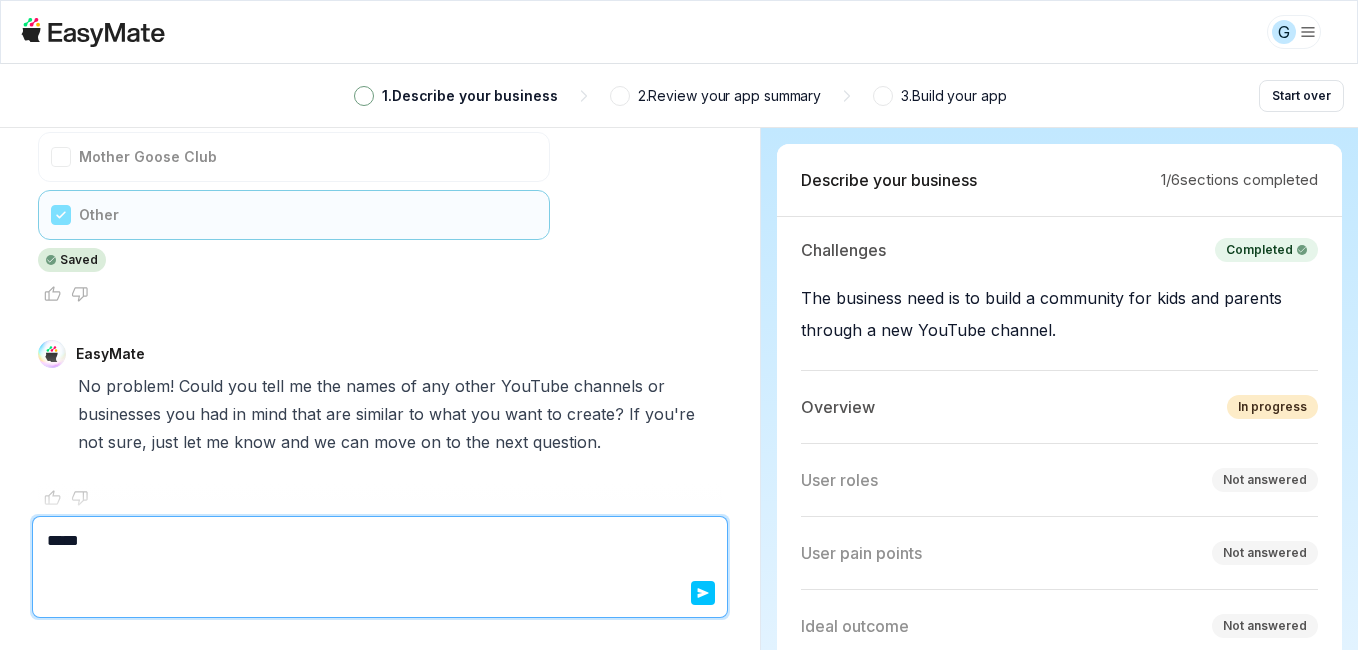 type on "*" 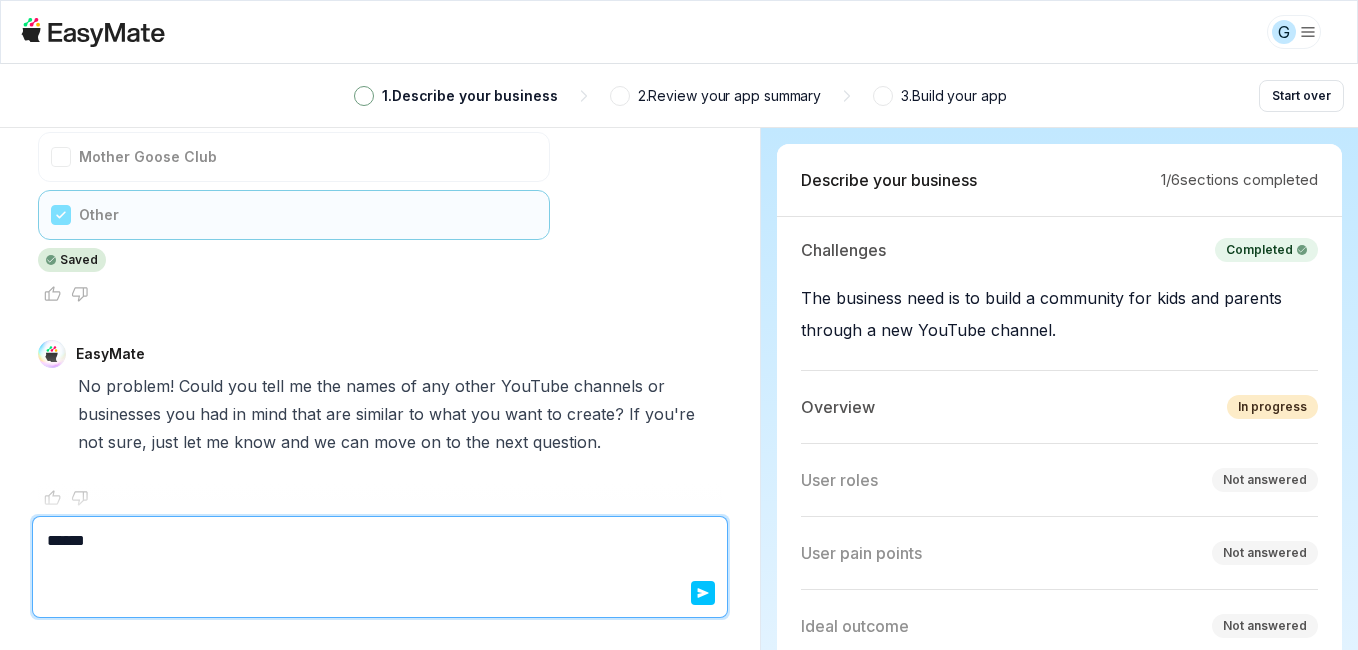 type on "*" 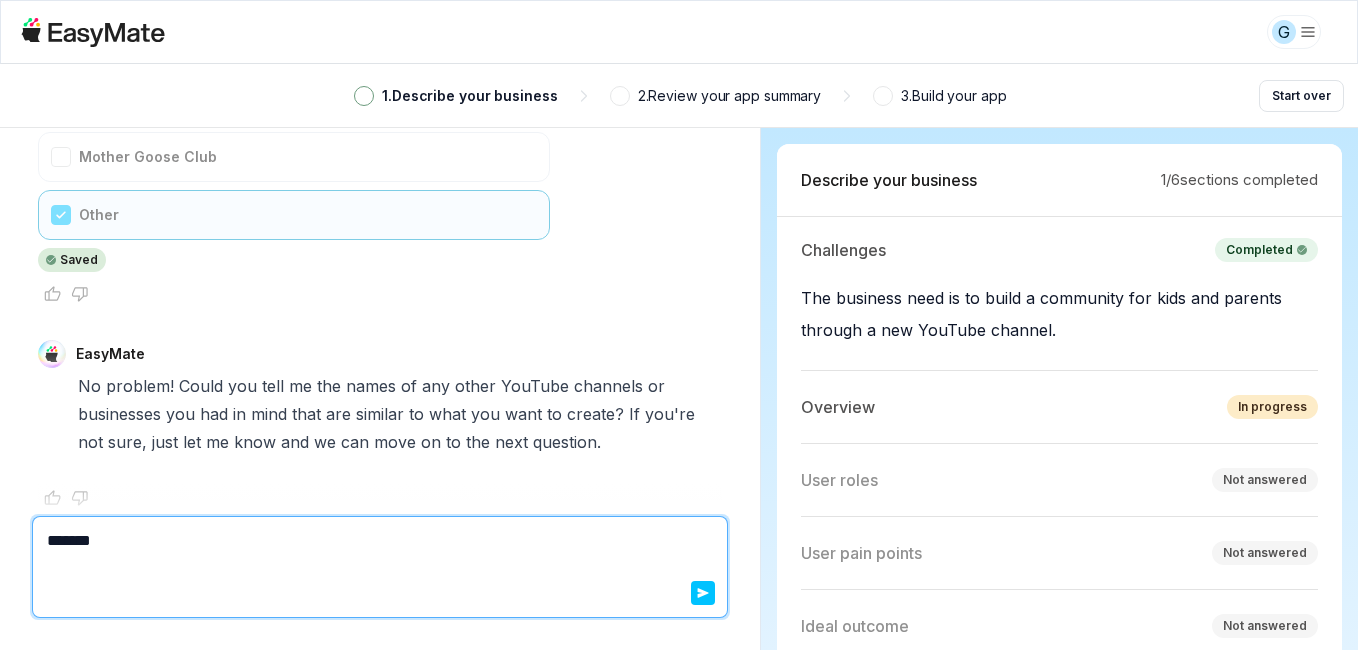 type on "*" 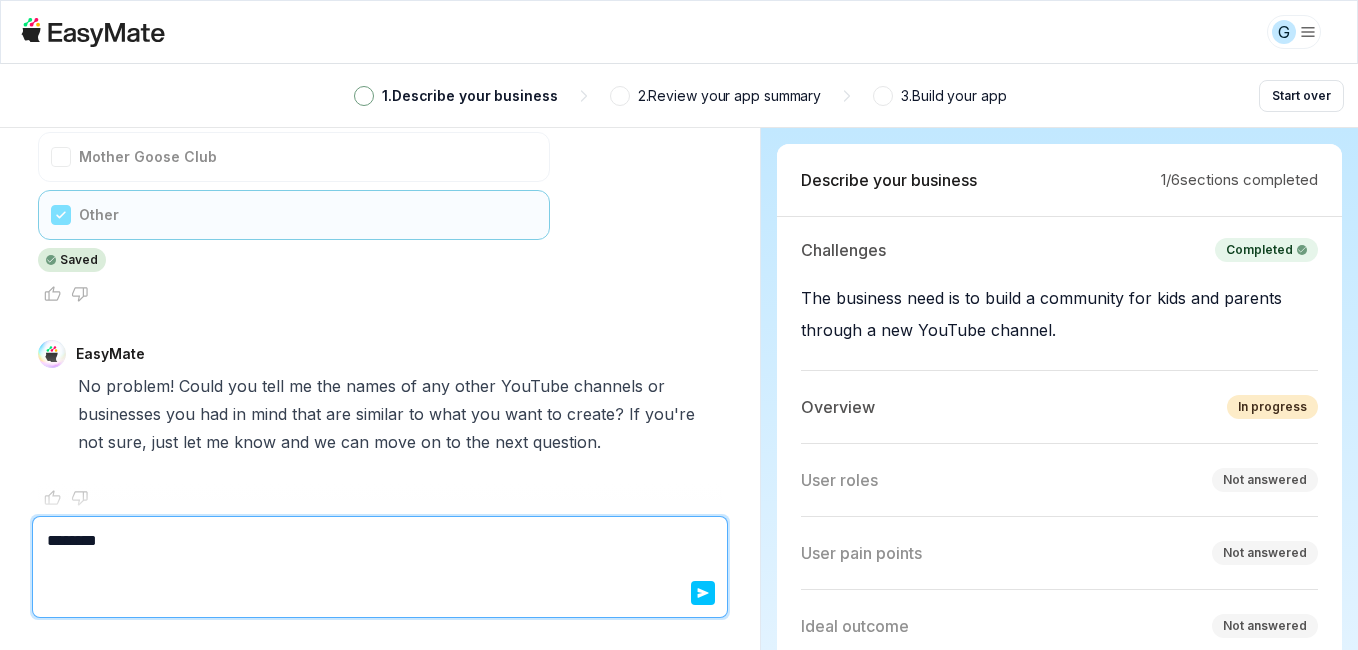 type on "*" 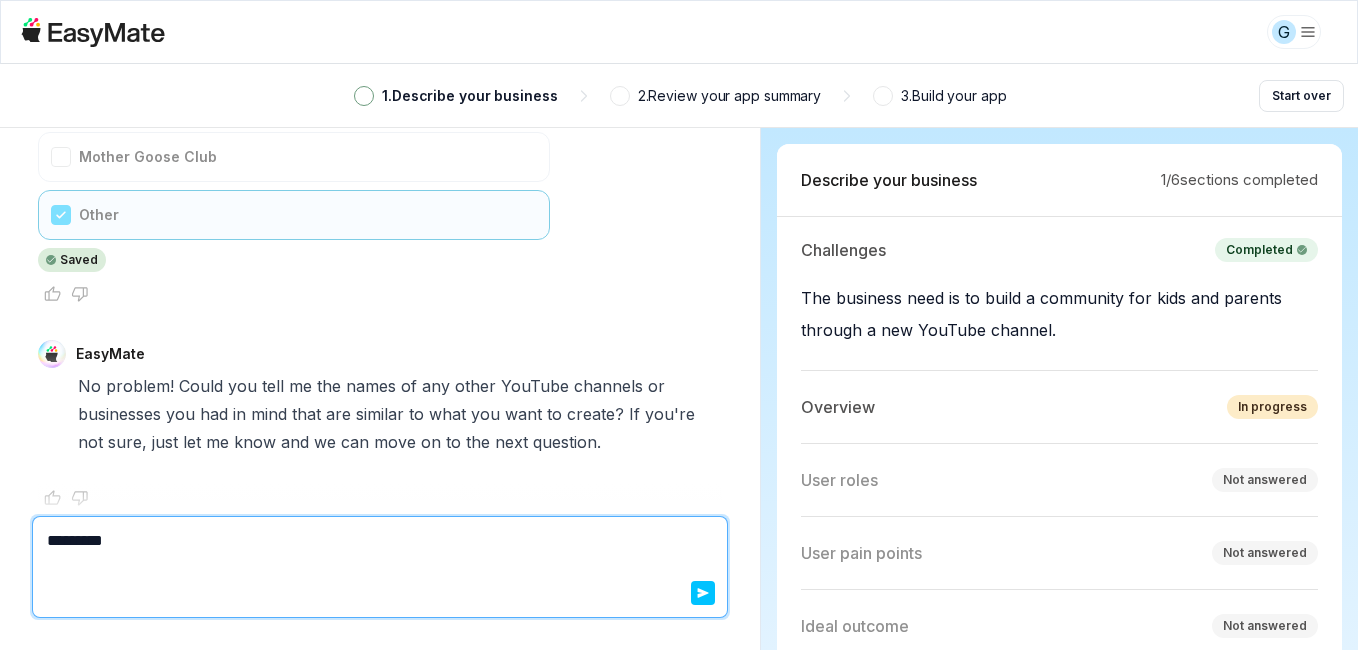 type on "**********" 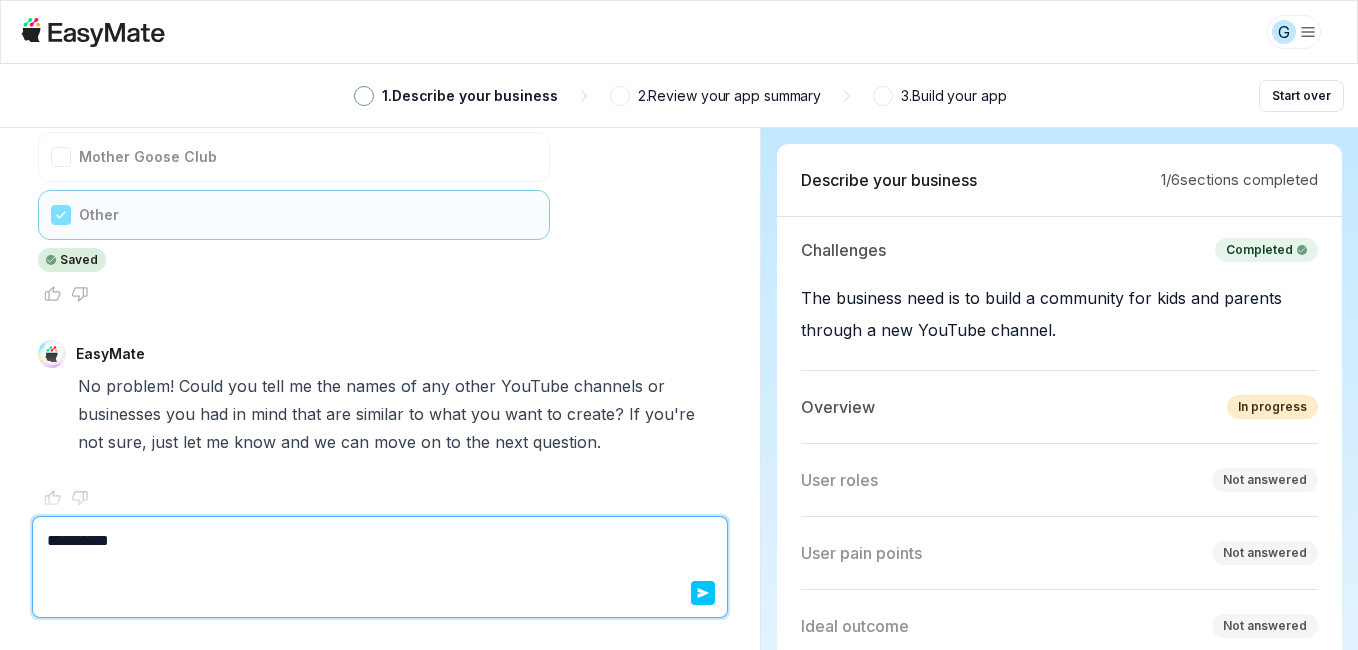 type on "*" 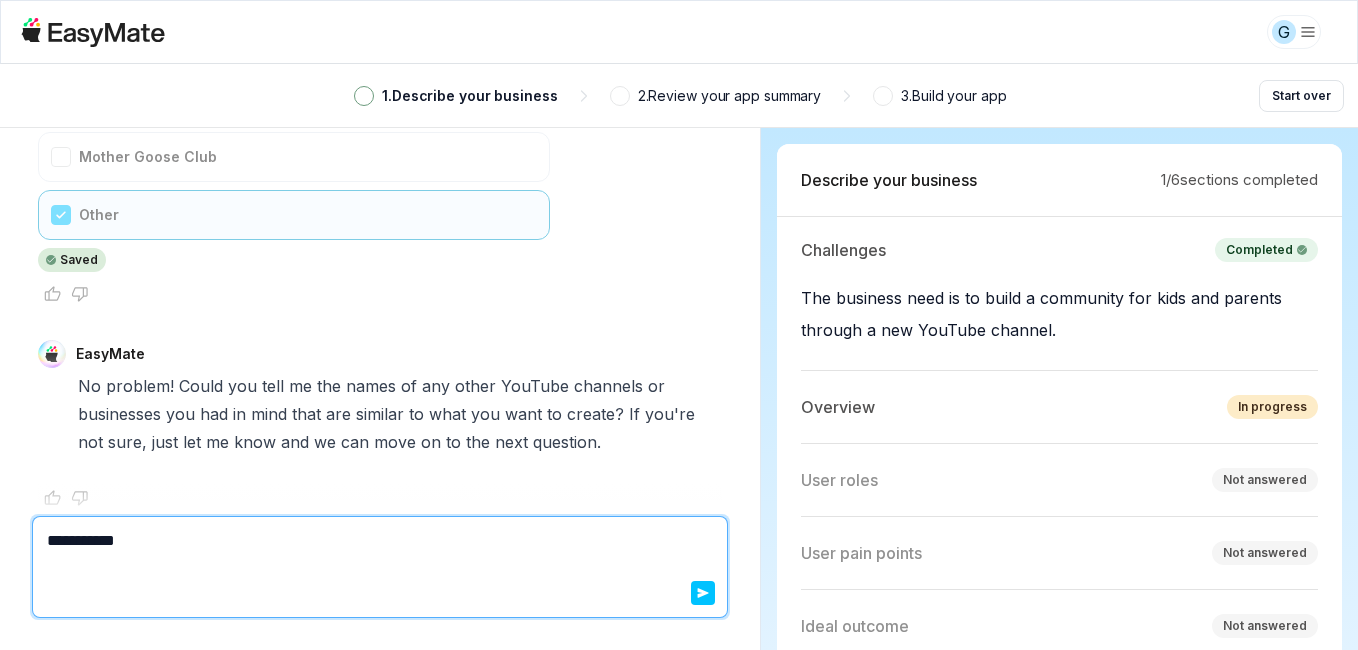type on "*" 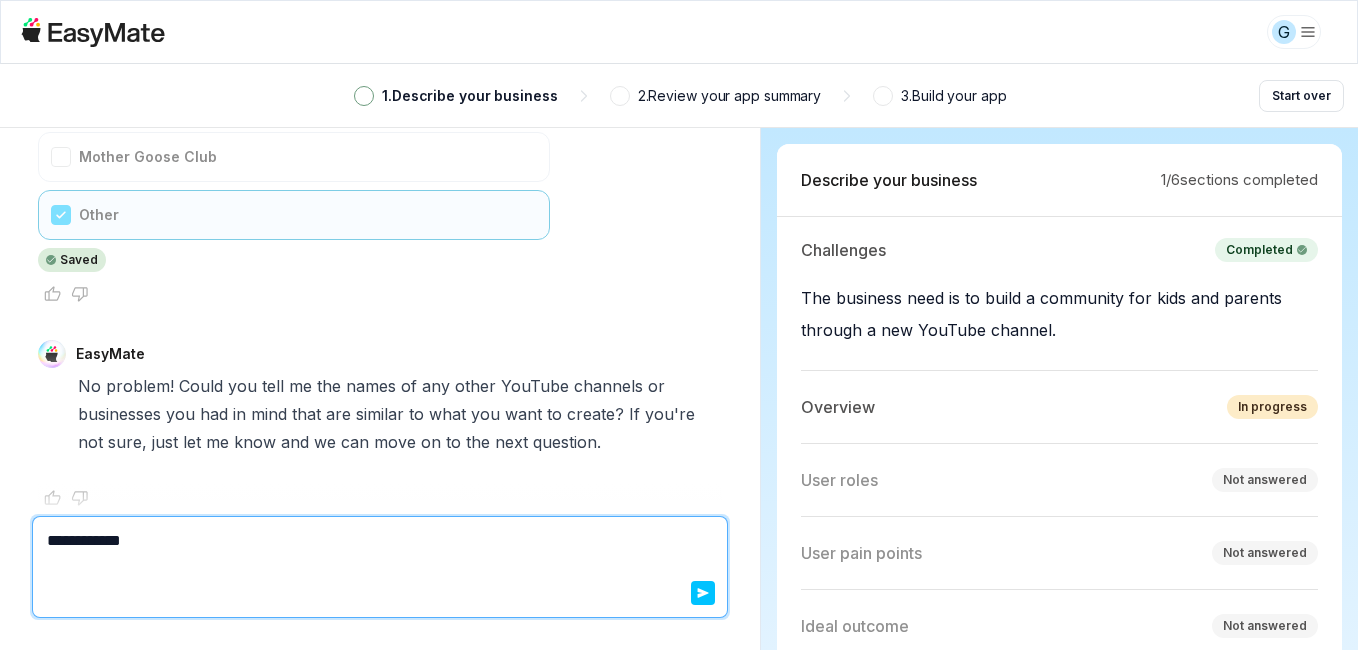 type on "**********" 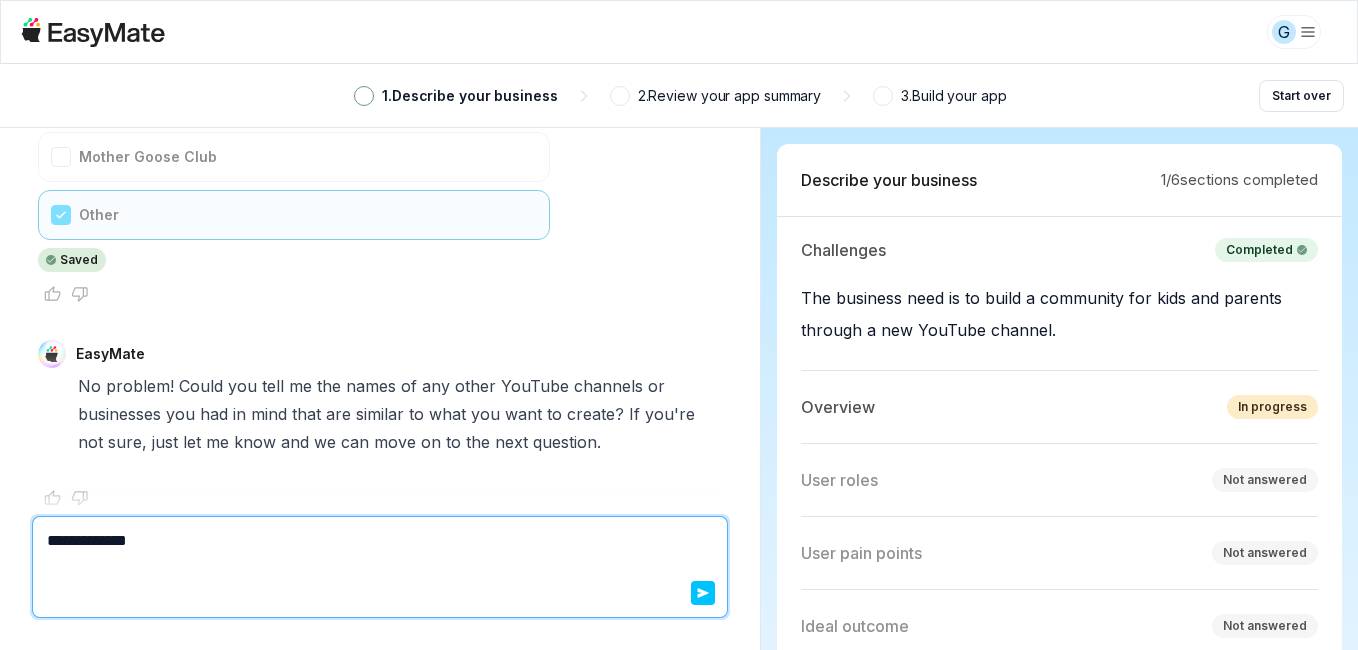 type on "*" 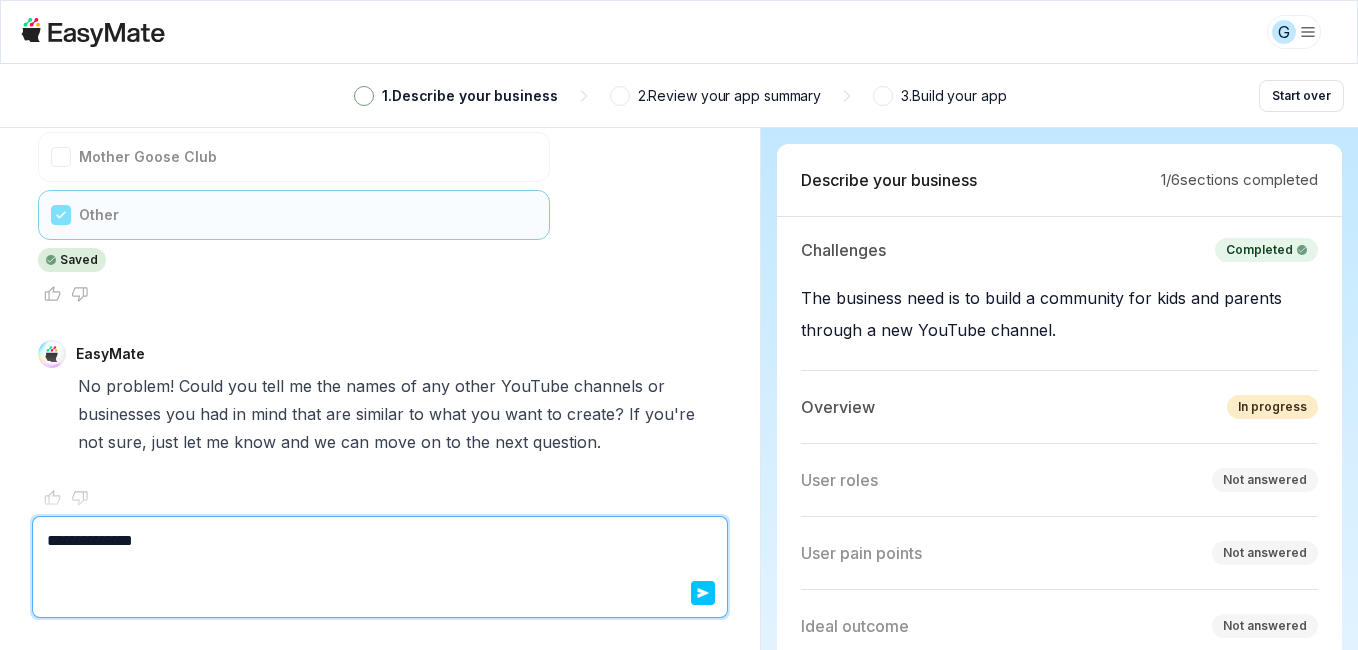 type on "*" 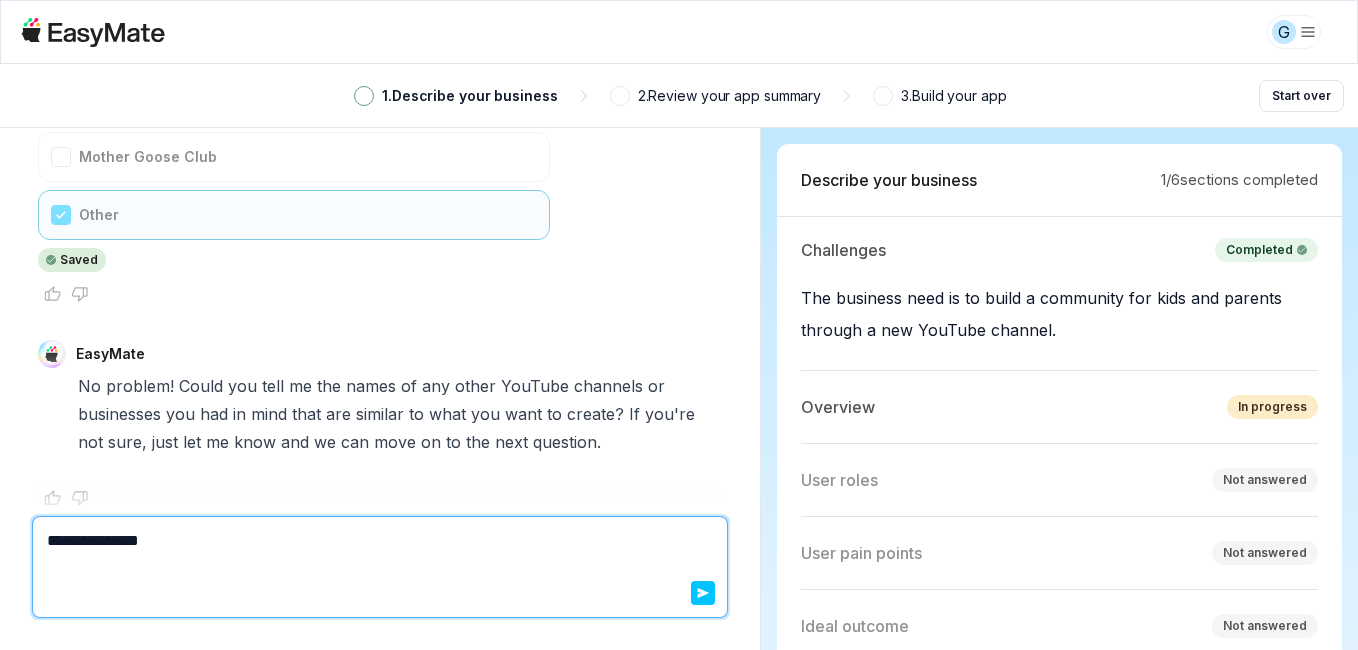 type on "*" 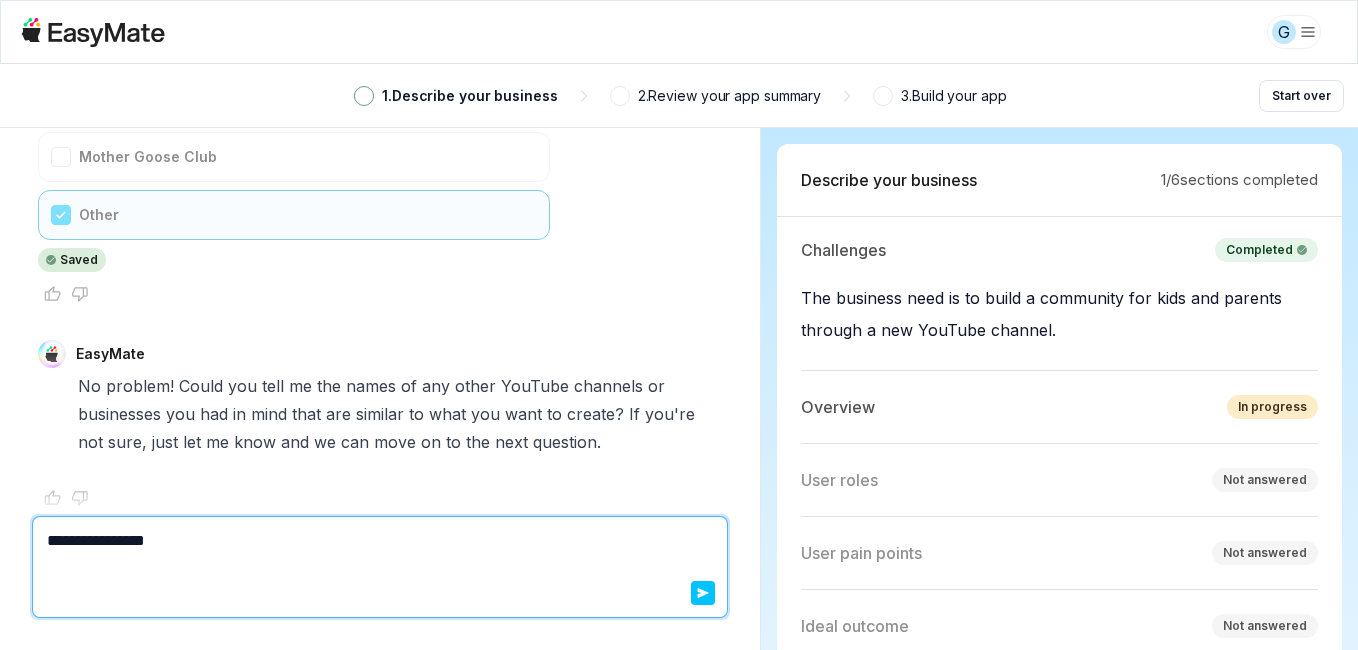 type on "*" 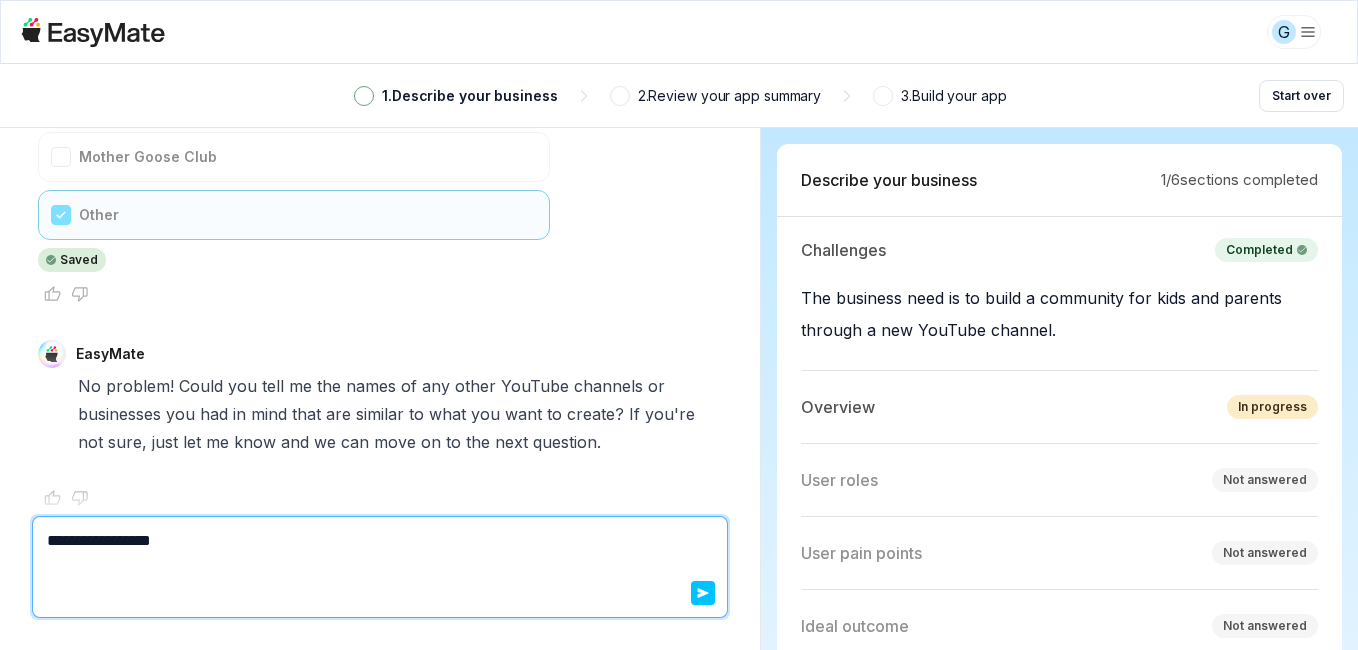 type on "*" 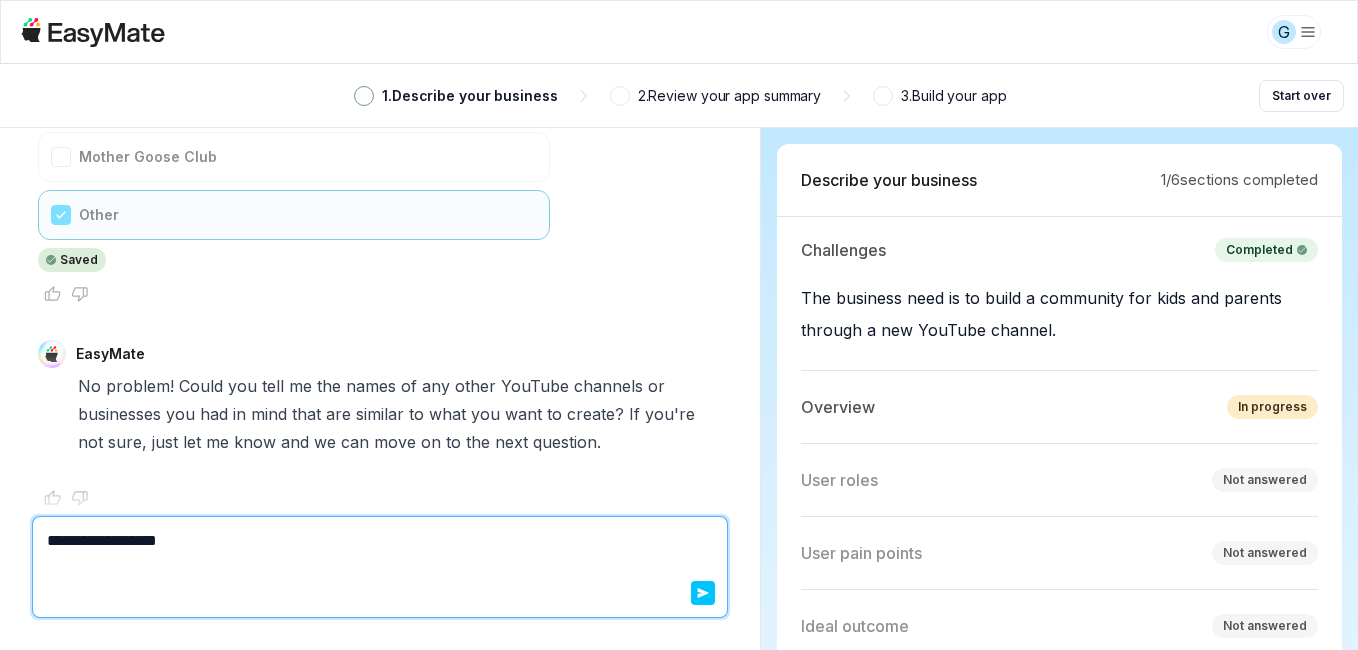 type on "*" 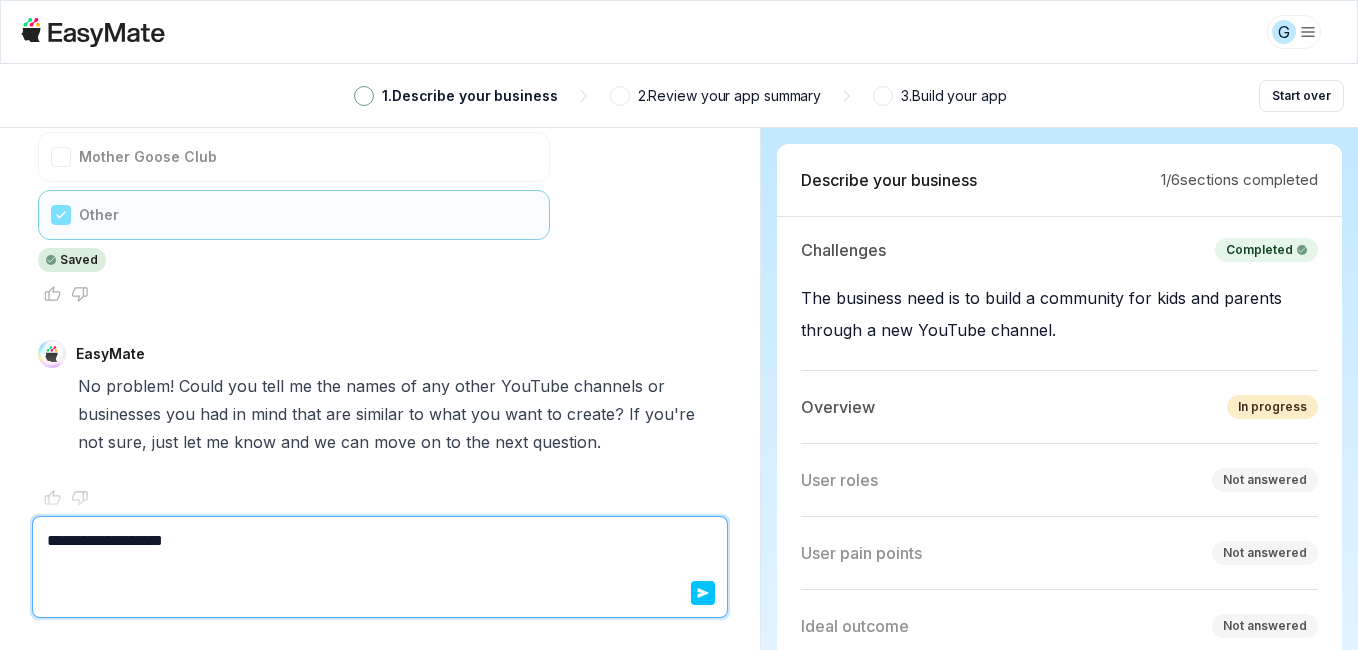 type on "*" 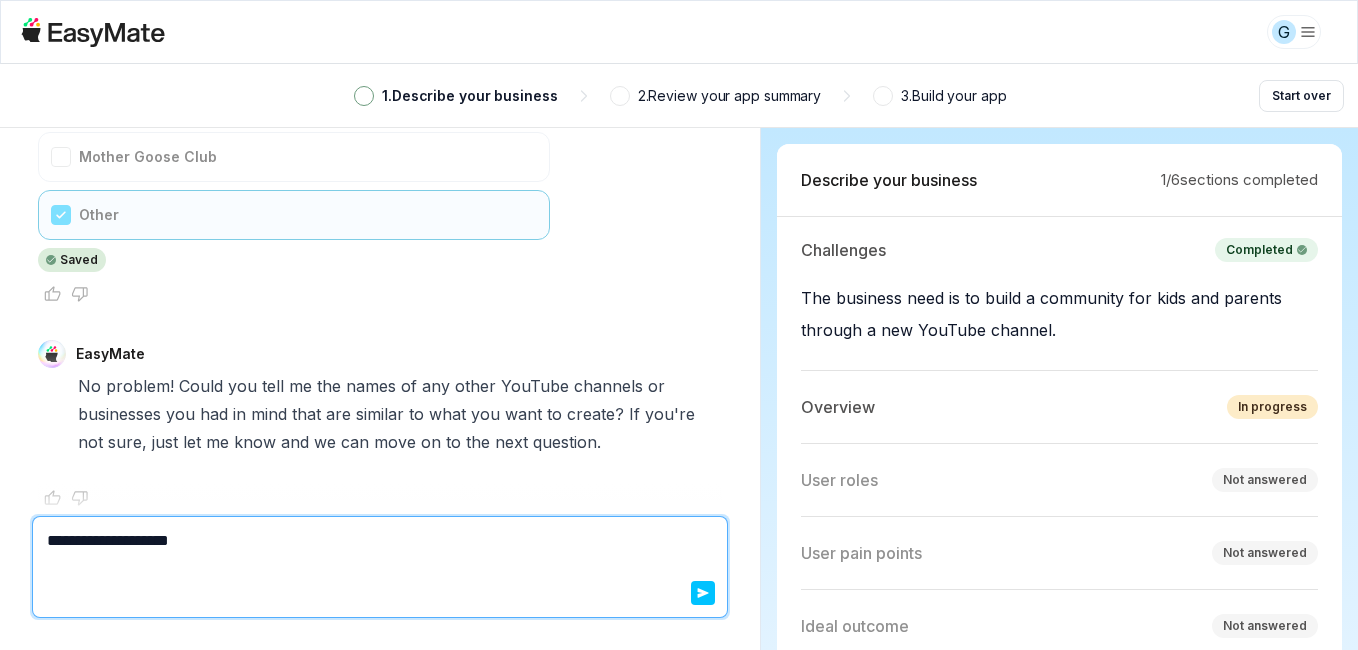 type on "*" 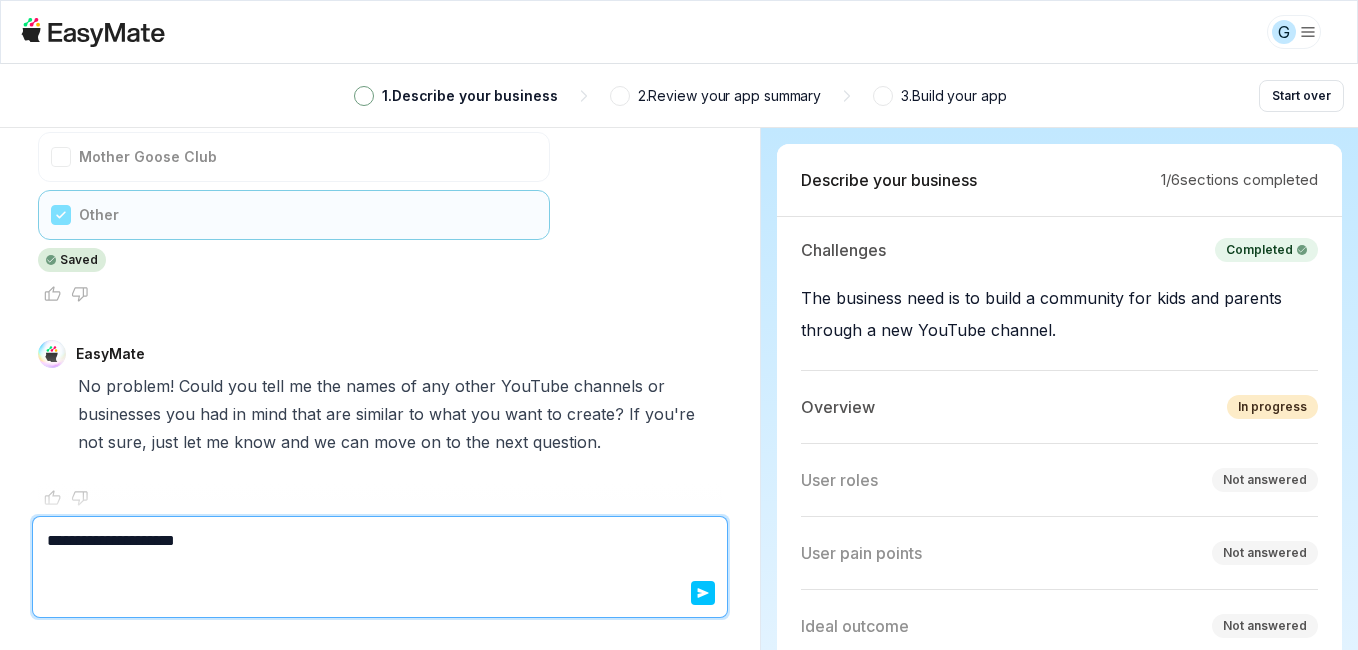 type on "*" 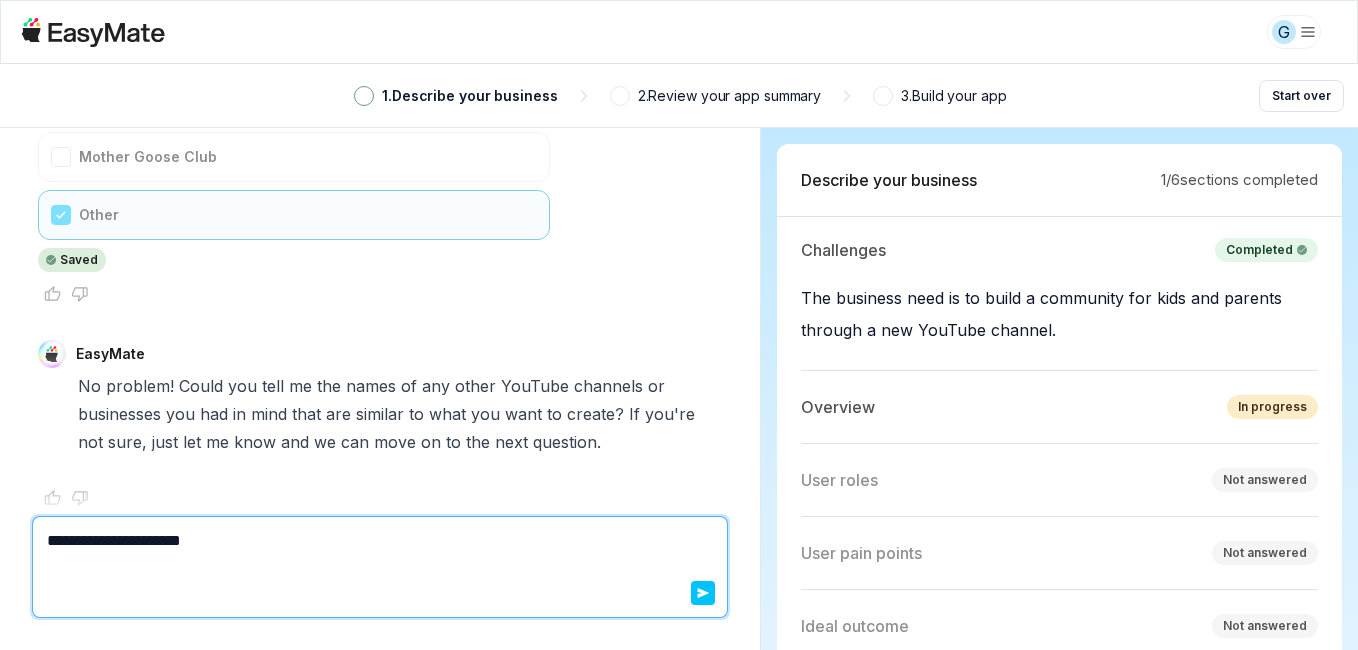 type on "*" 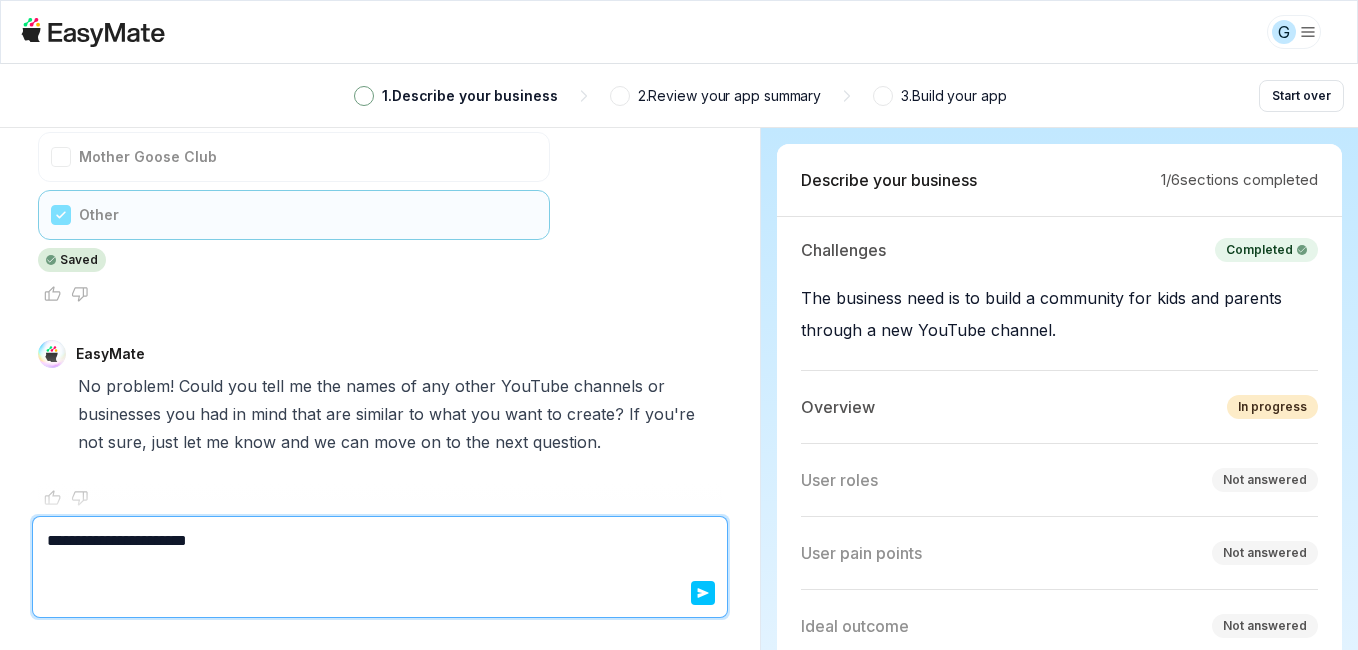 type on "*" 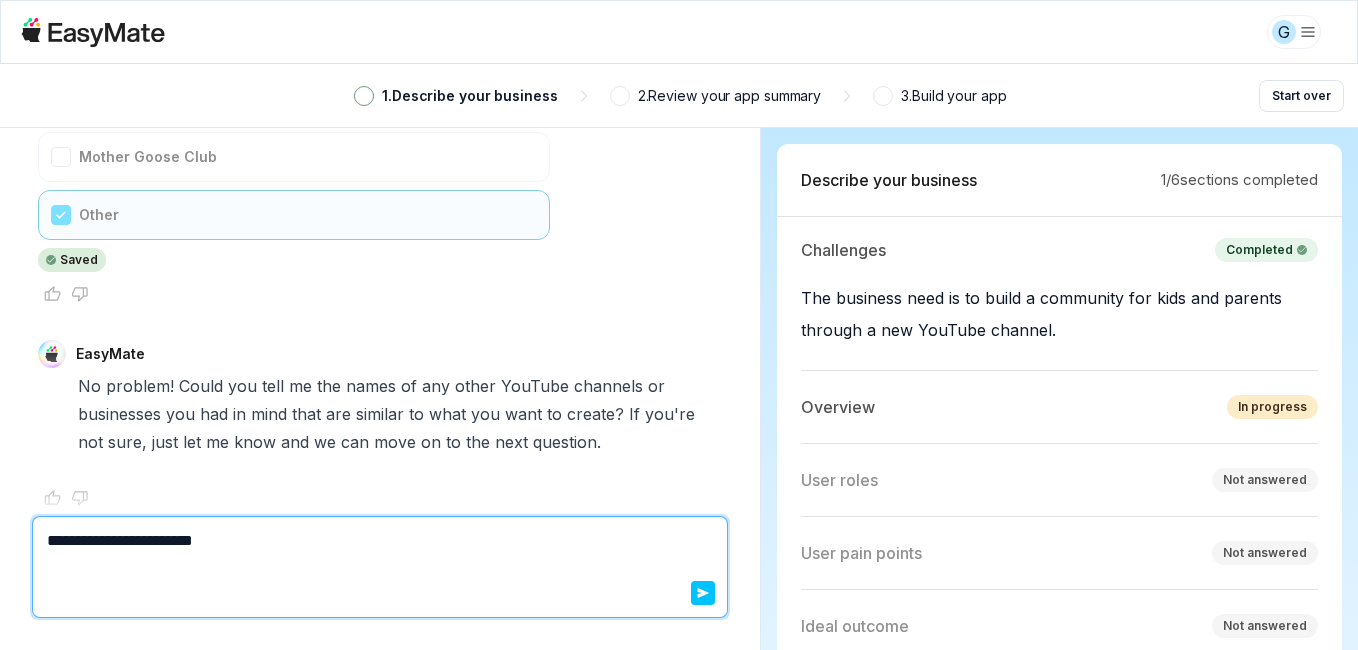 type on "*" 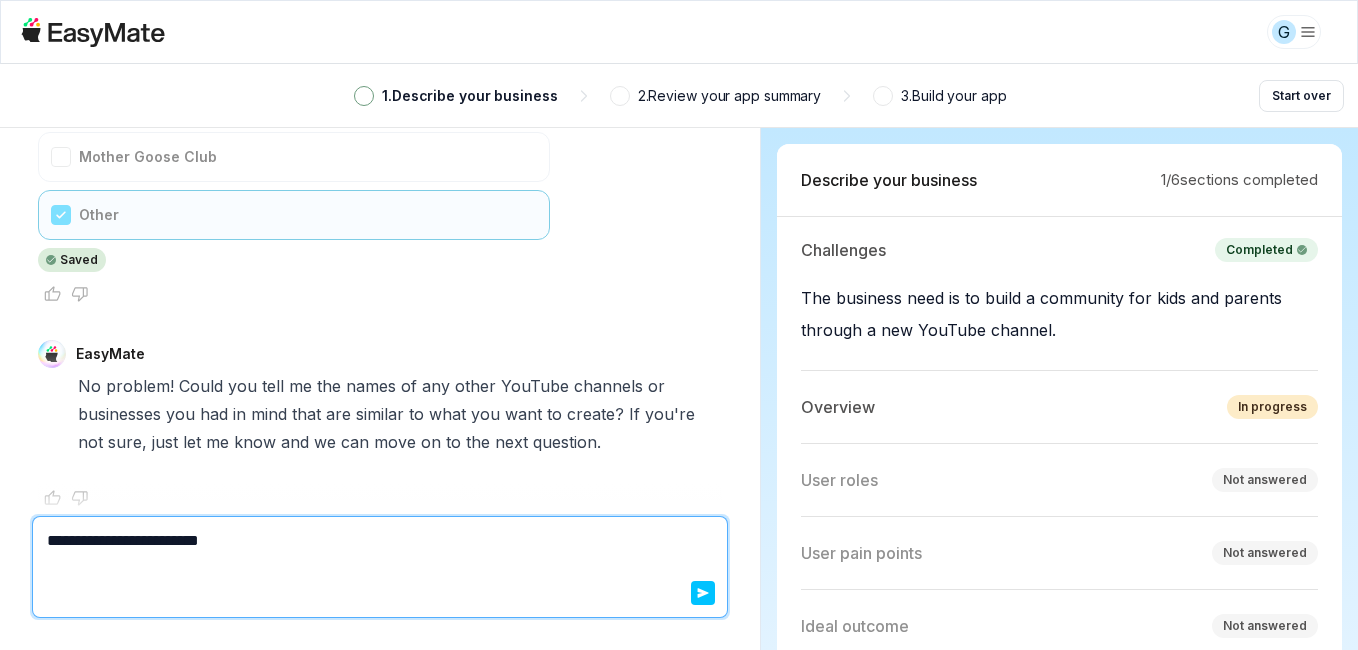 type on "*" 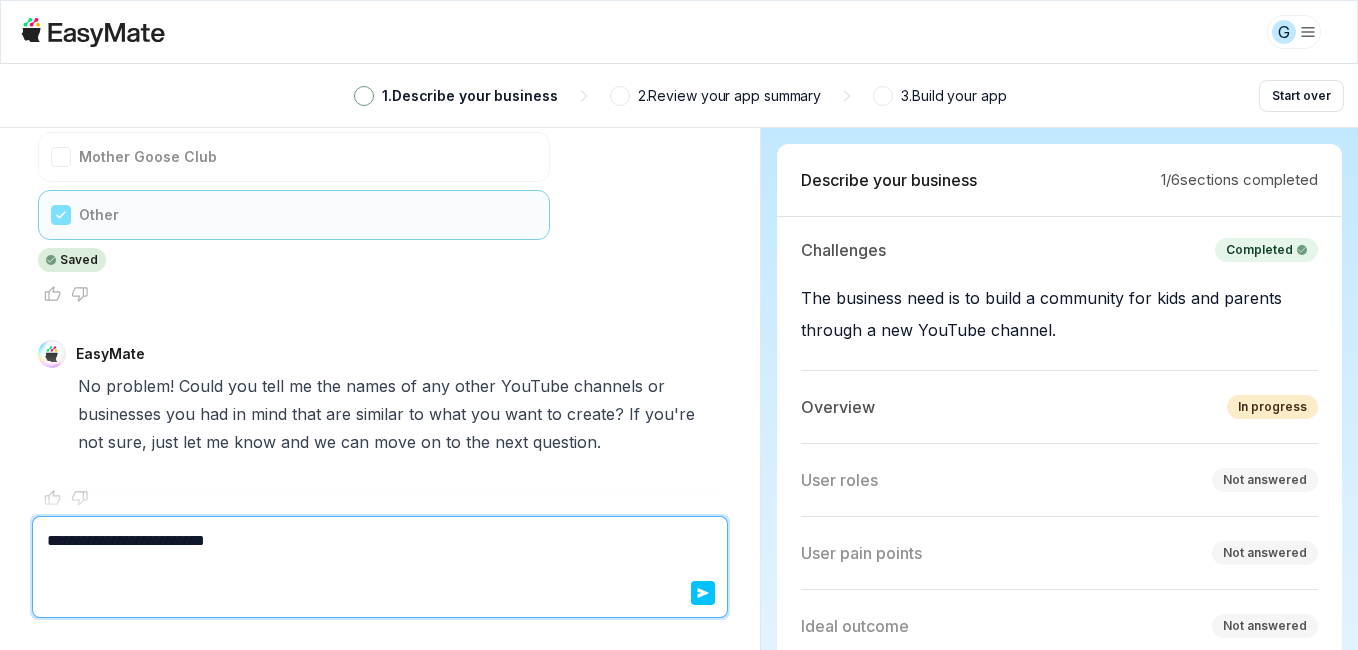 type on "*" 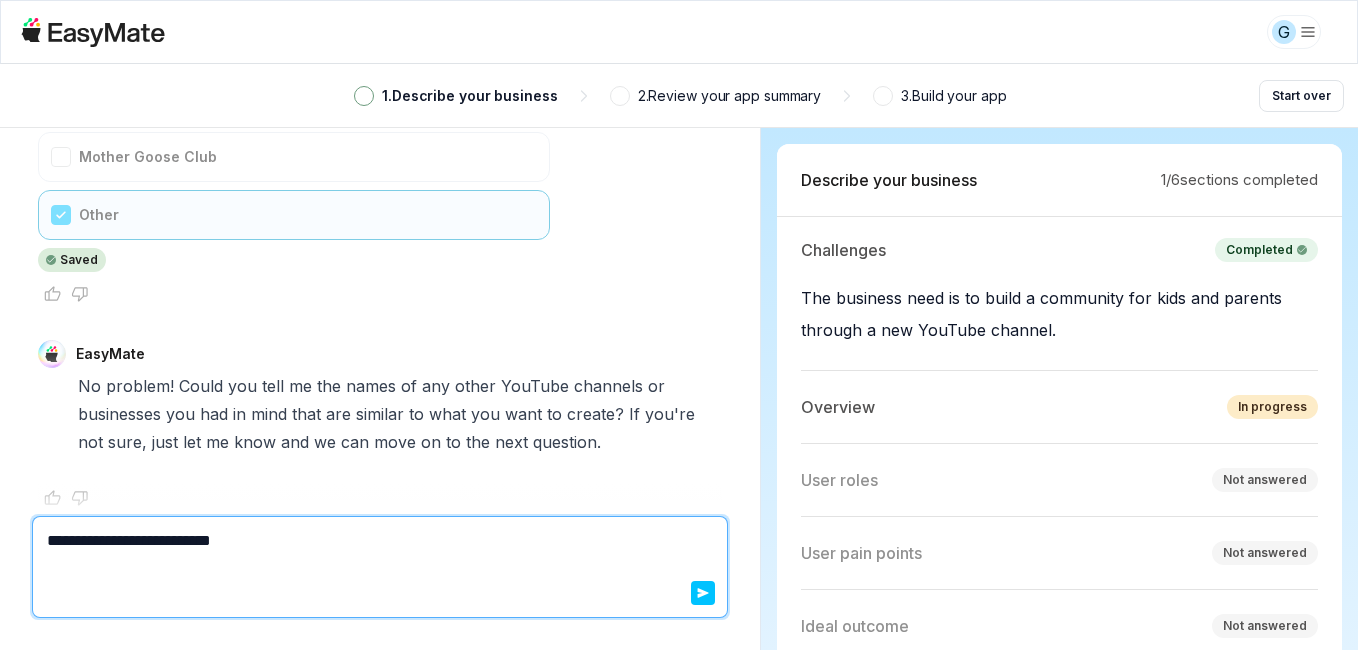 type on "**********" 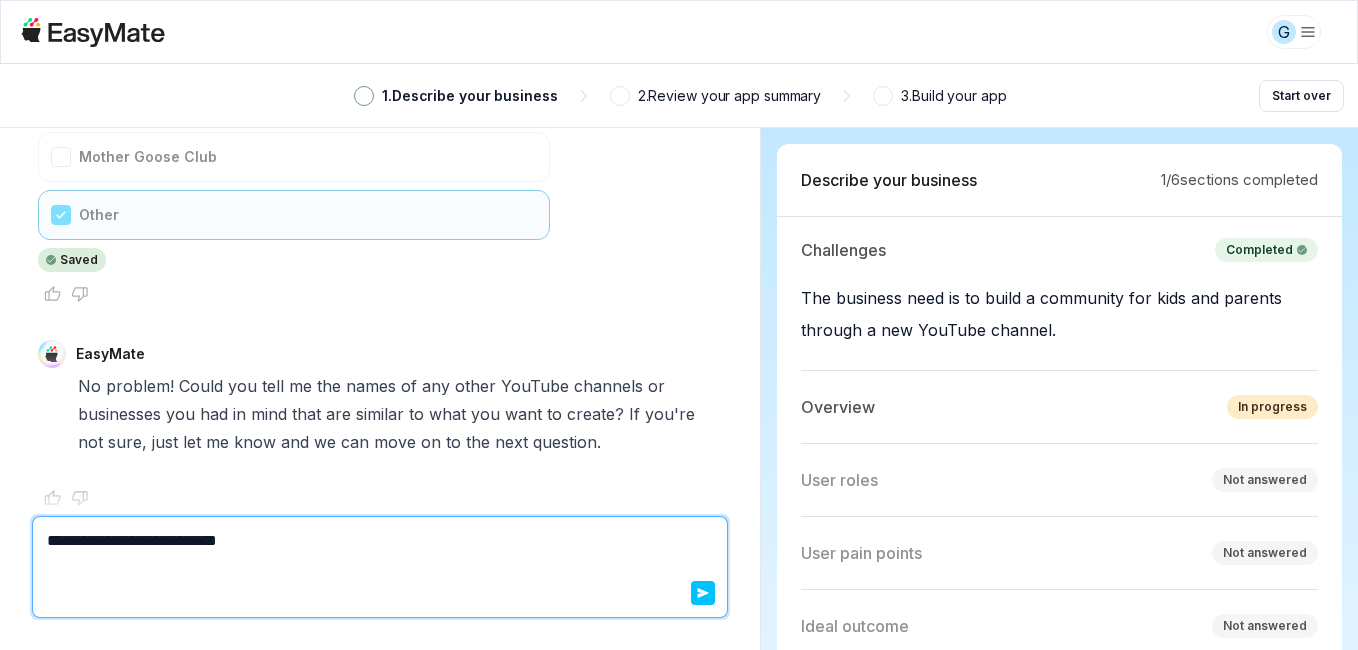 type on "*" 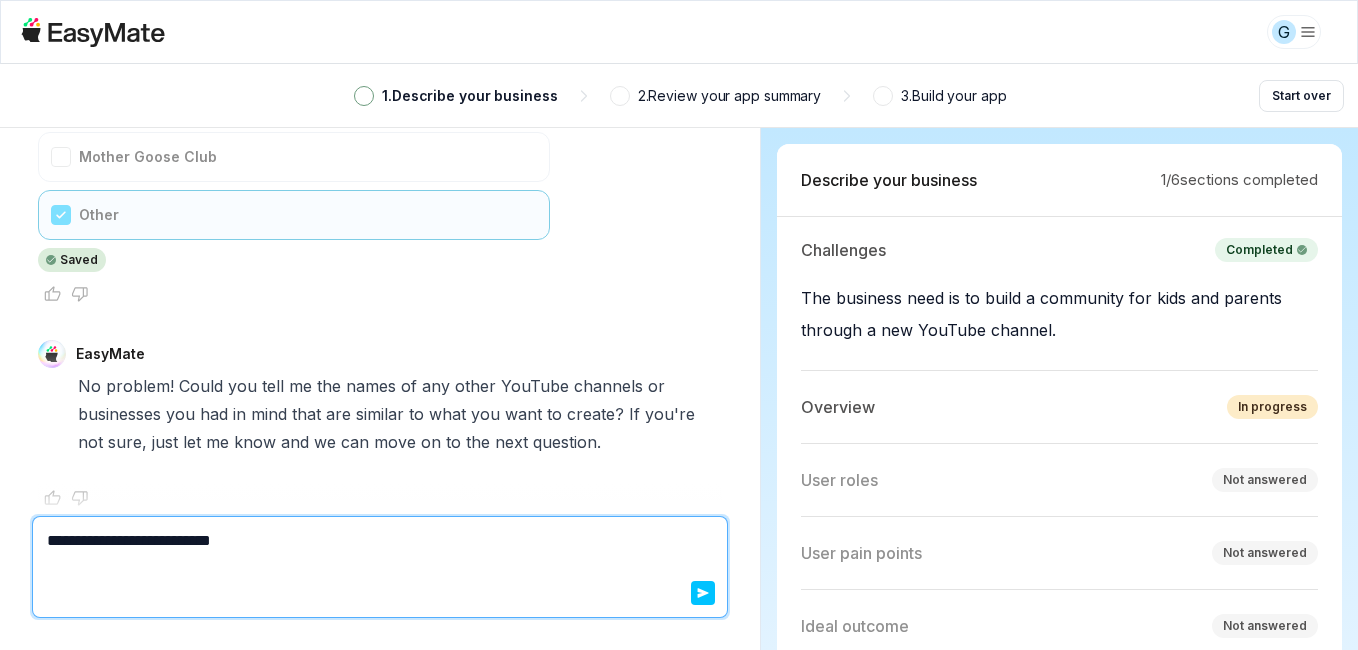 type on "*" 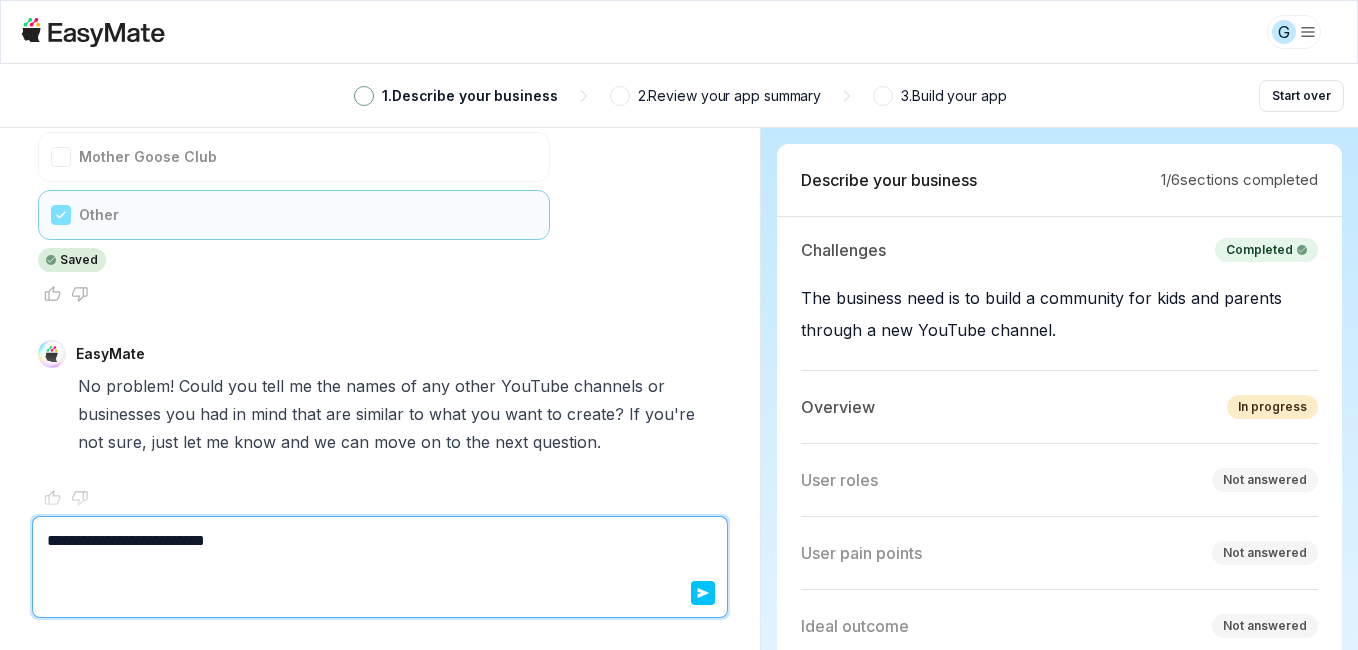 type on "*" 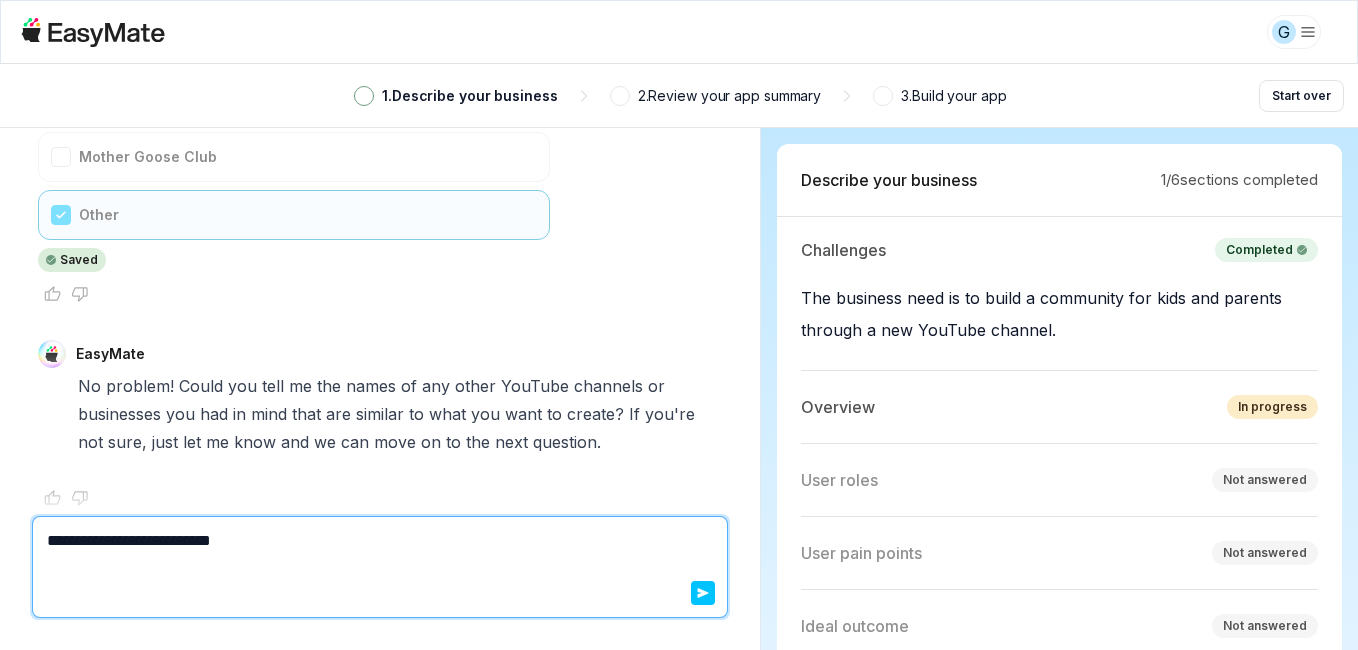type on "*" 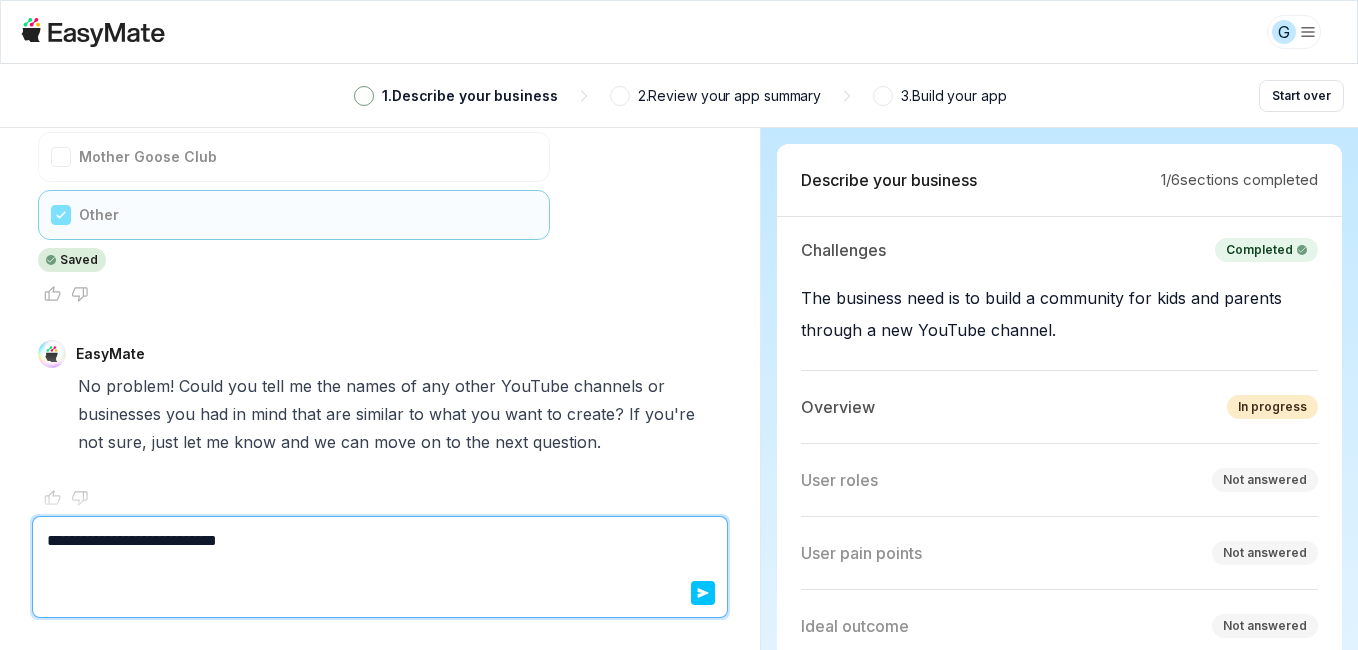 type on "*" 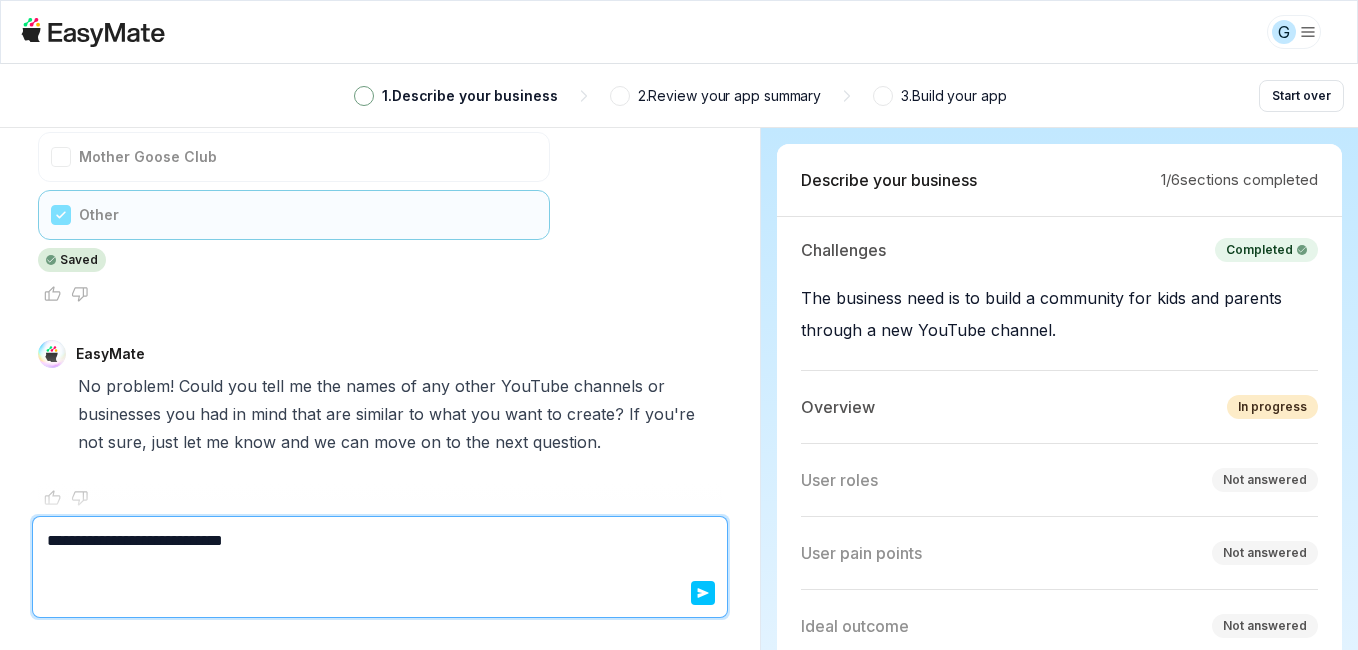 type on "**********" 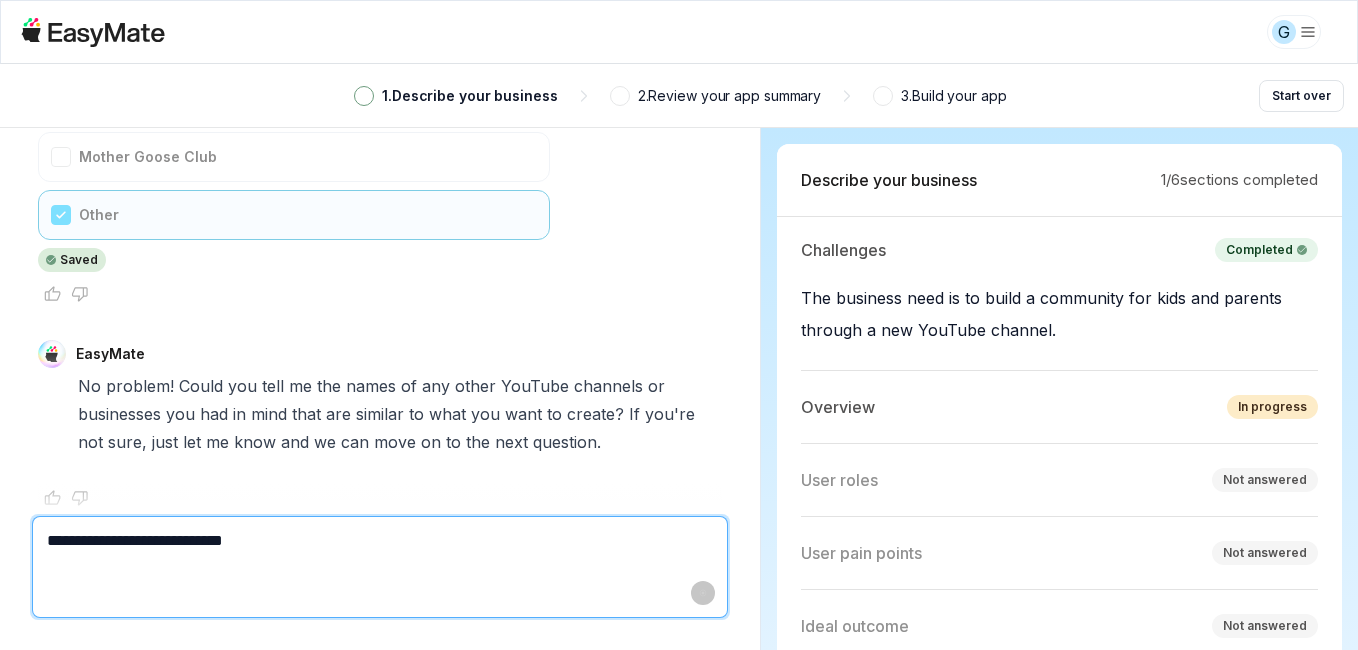type on "*" 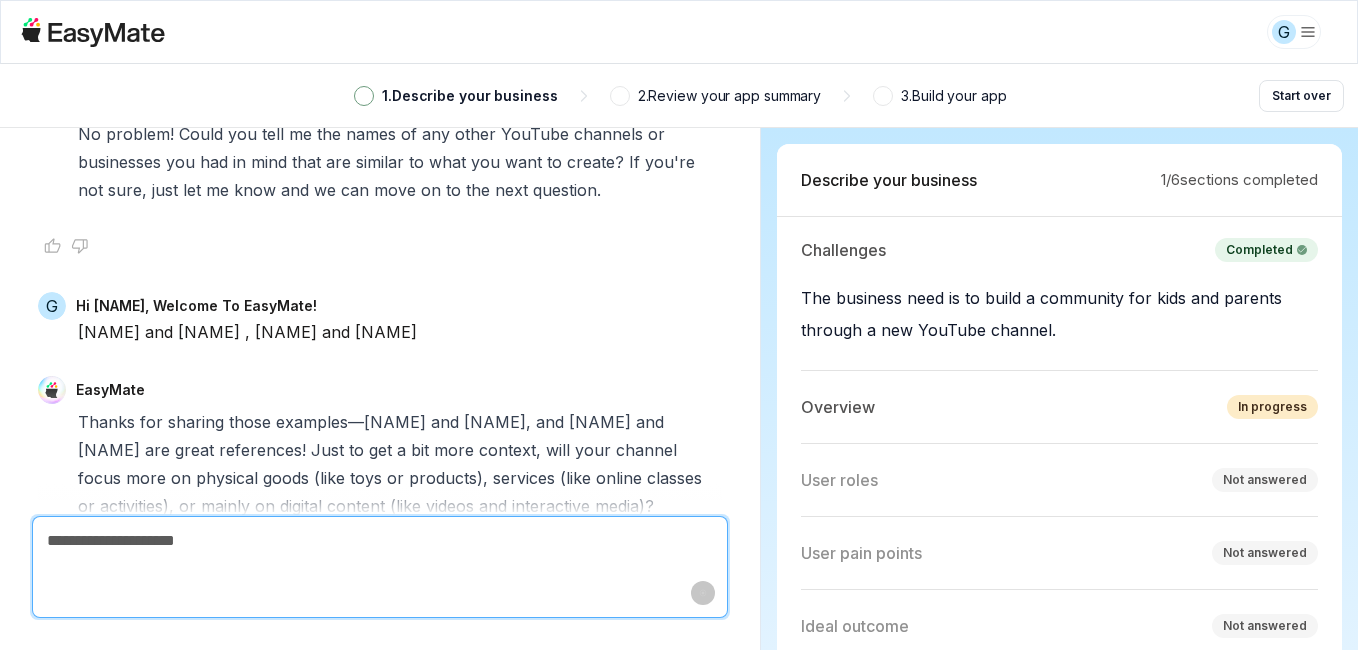 scroll, scrollTop: 2290, scrollLeft: 0, axis: vertical 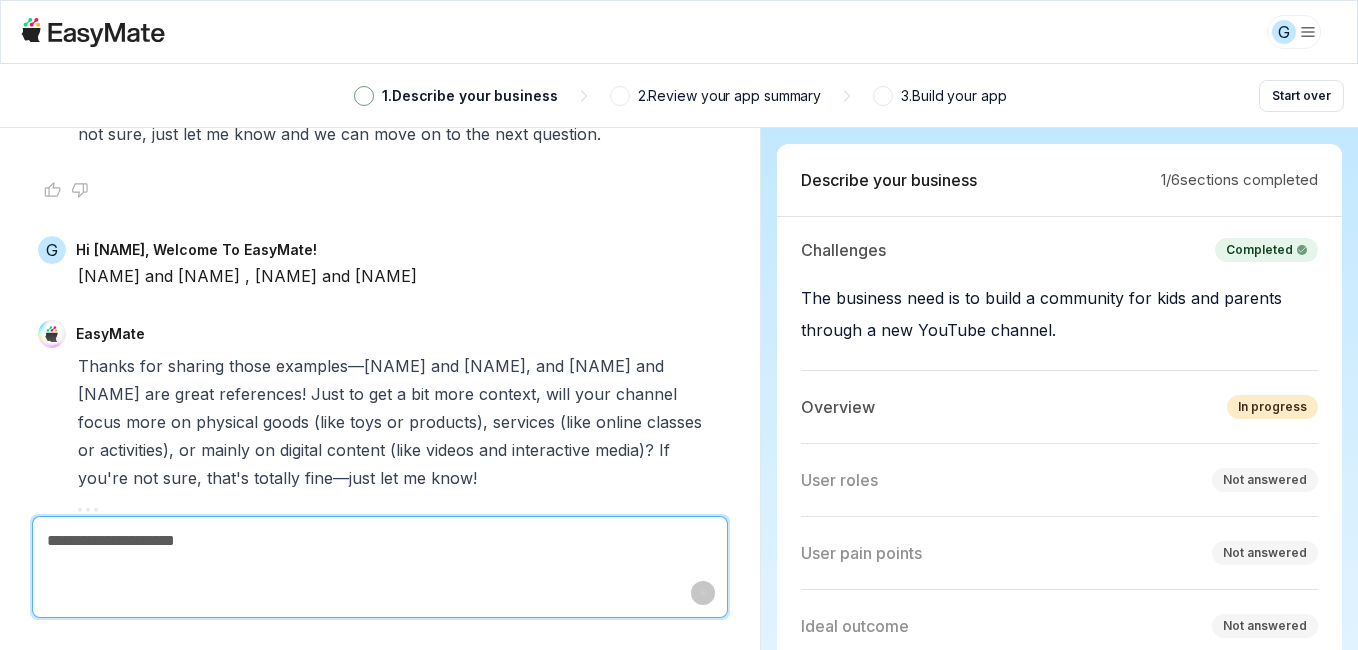 type on "*" 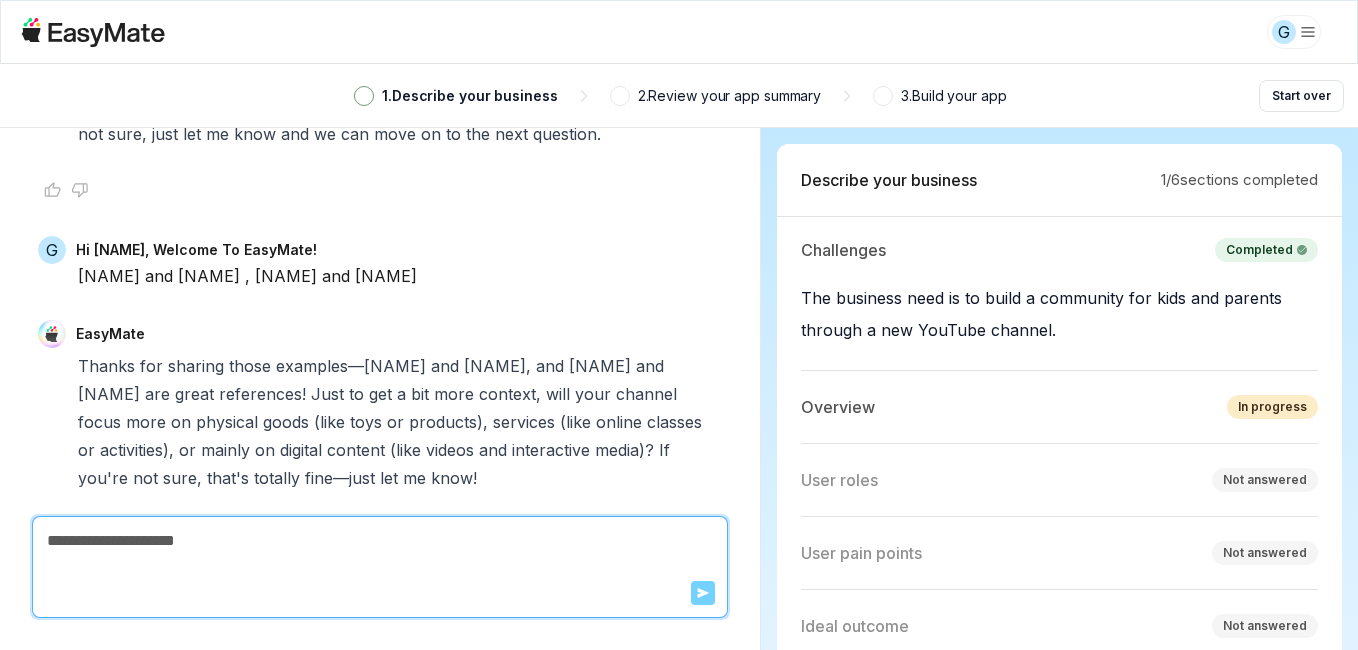 scroll, scrollTop: 2326, scrollLeft: 0, axis: vertical 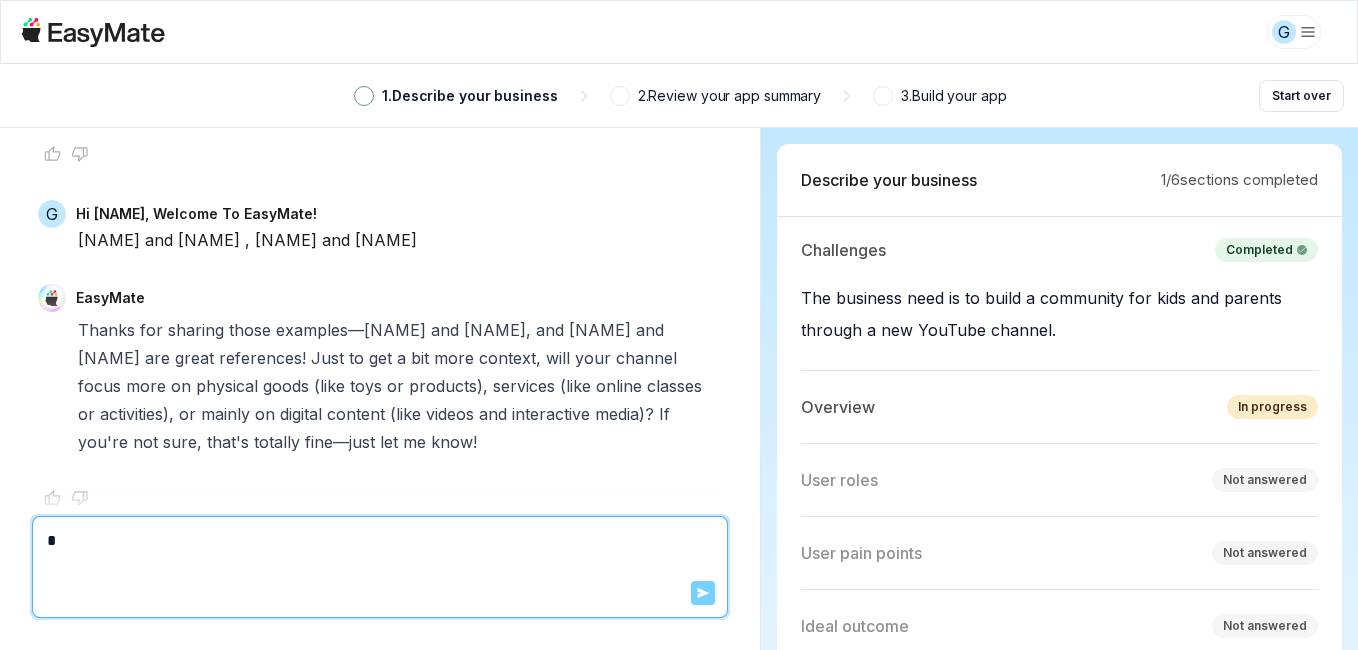 type on "**" 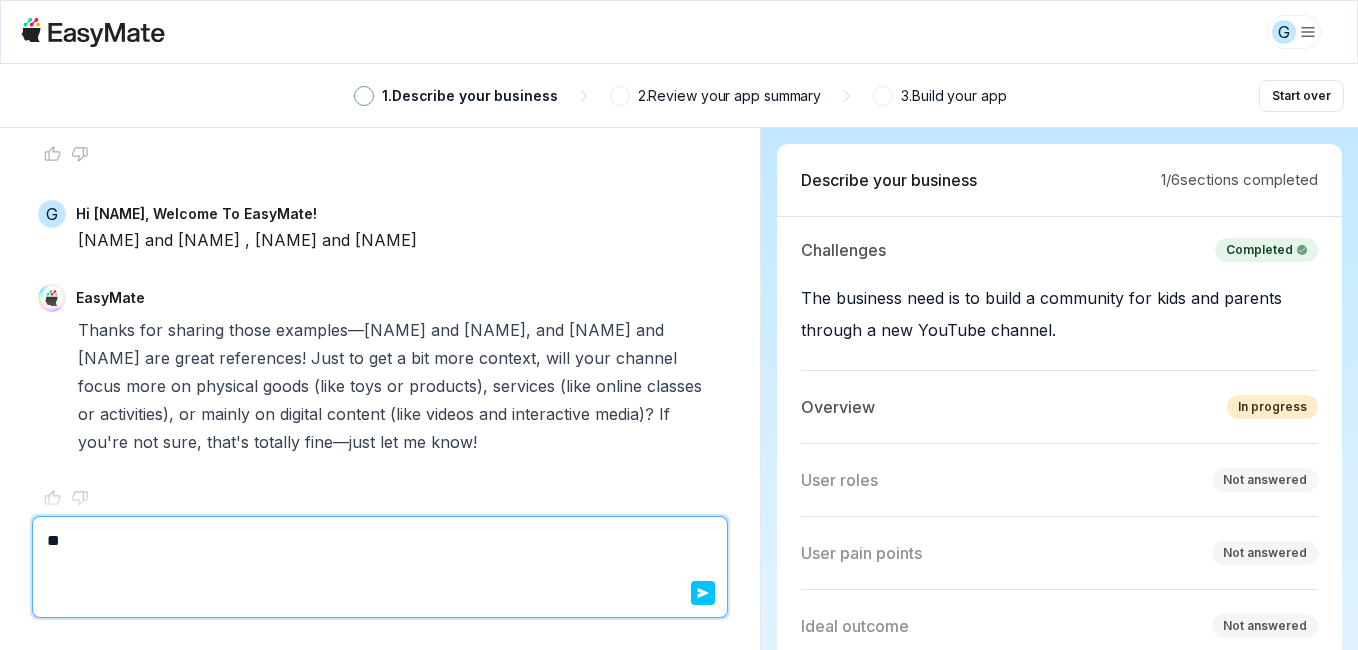 type on "*" 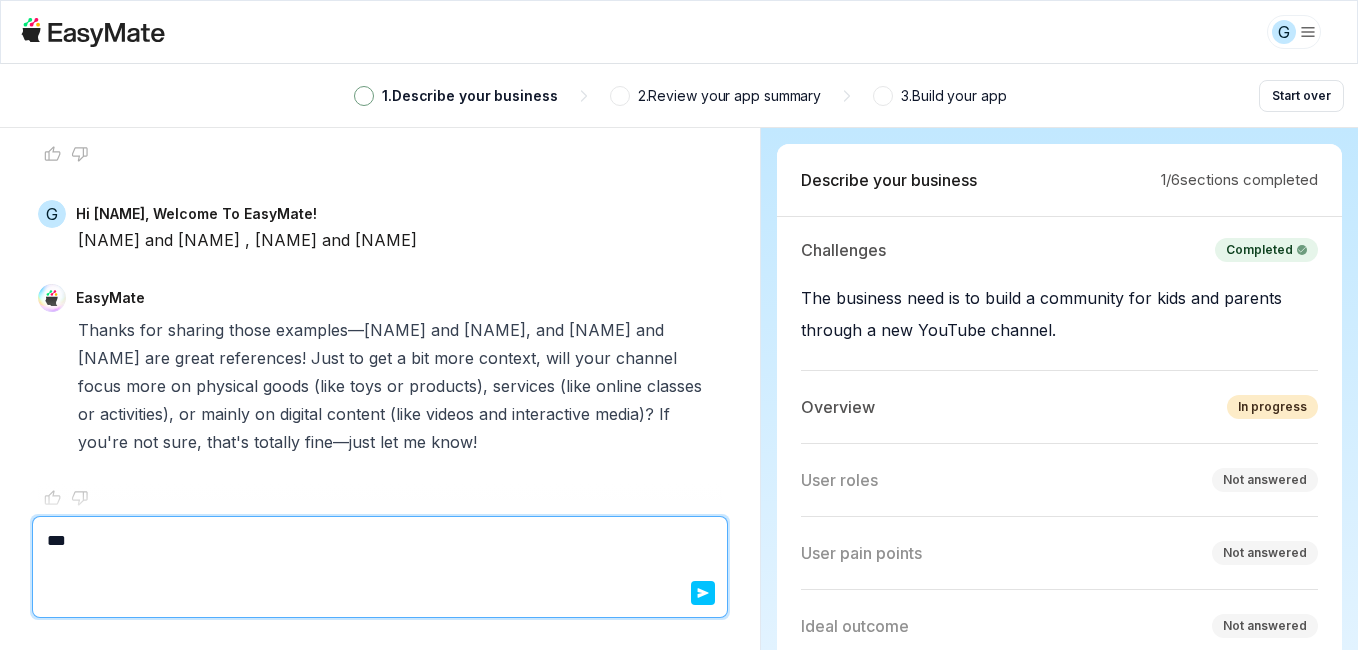 type on "*" 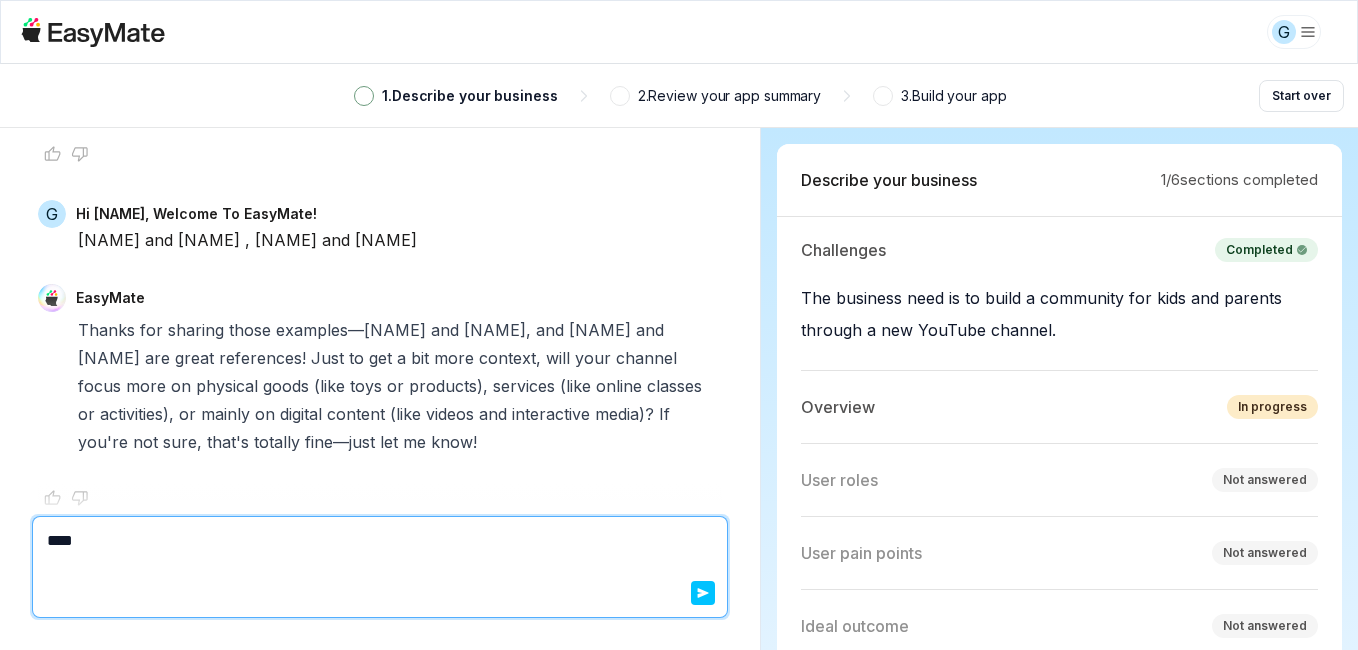 type on "*" 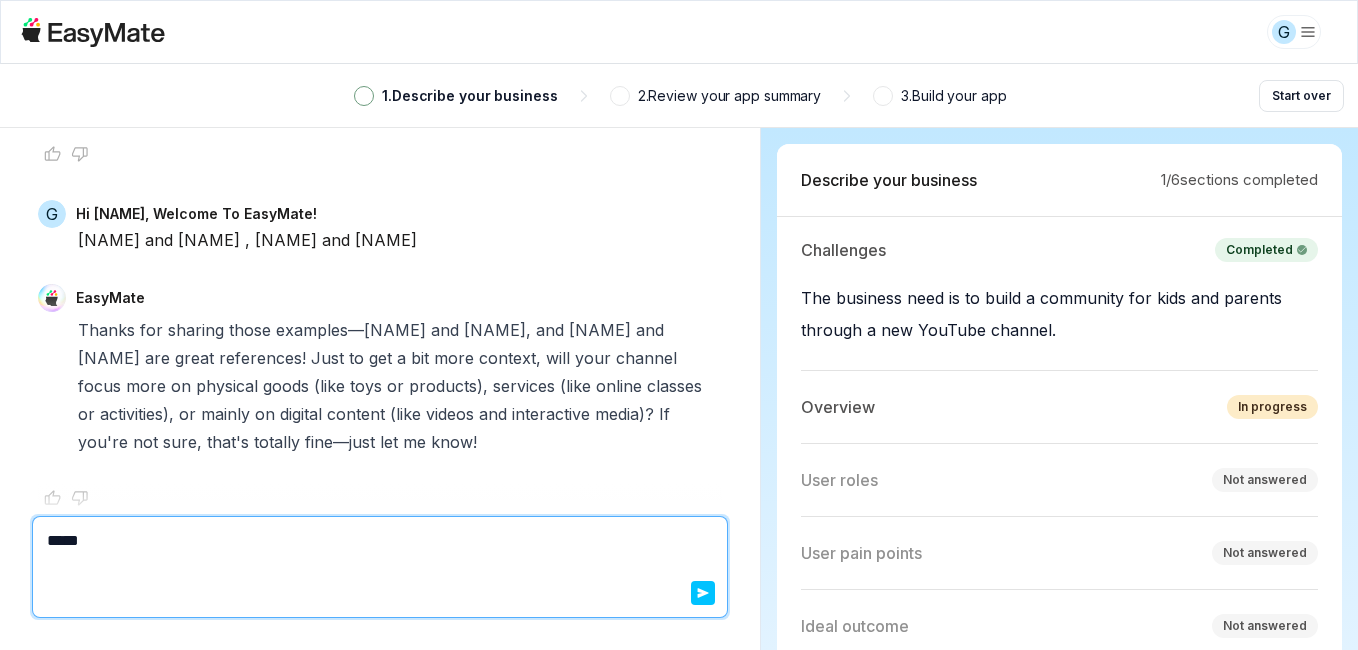 type on "*" 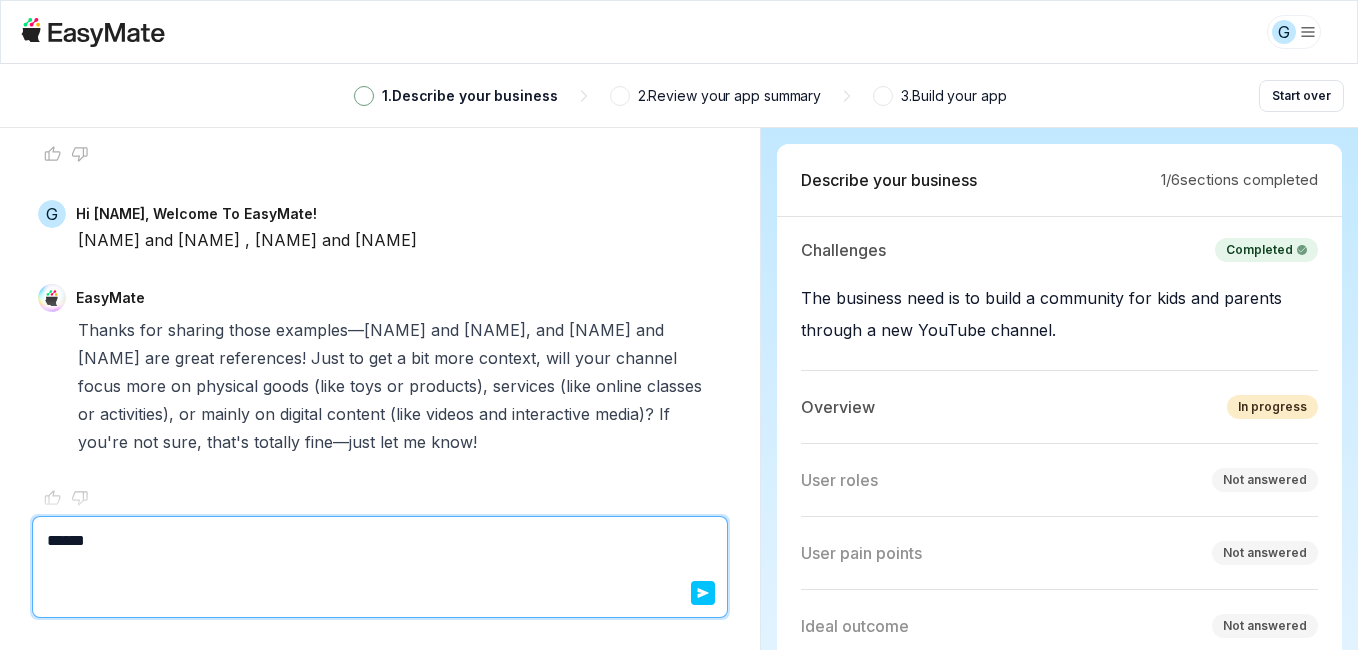 type on "*******" 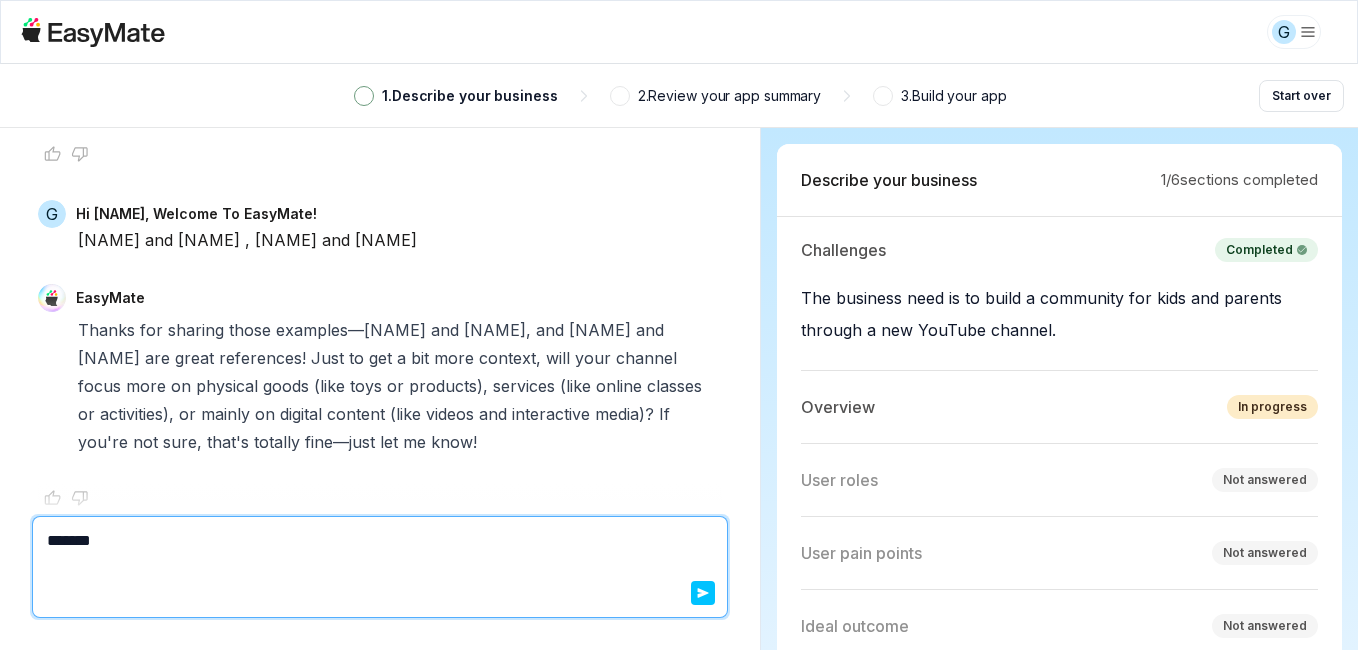 type on "*" 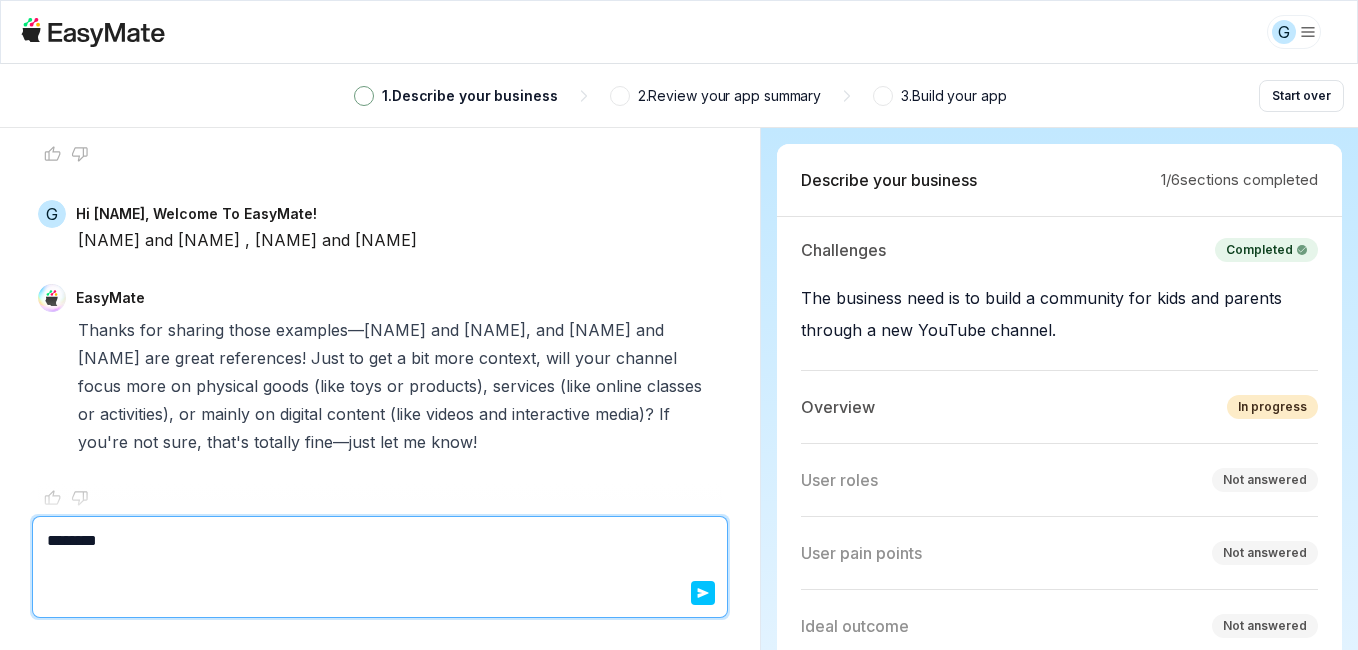 type on "*" 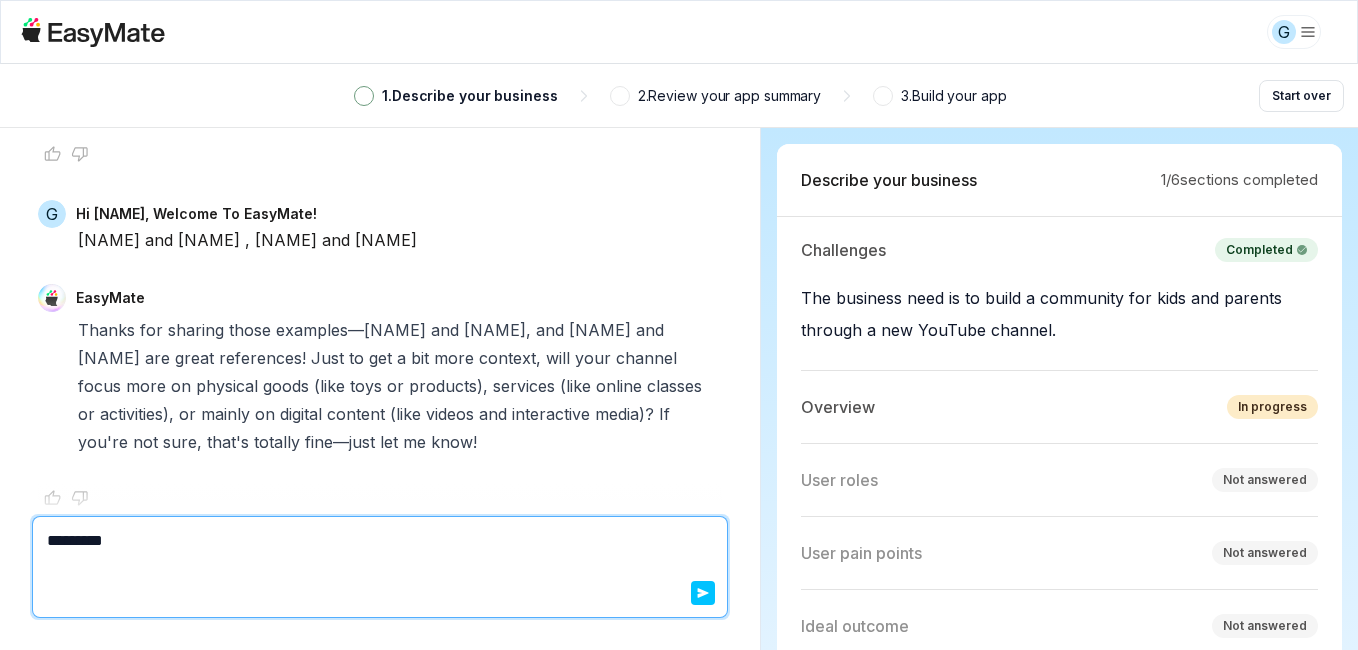 type on "*" 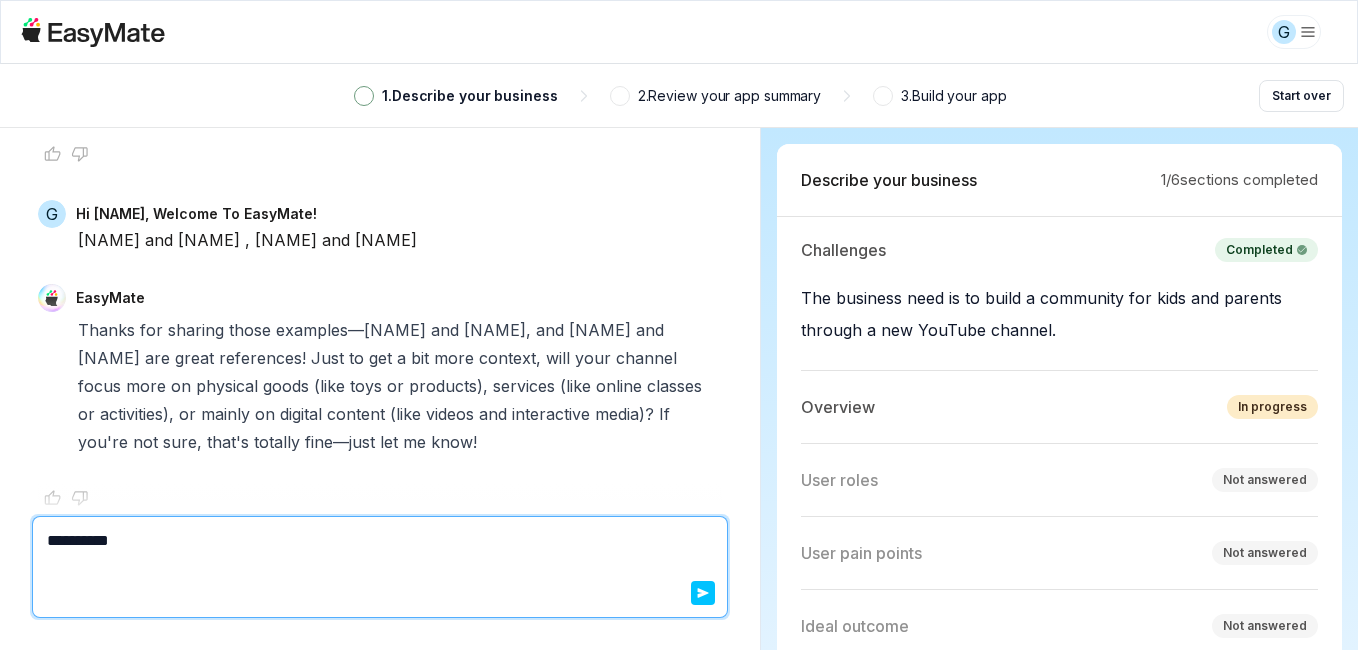 type on "**********" 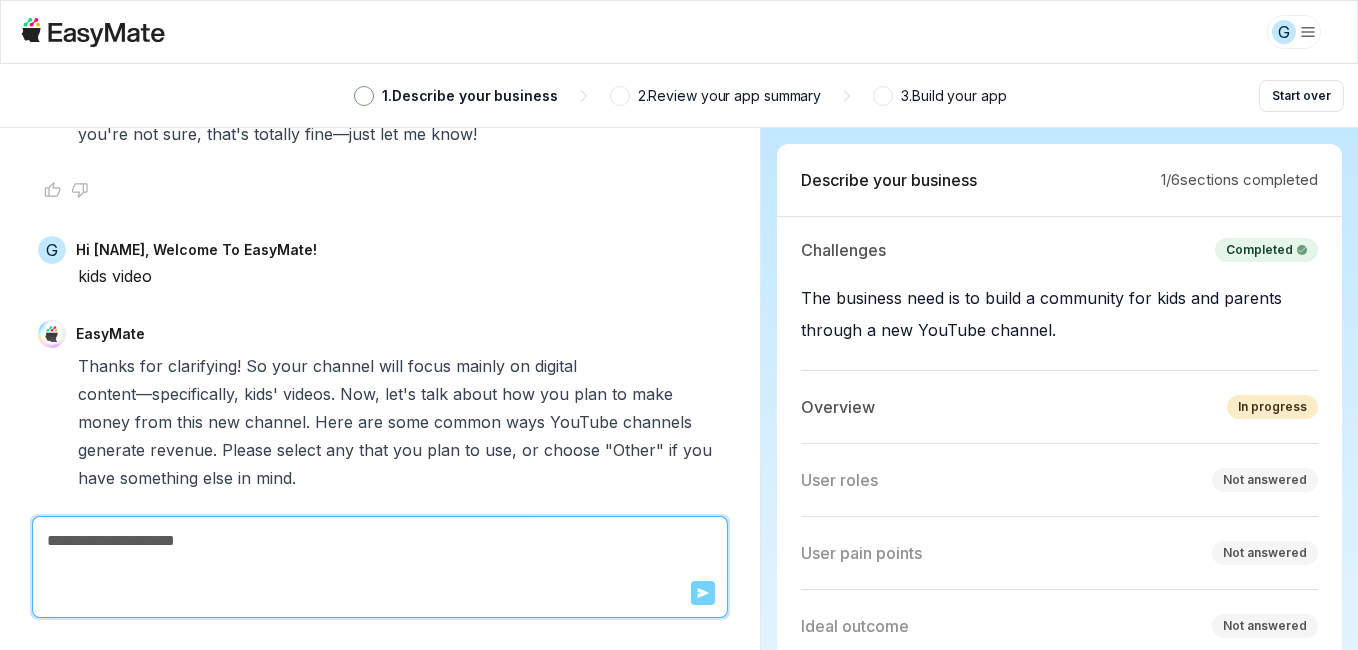 scroll, scrollTop: 3090, scrollLeft: 0, axis: vertical 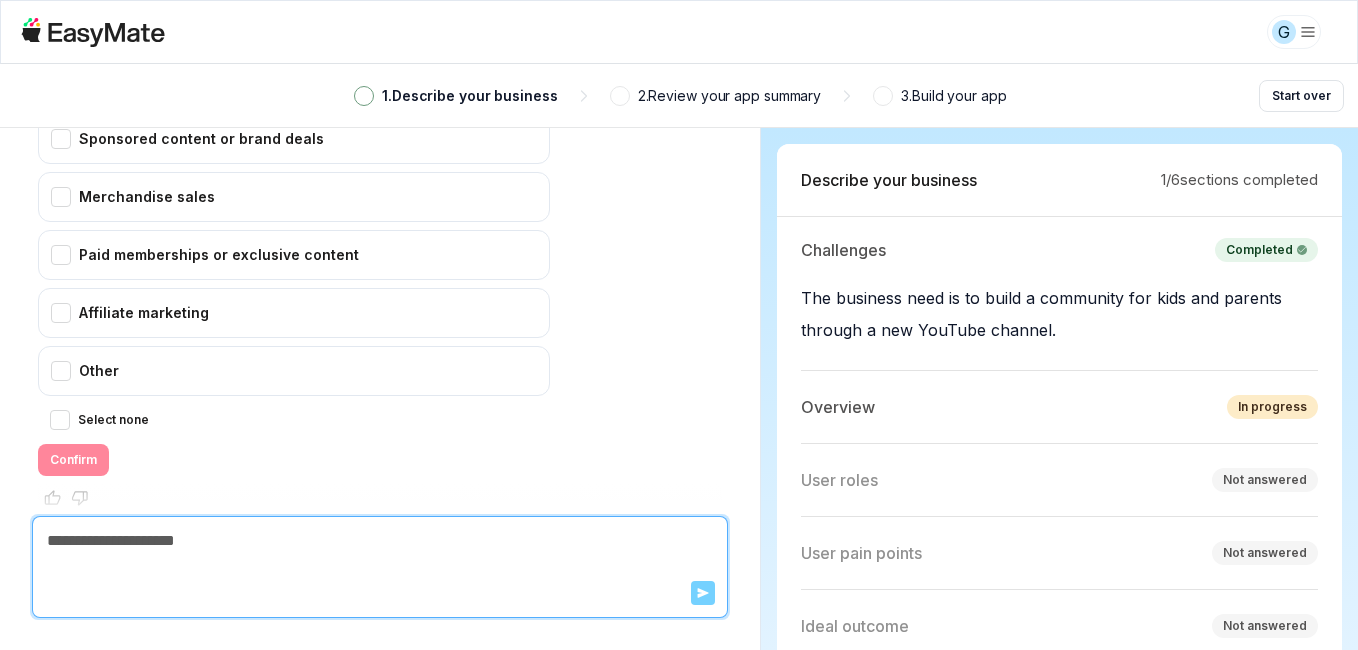 click on "Select none" at bounding box center (60, 420) 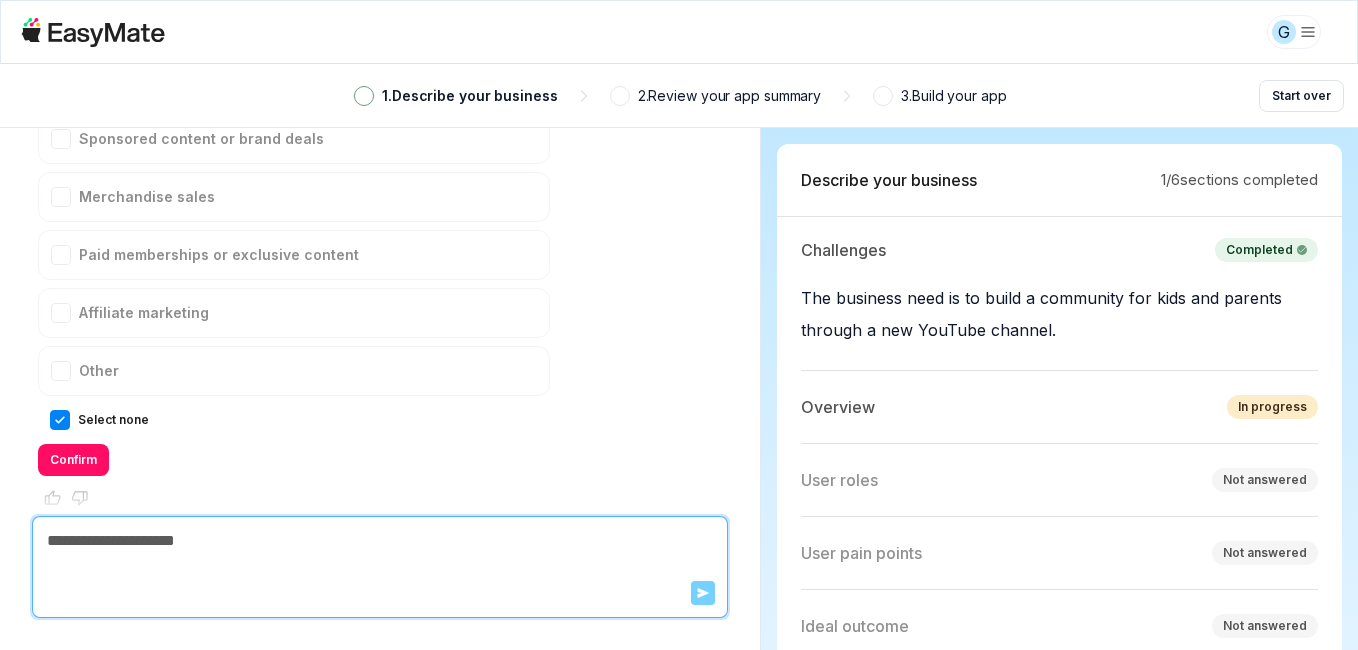 click on "Confirm" at bounding box center [73, 460] 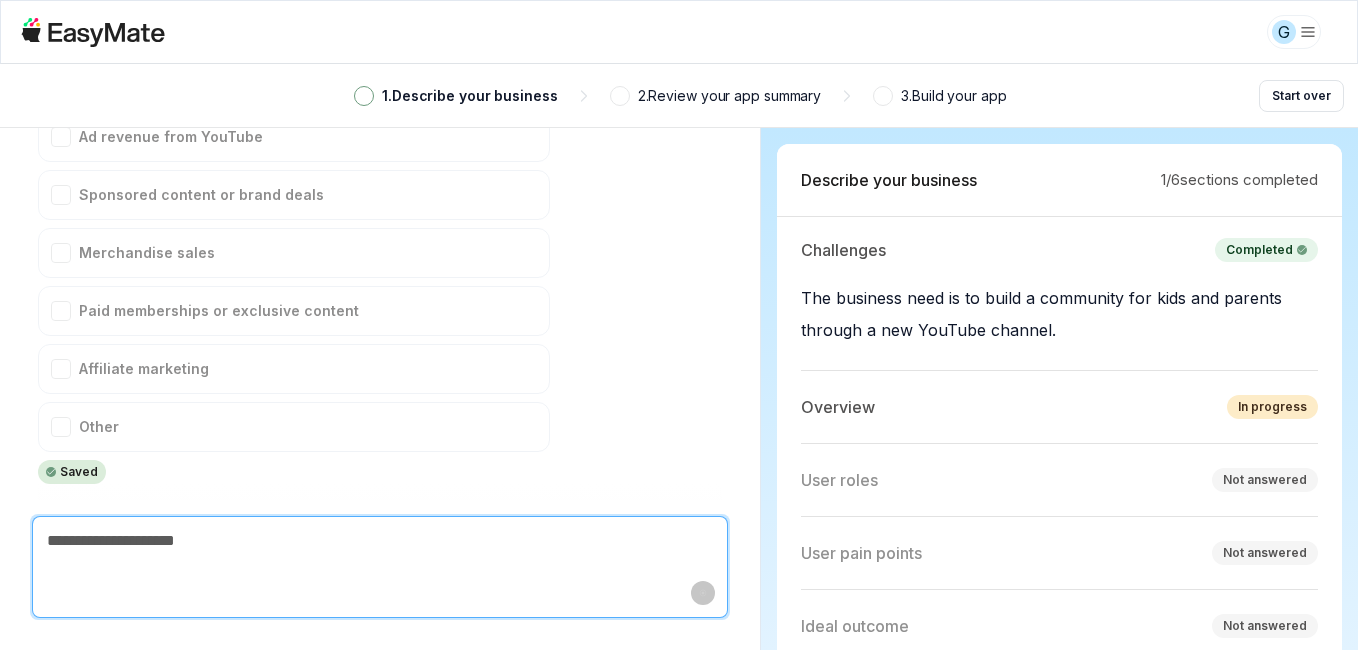 scroll, scrollTop: 3006, scrollLeft: 0, axis: vertical 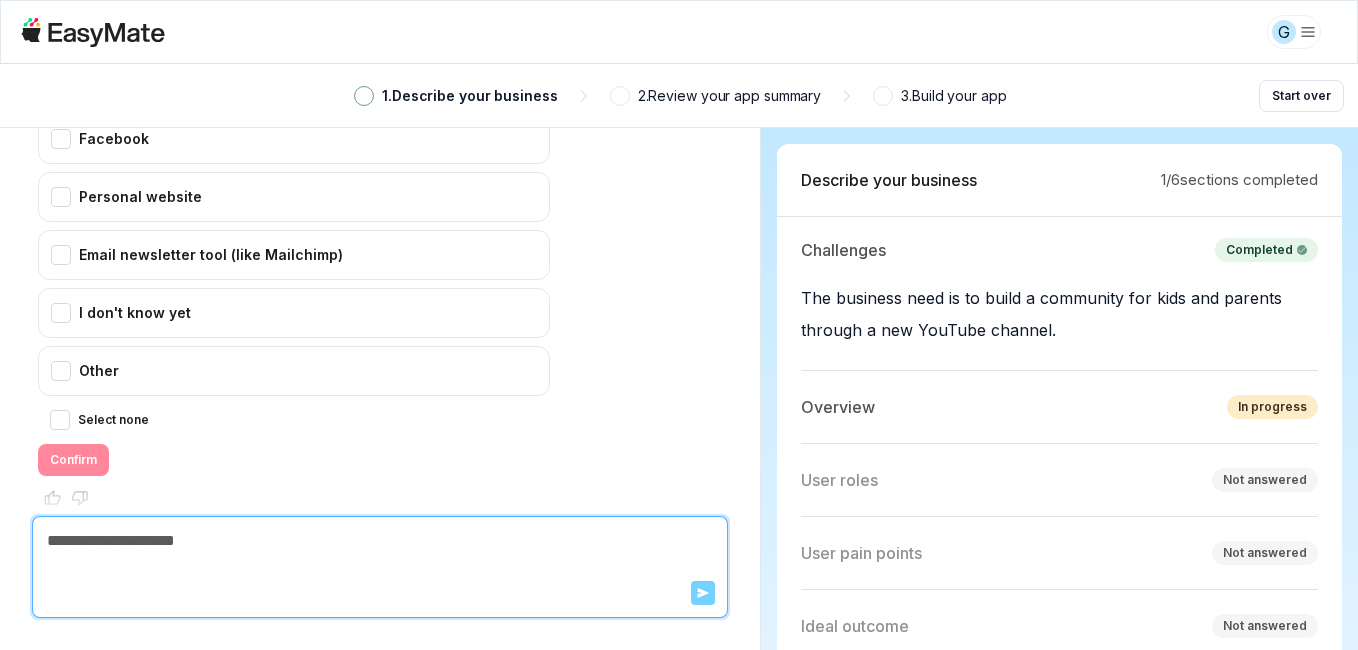 click on "I don't know yet" at bounding box center [294, 313] 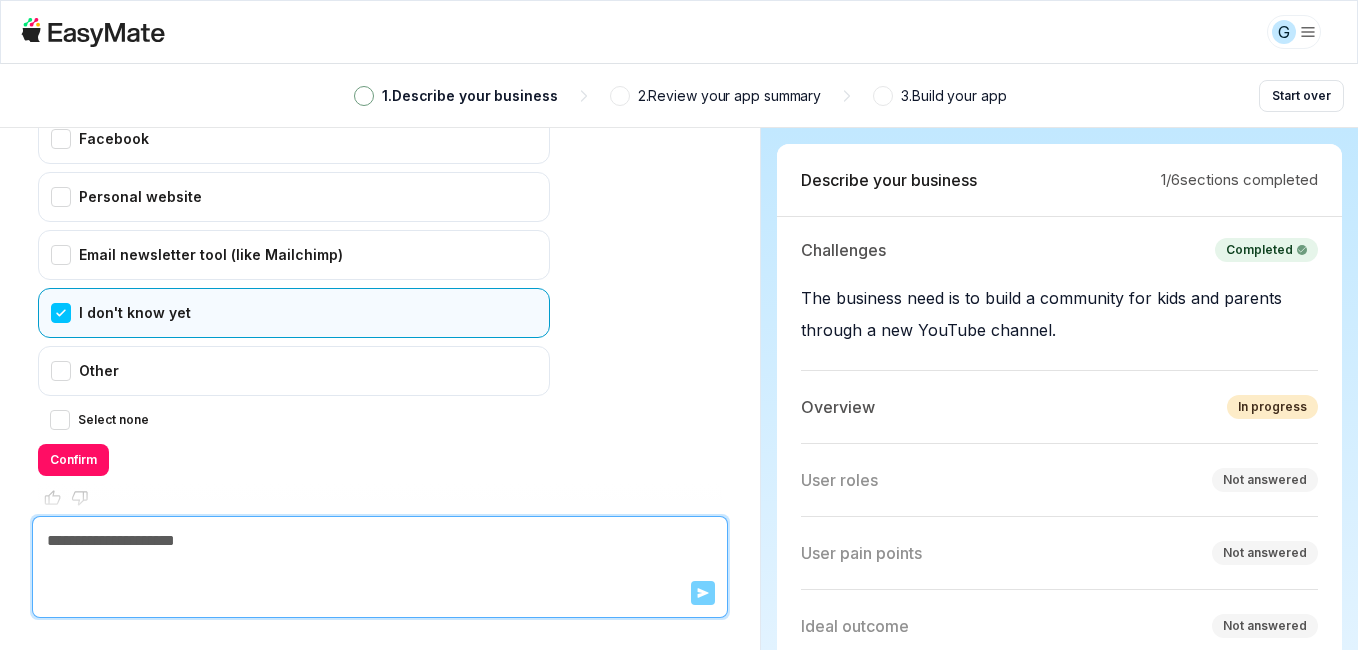 click on "Confirm" at bounding box center [73, 460] 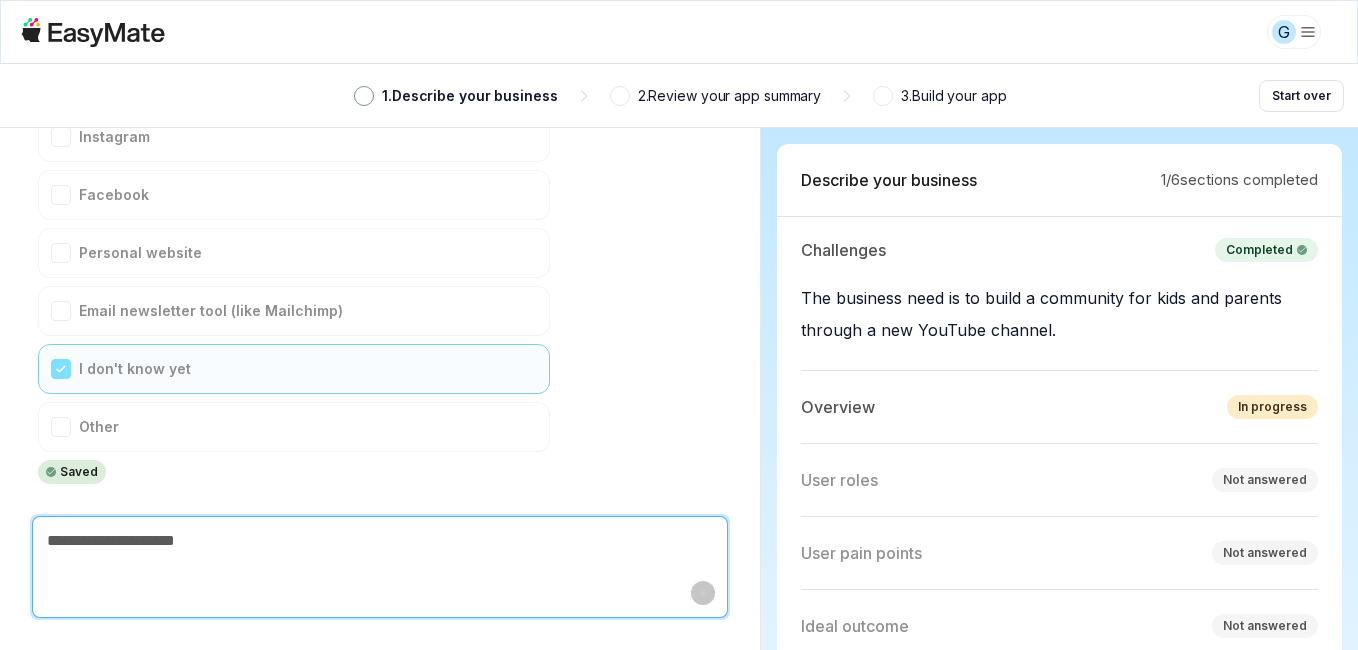 scroll, scrollTop: 3638, scrollLeft: 0, axis: vertical 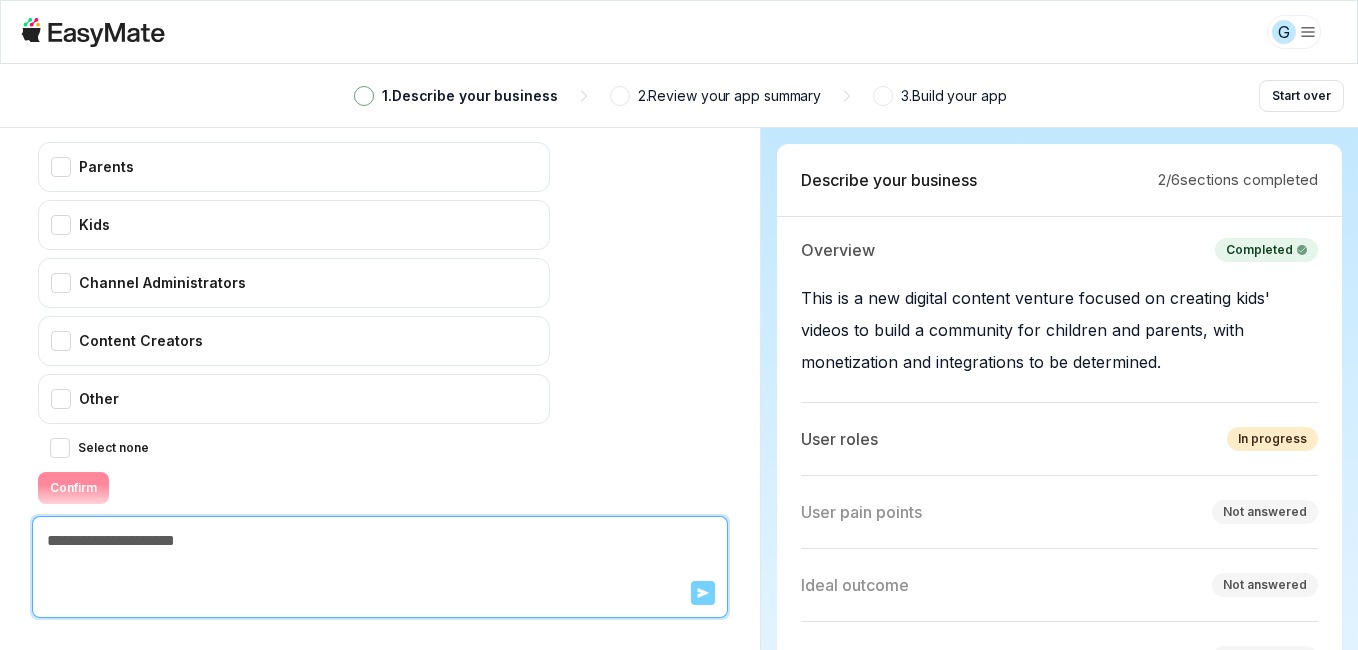 click on "Content Creators" at bounding box center (294, 341) 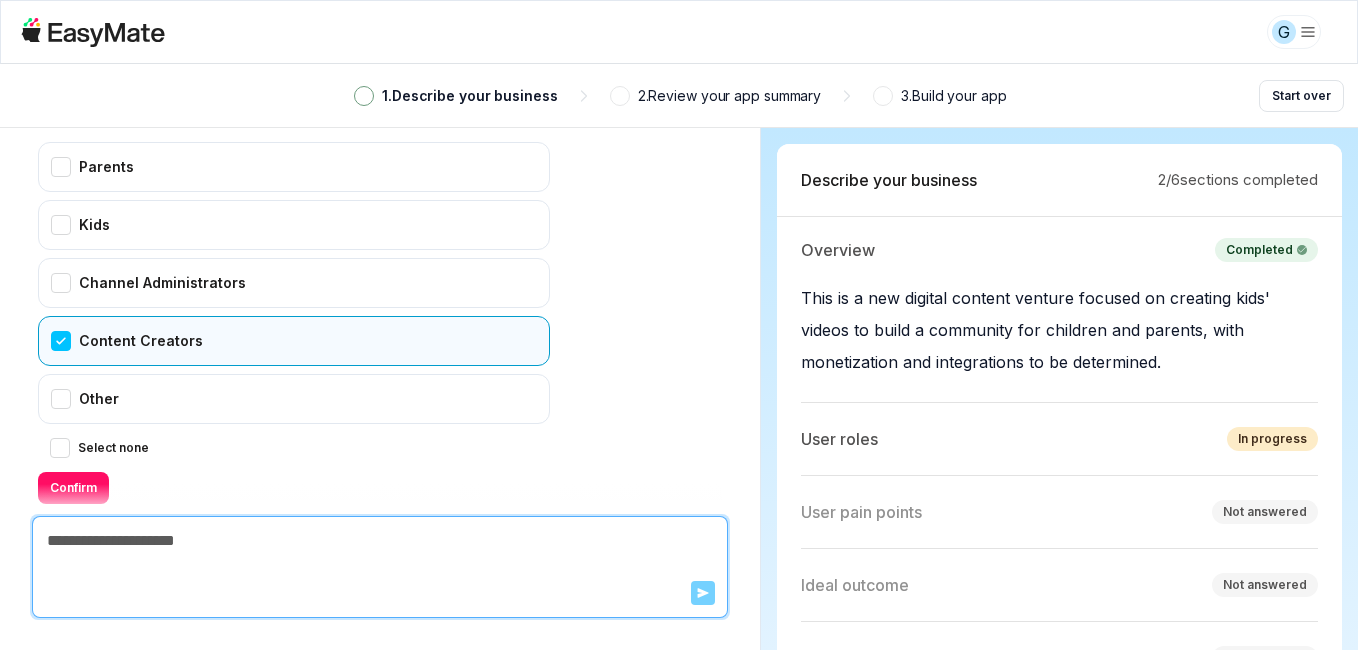 click on "Confirm" at bounding box center (73, 488) 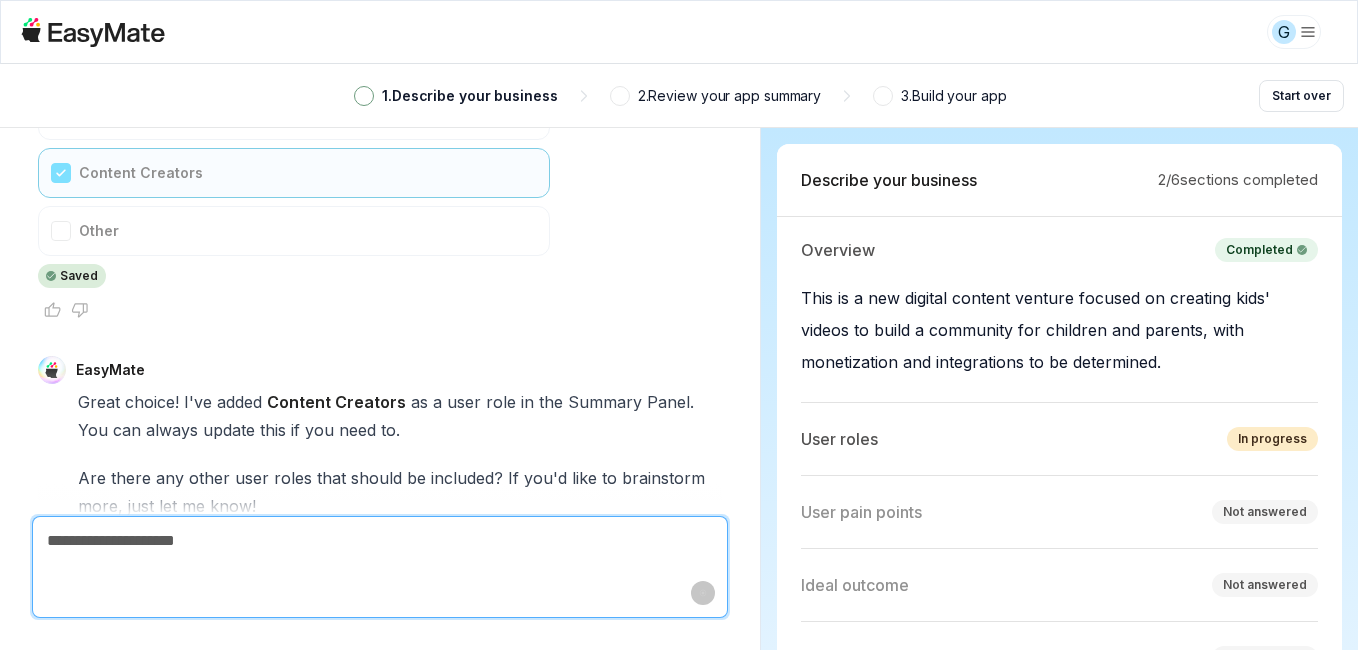 scroll, scrollTop: 4456, scrollLeft: 0, axis: vertical 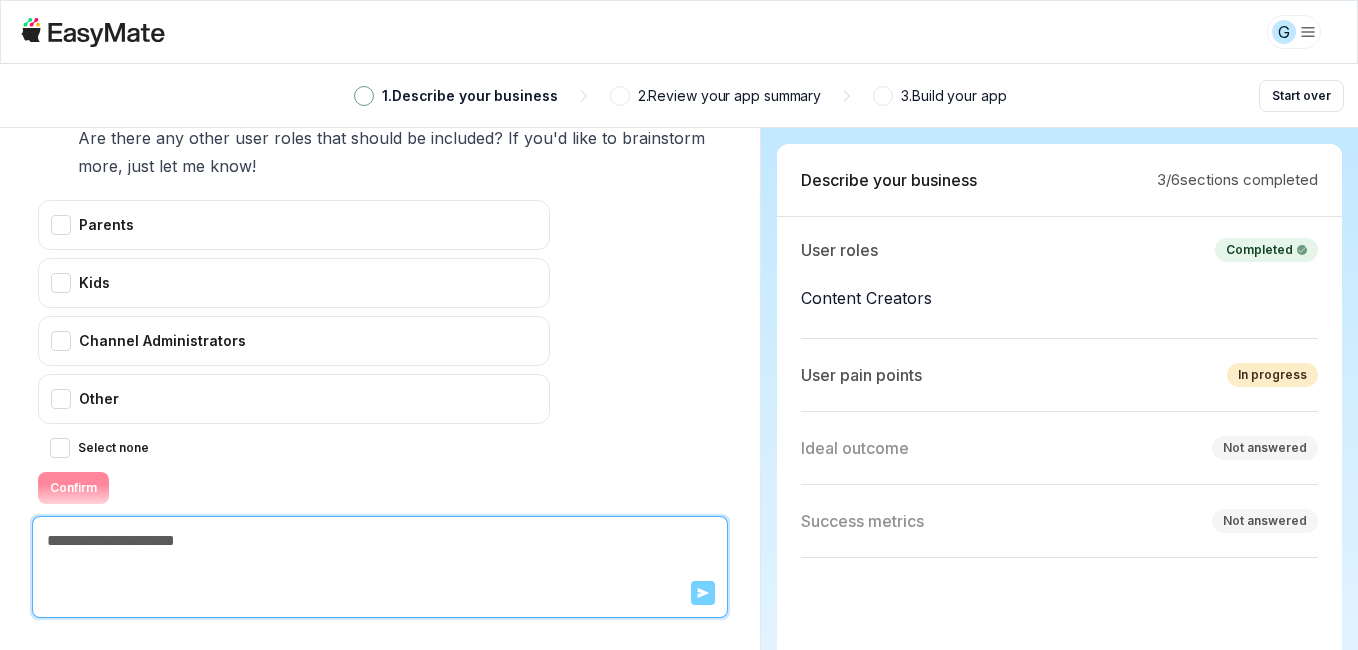click on "Parents" at bounding box center (294, 225) 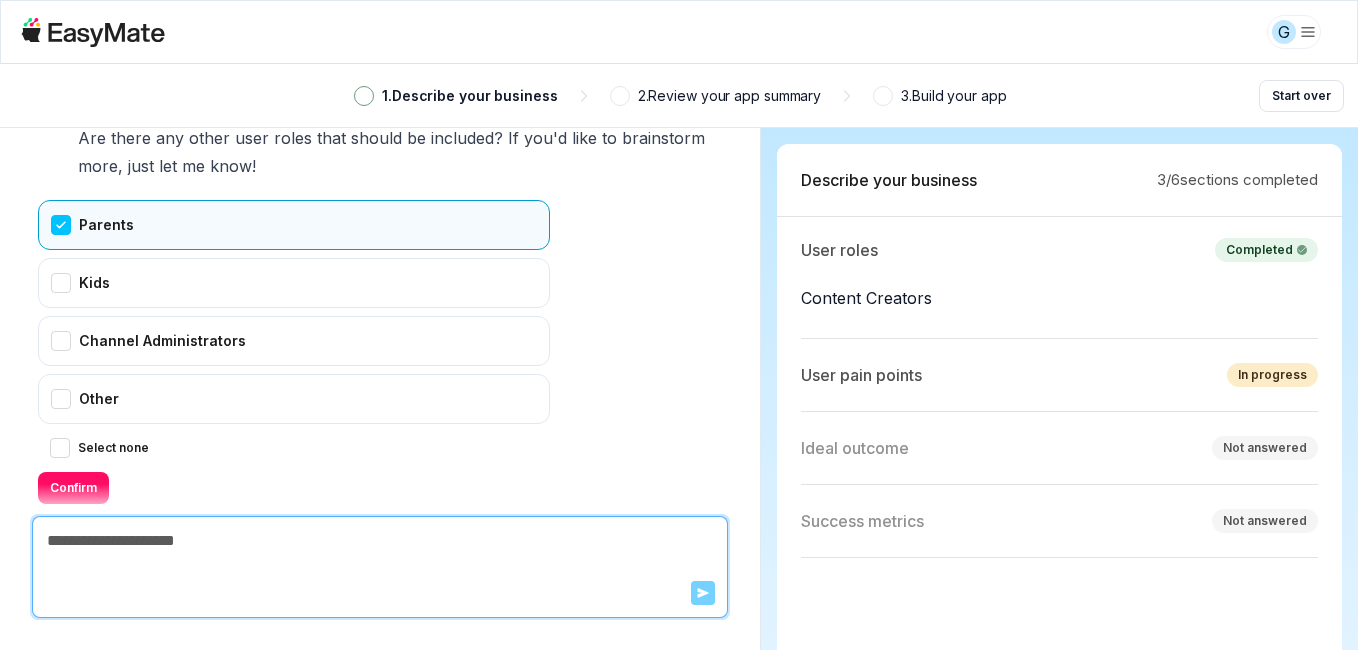click on "Confirm" at bounding box center [73, 488] 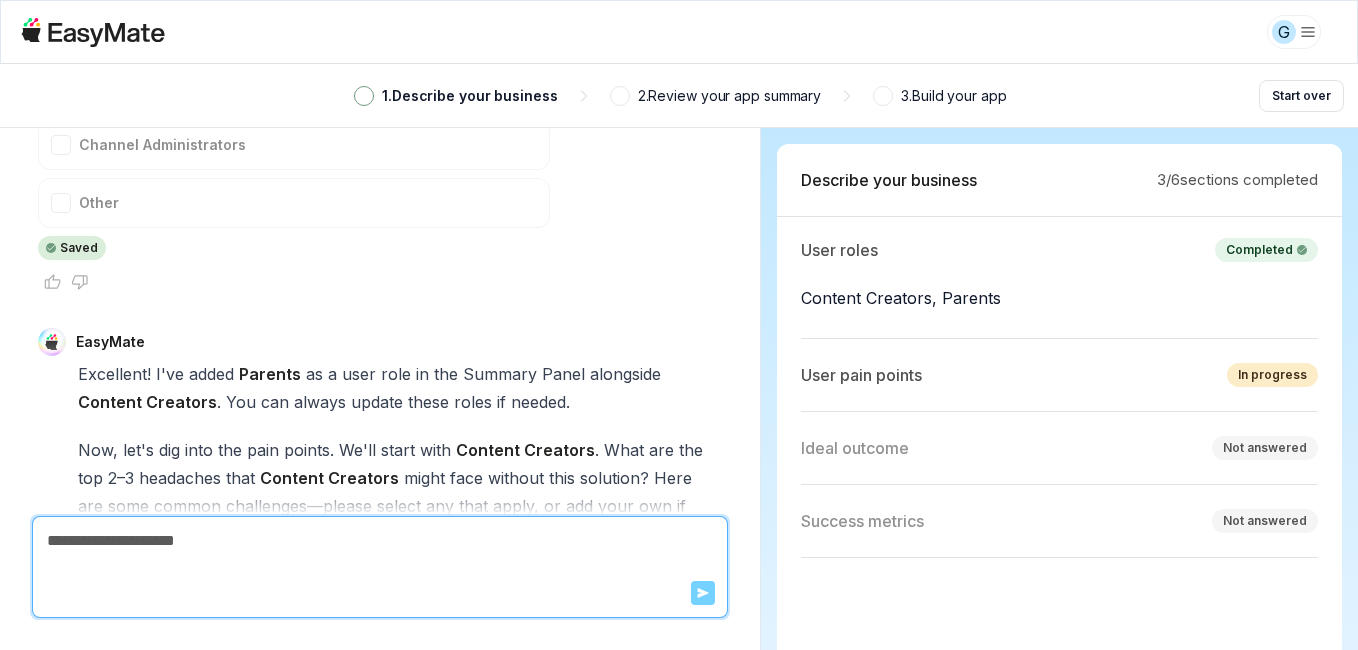 scroll, scrollTop: 5390, scrollLeft: 0, axis: vertical 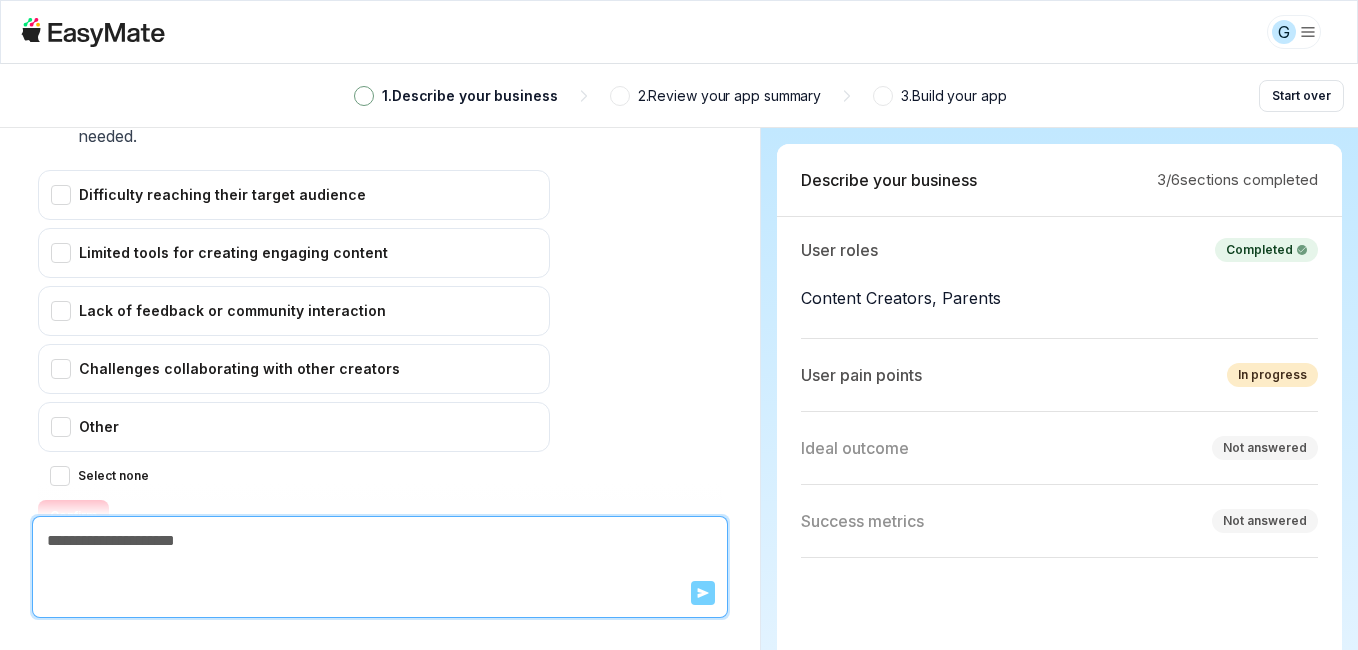 click on "Limited tools for creating engaging content" at bounding box center [294, 253] 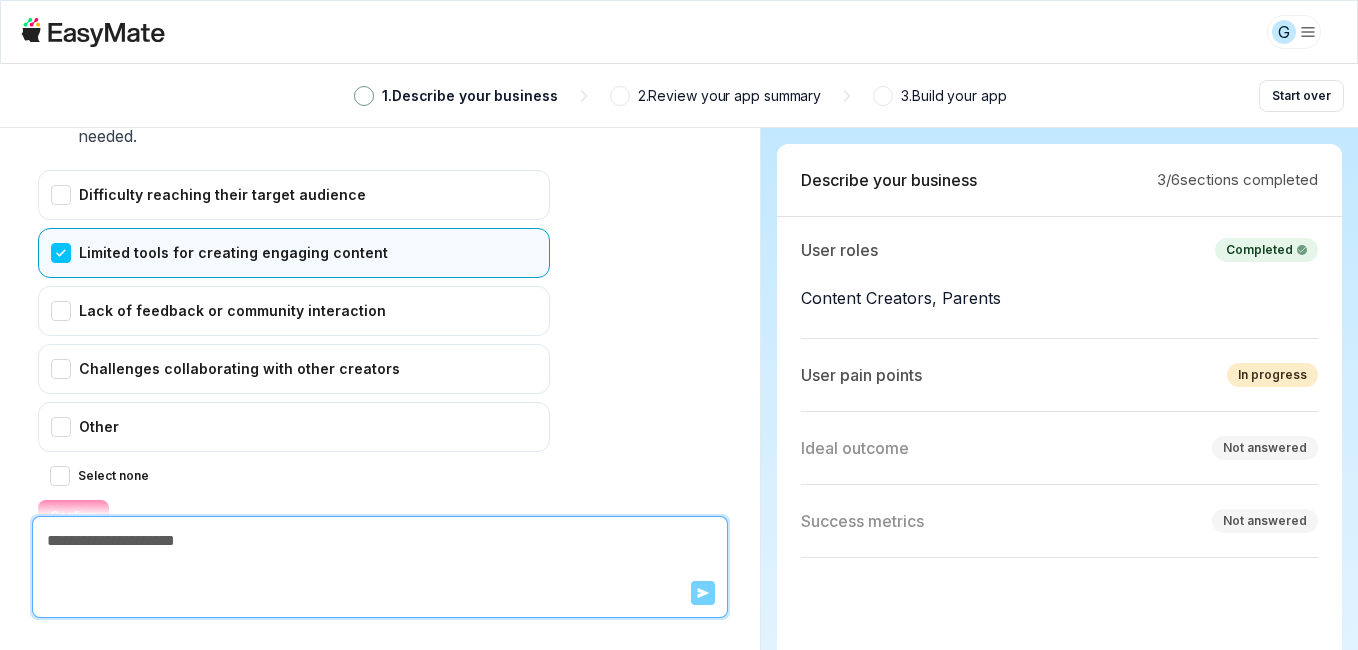 click on "Confirm" at bounding box center [73, 516] 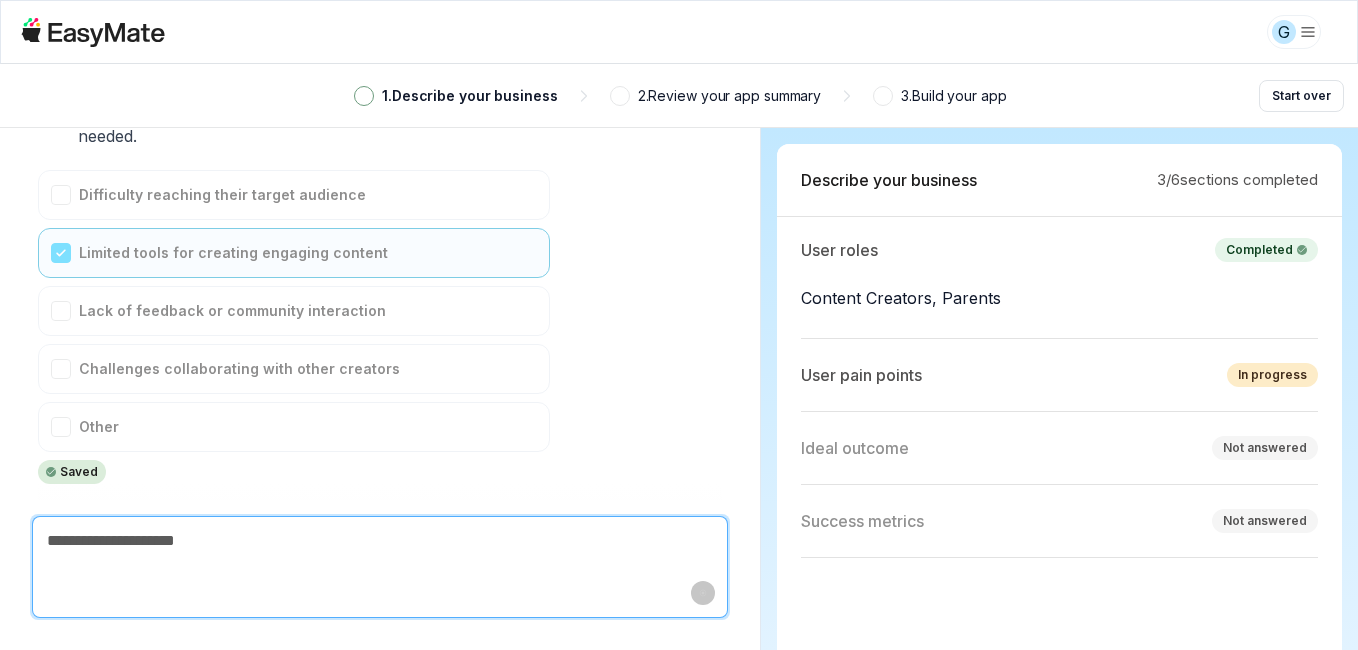 scroll, scrollTop: 5306, scrollLeft: 0, axis: vertical 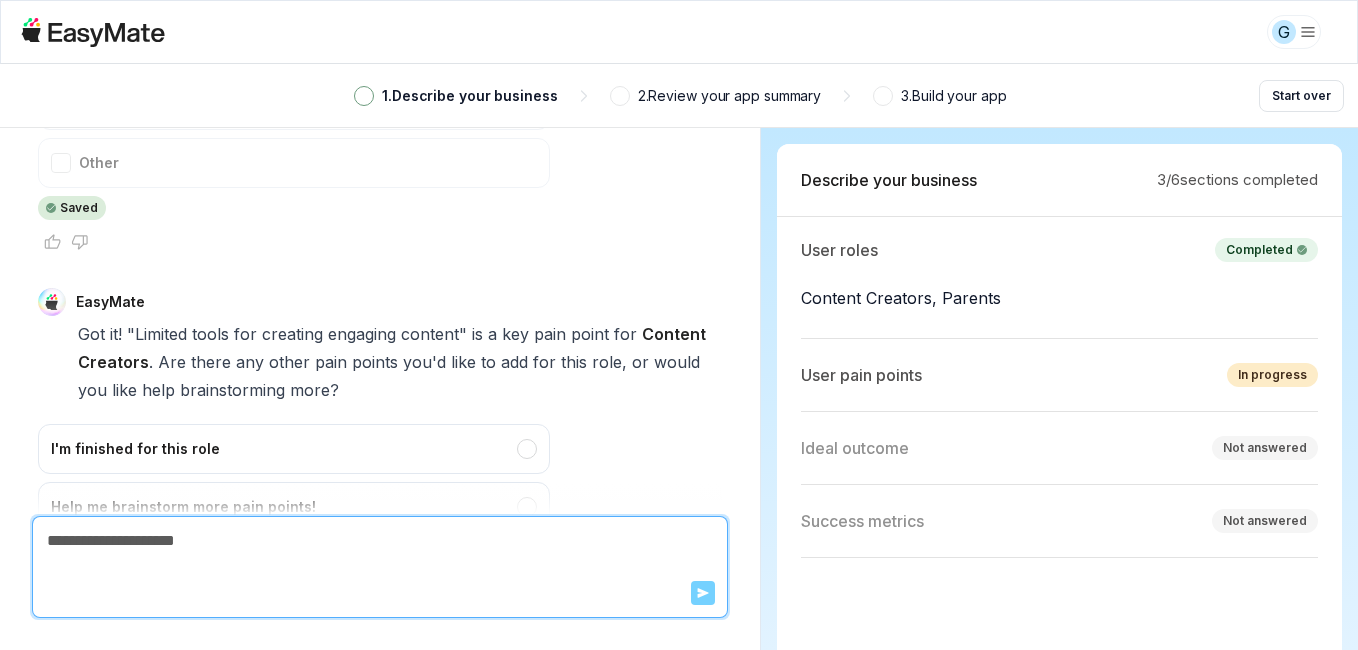 click on "I'm finished for this role" at bounding box center [294, 449] 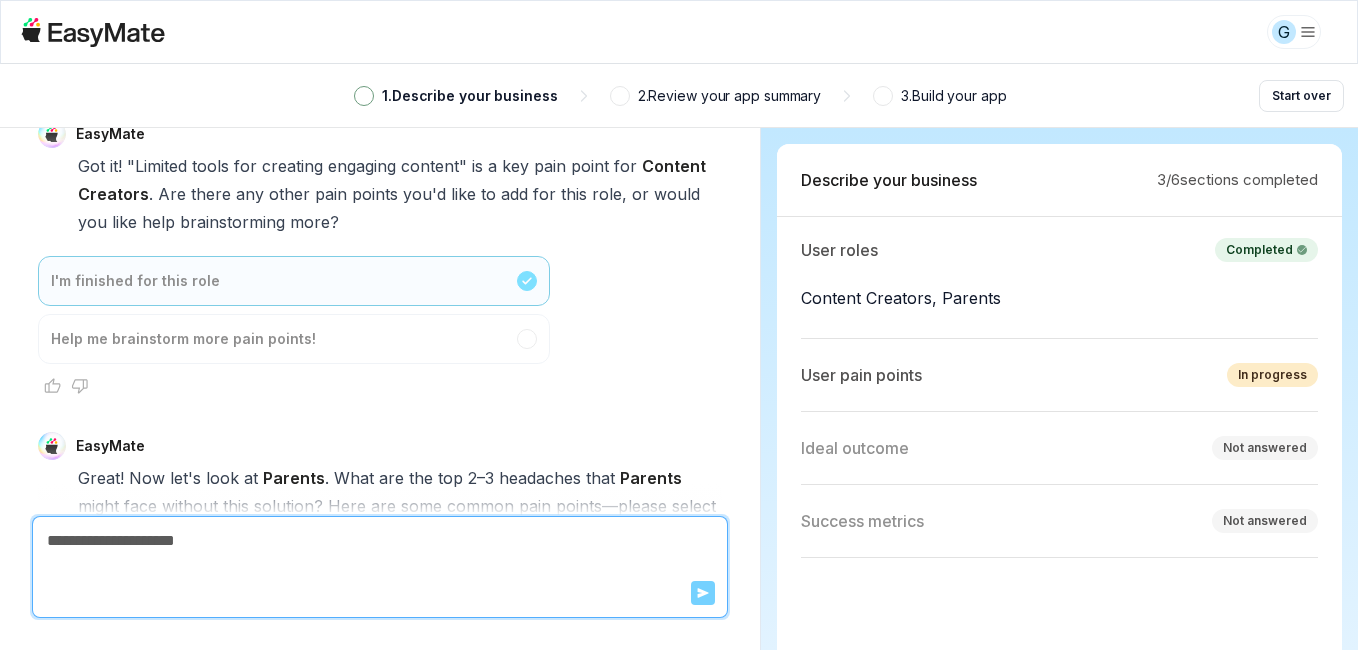 scroll, scrollTop: 6220, scrollLeft: 0, axis: vertical 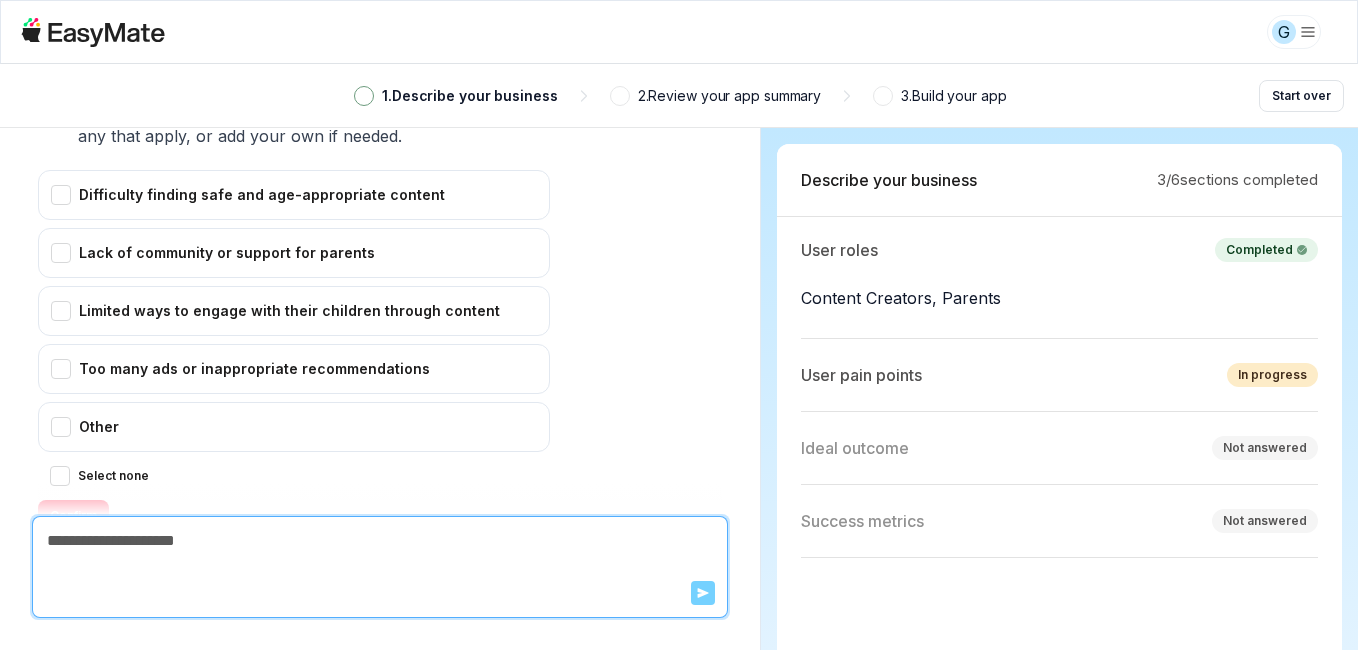 click on "Lack of community or support for parents" at bounding box center (294, 253) 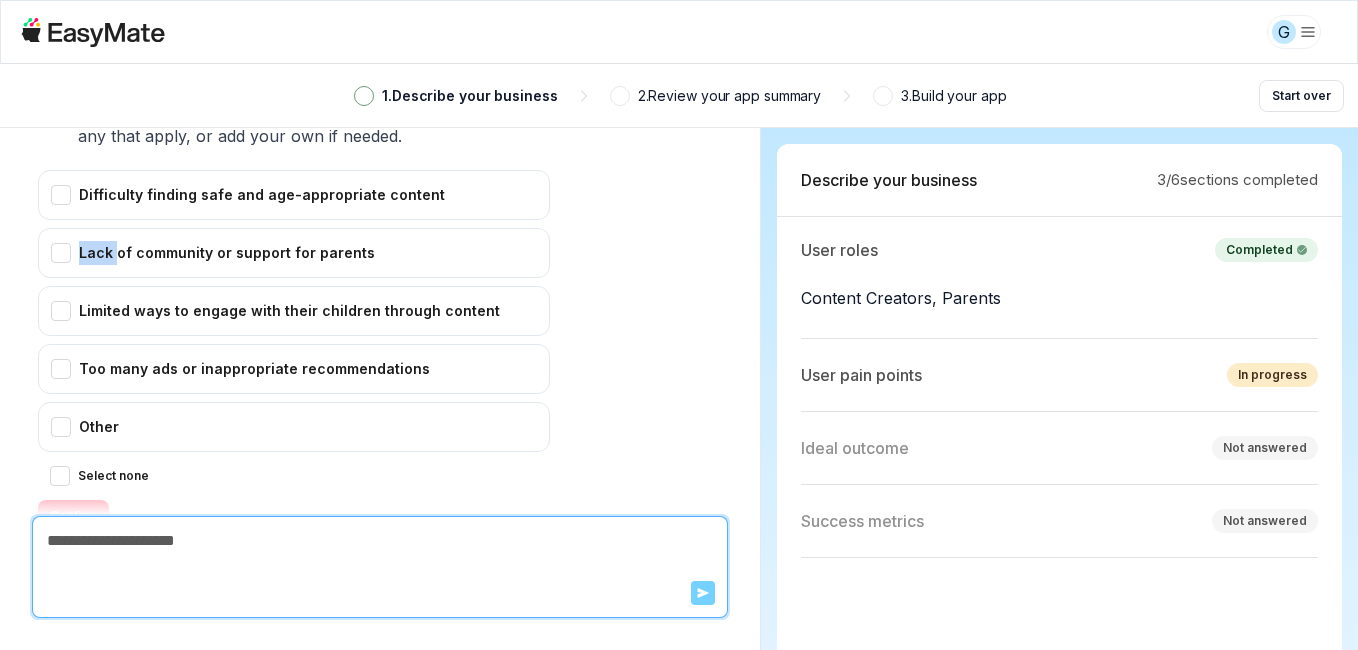 click on "Lack of community or support for parents" at bounding box center (294, 253) 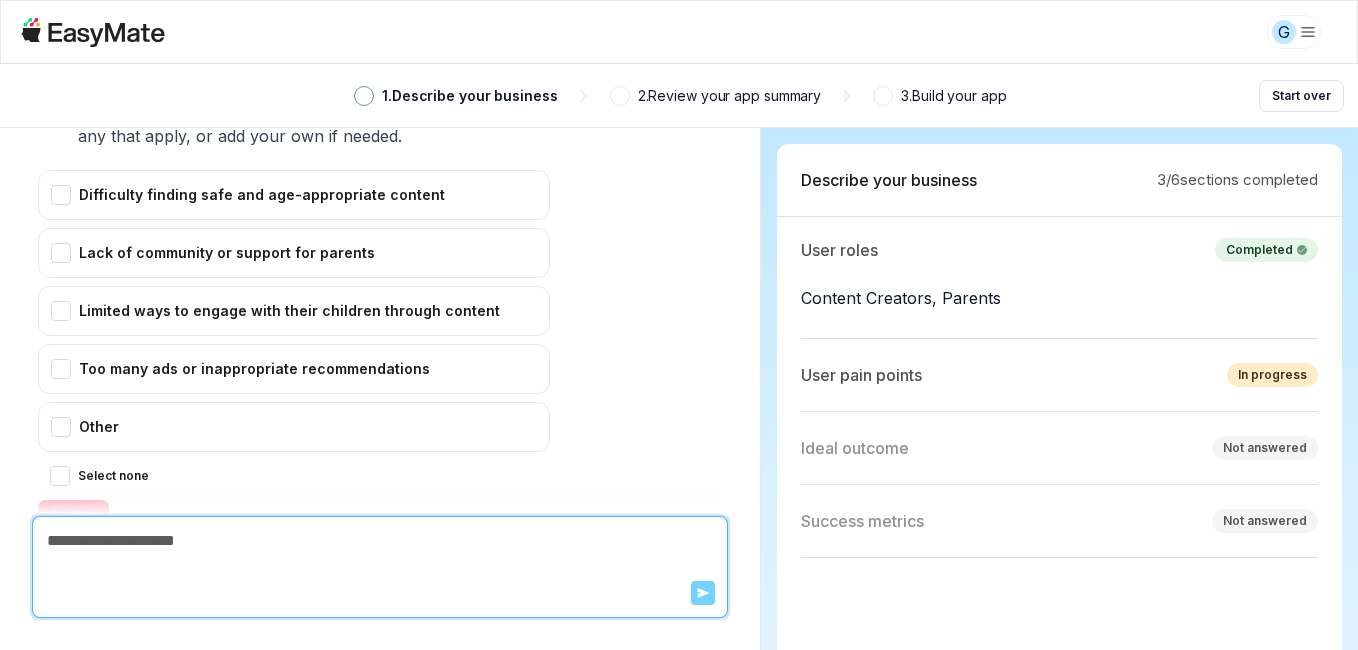 click on "Lack of community or support for parents" at bounding box center (294, 253) 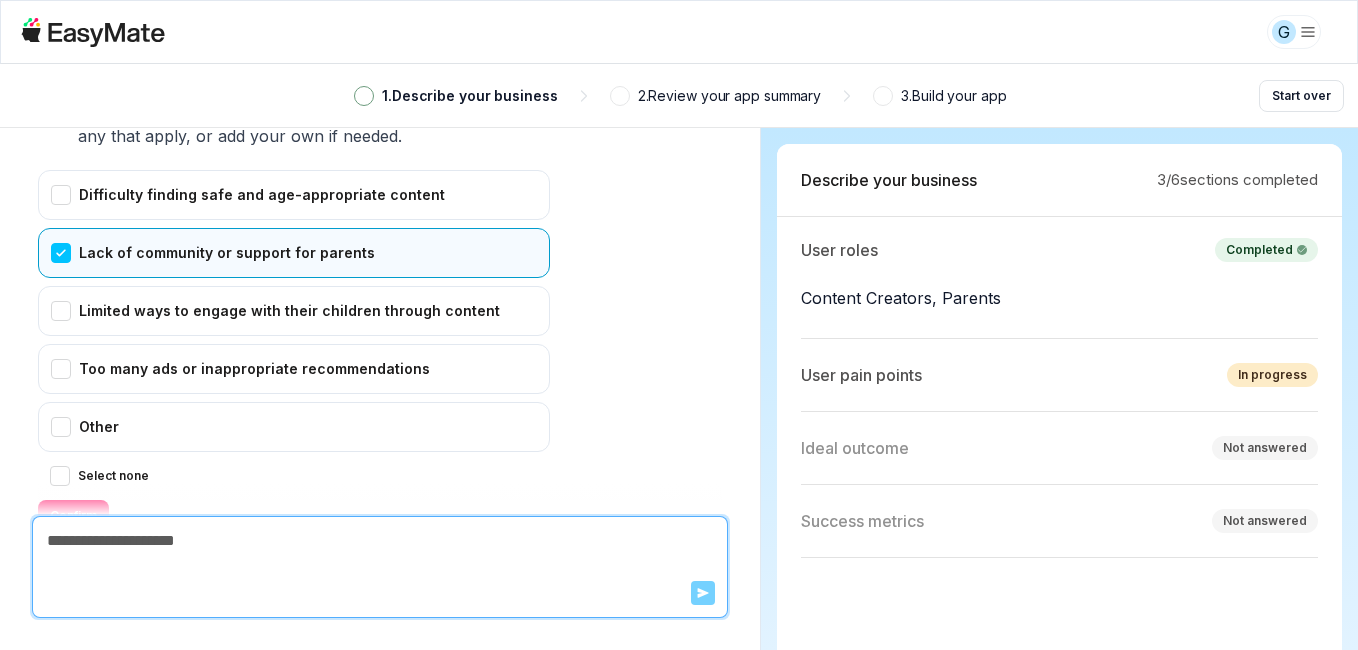 click on "Confirm" at bounding box center [73, 516] 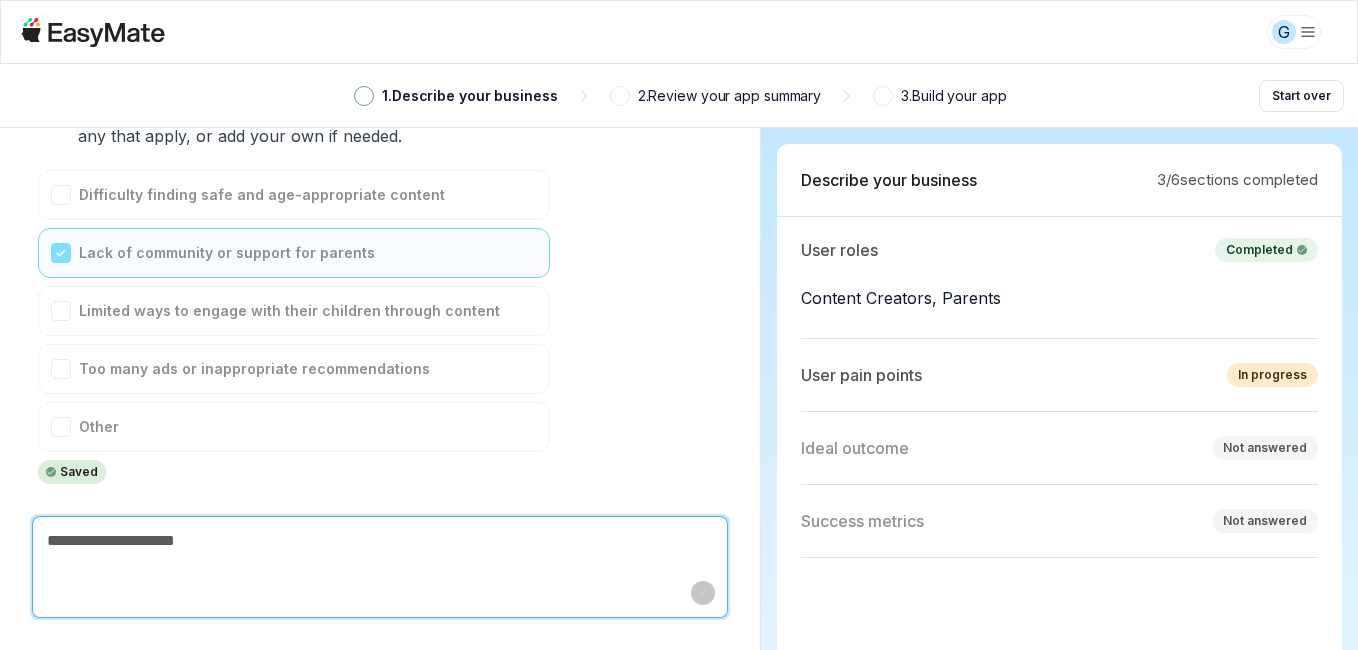 scroll, scrollTop: 6136, scrollLeft: 0, axis: vertical 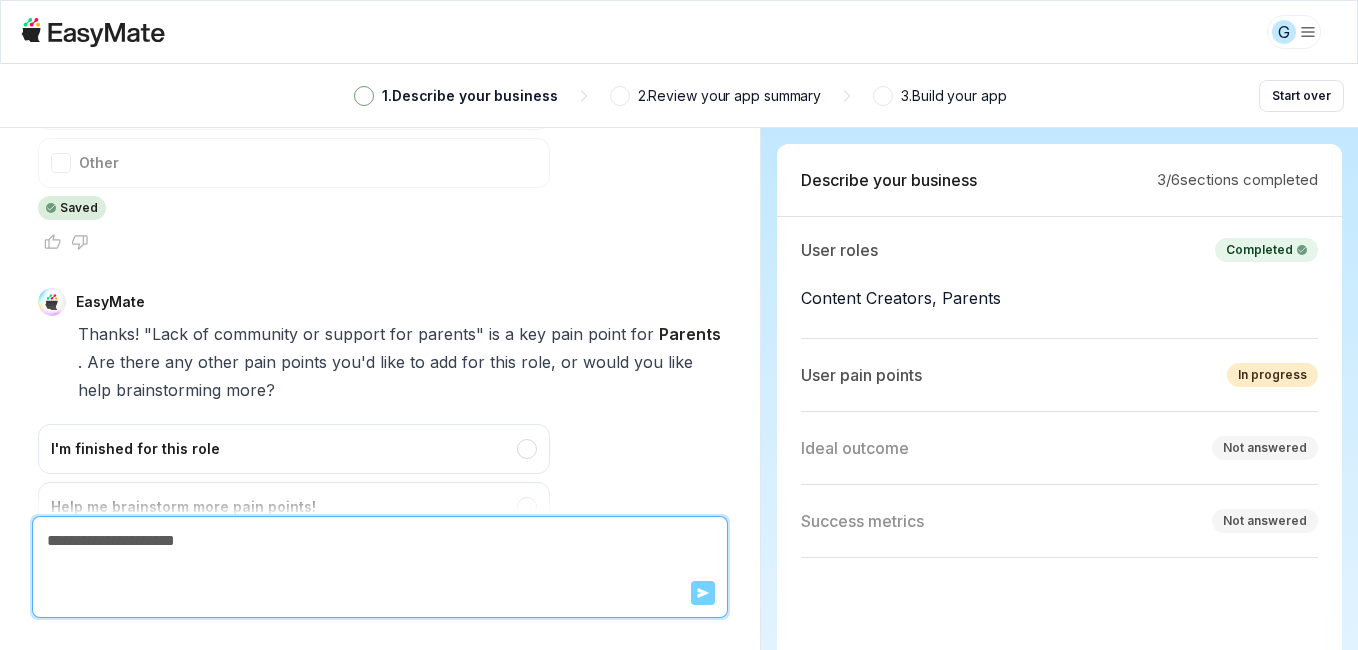 click on "I'm finished for this role" at bounding box center [294, 449] 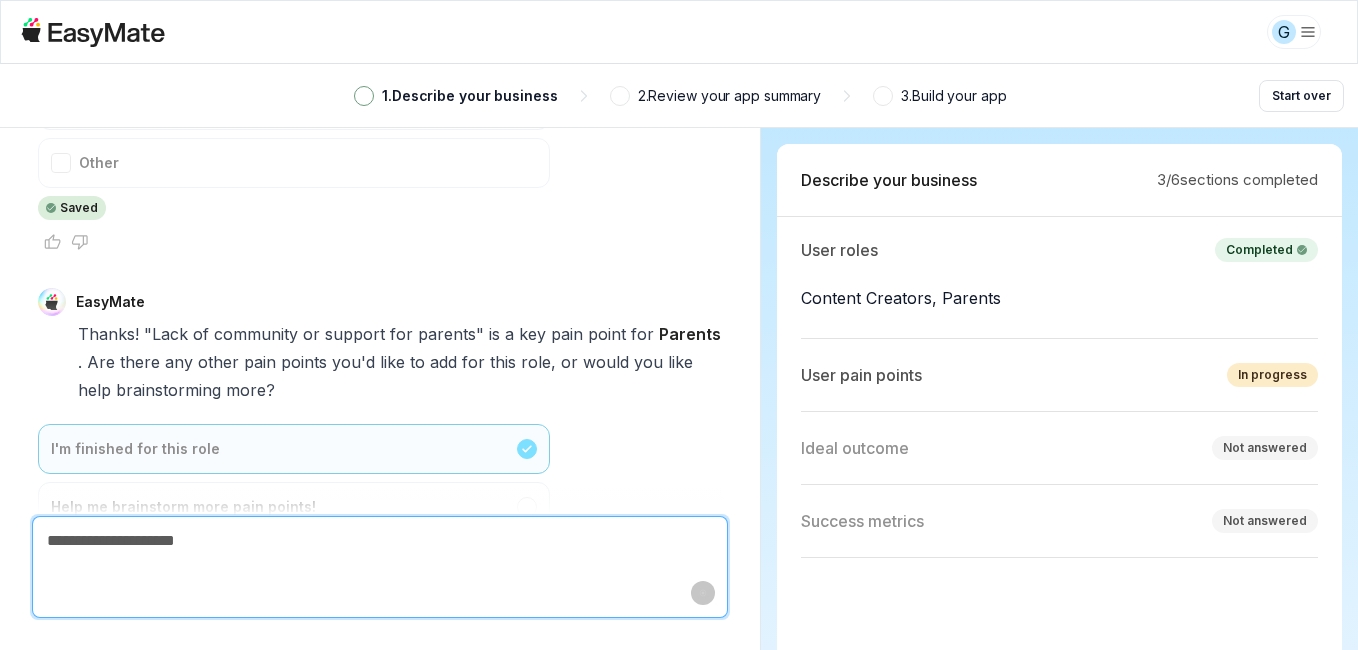 scroll, scrollTop: 6448, scrollLeft: 0, axis: vertical 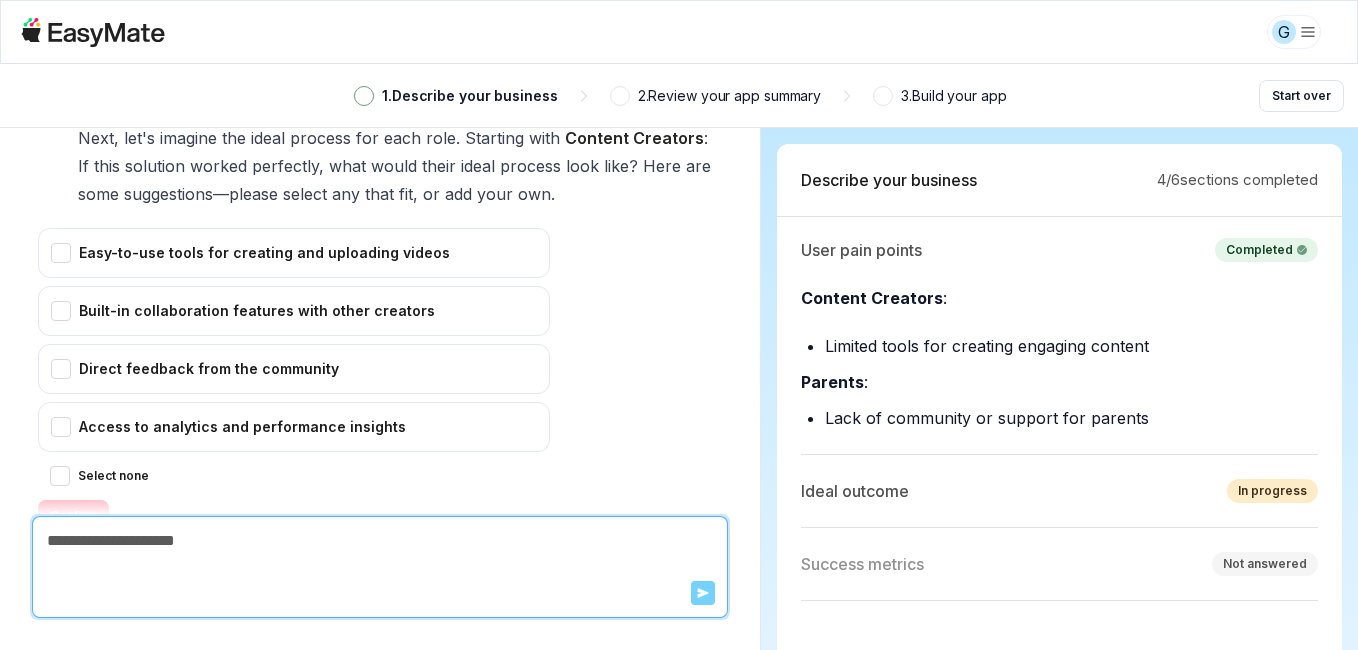 click on "Easy-to-use tools for creating and uploading videos" at bounding box center [294, 253] 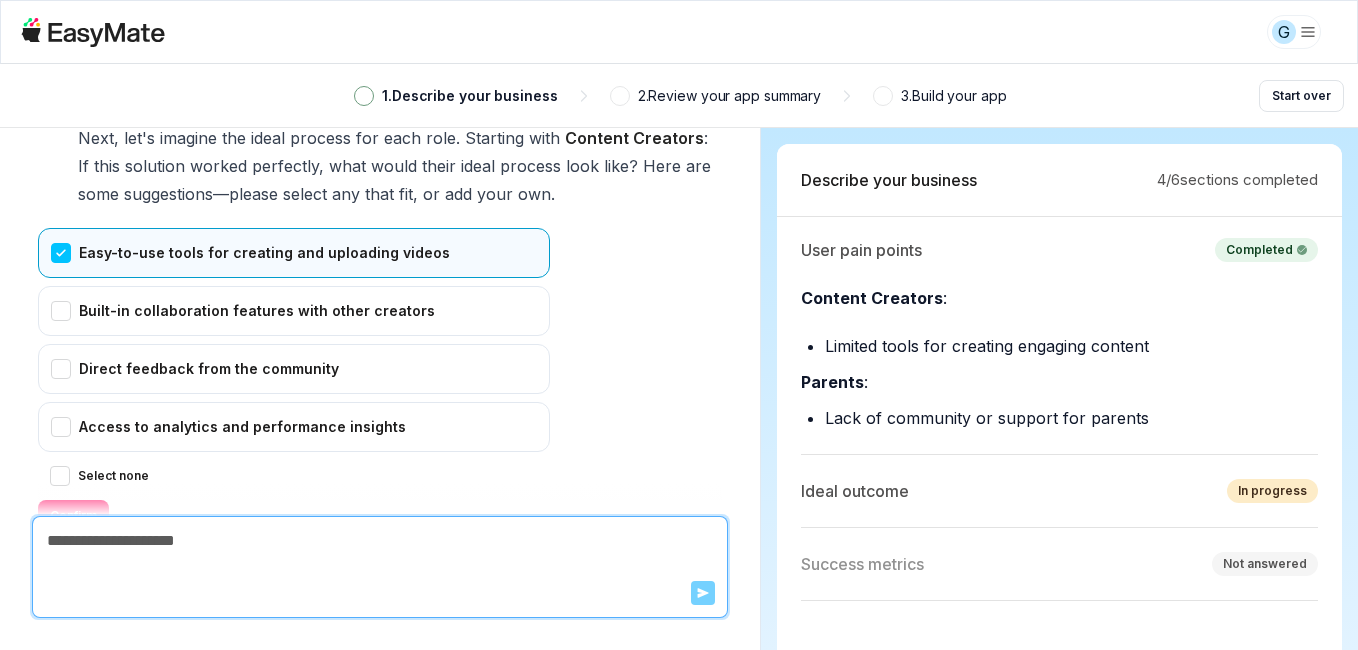 click on "Confirm" at bounding box center (73, 516) 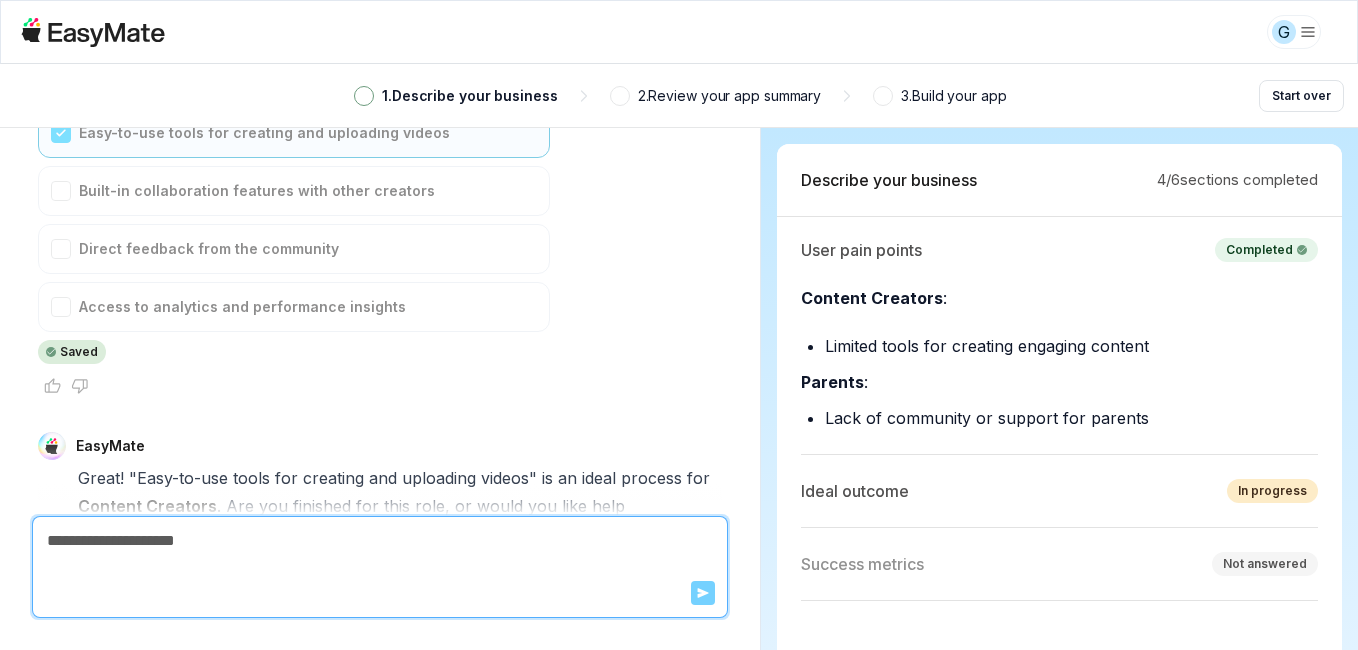 scroll, scrollTop: 7332, scrollLeft: 0, axis: vertical 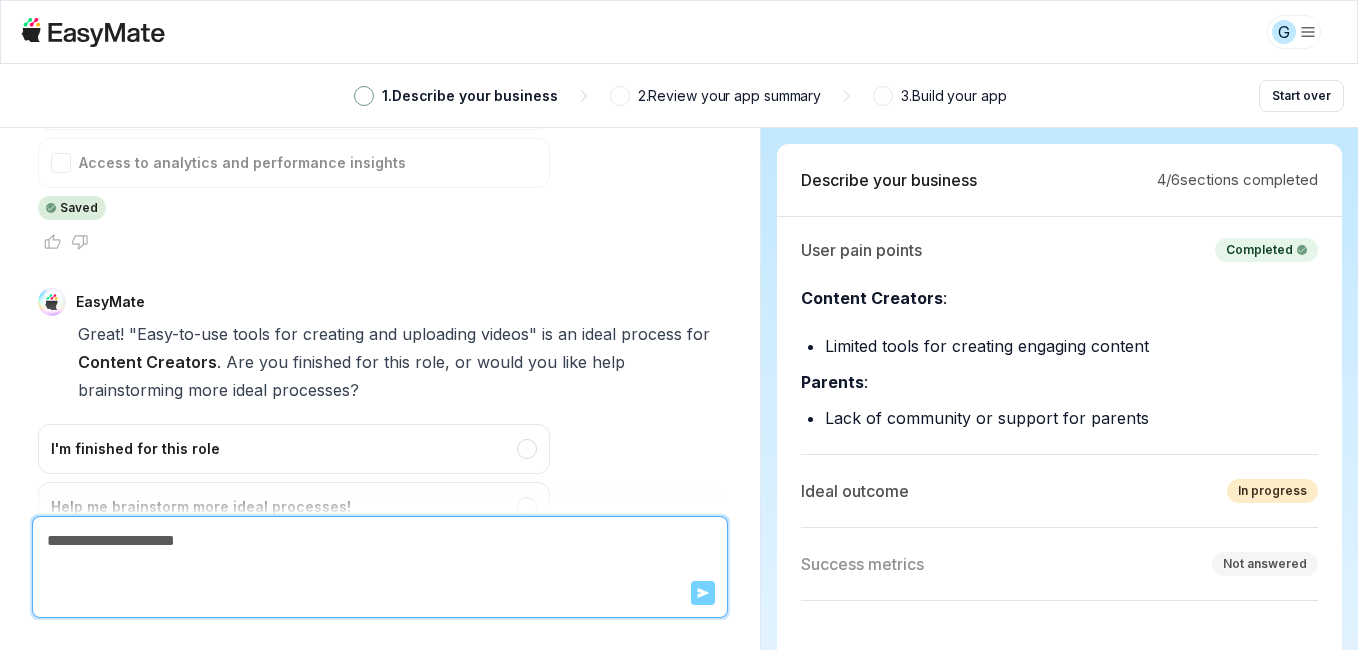 click on "I'm finished for this role" at bounding box center (294, 449) 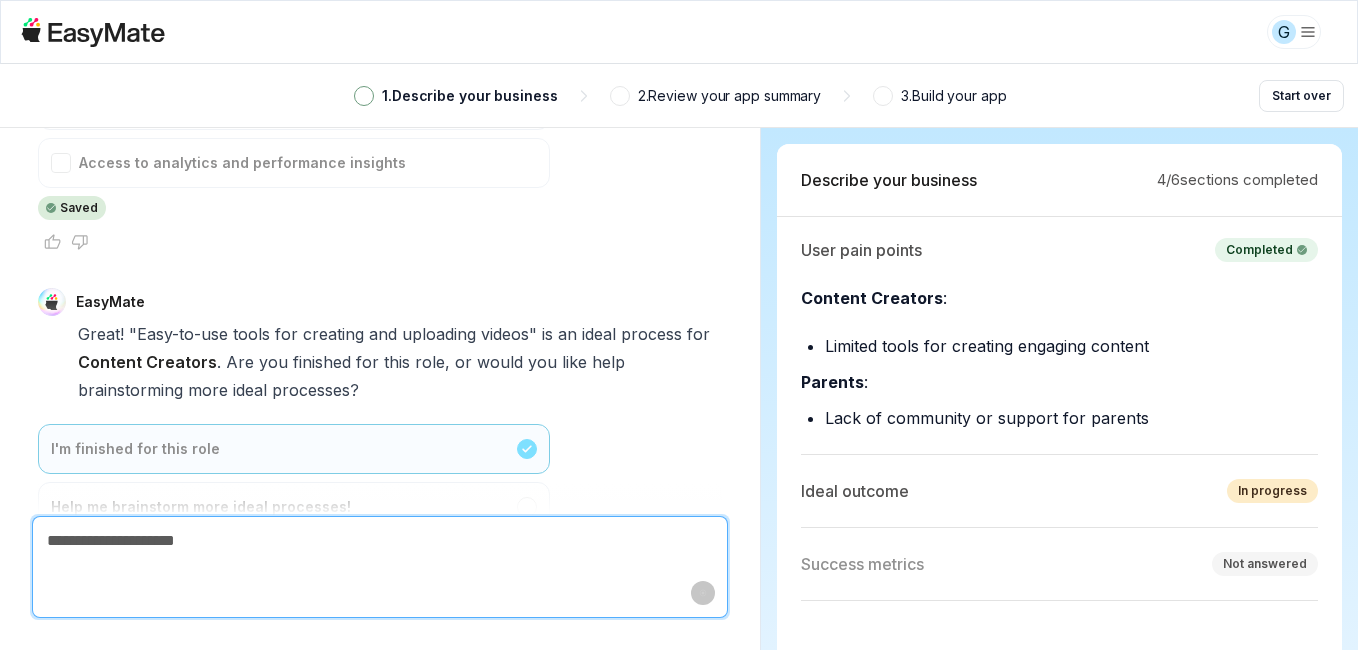 scroll, scrollTop: 7296, scrollLeft: 0, axis: vertical 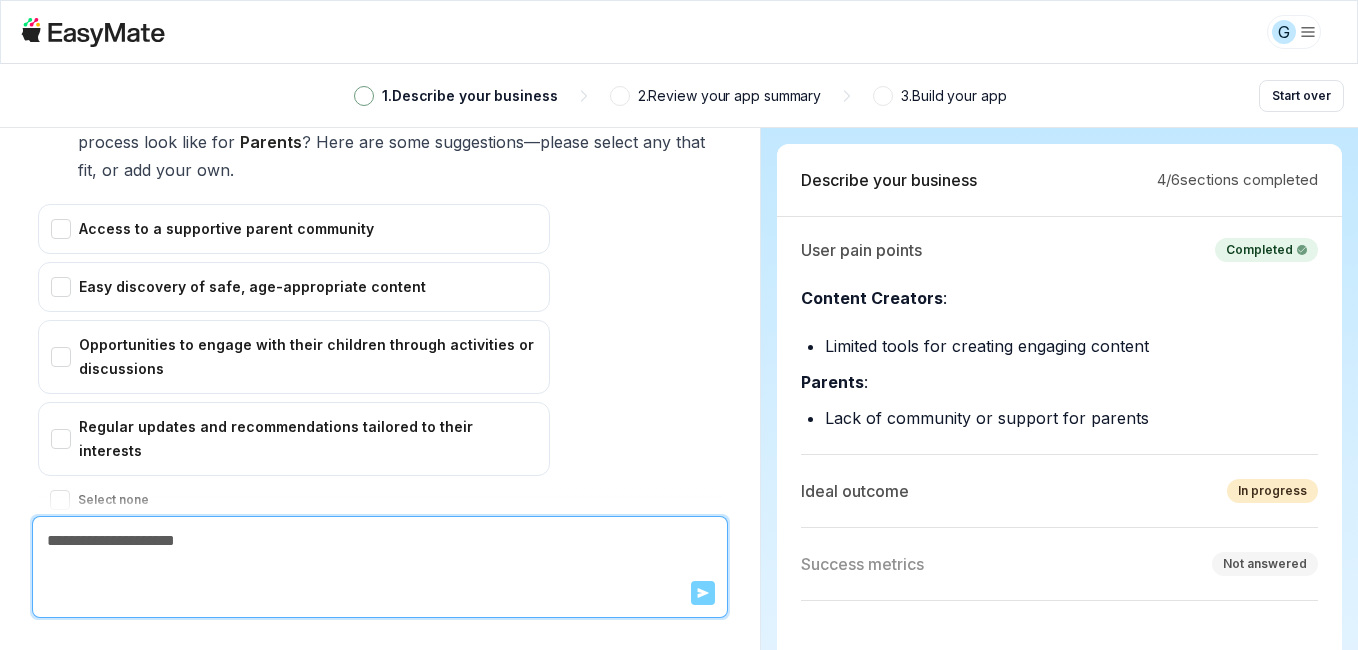 click on "Select none" at bounding box center [60, 500] 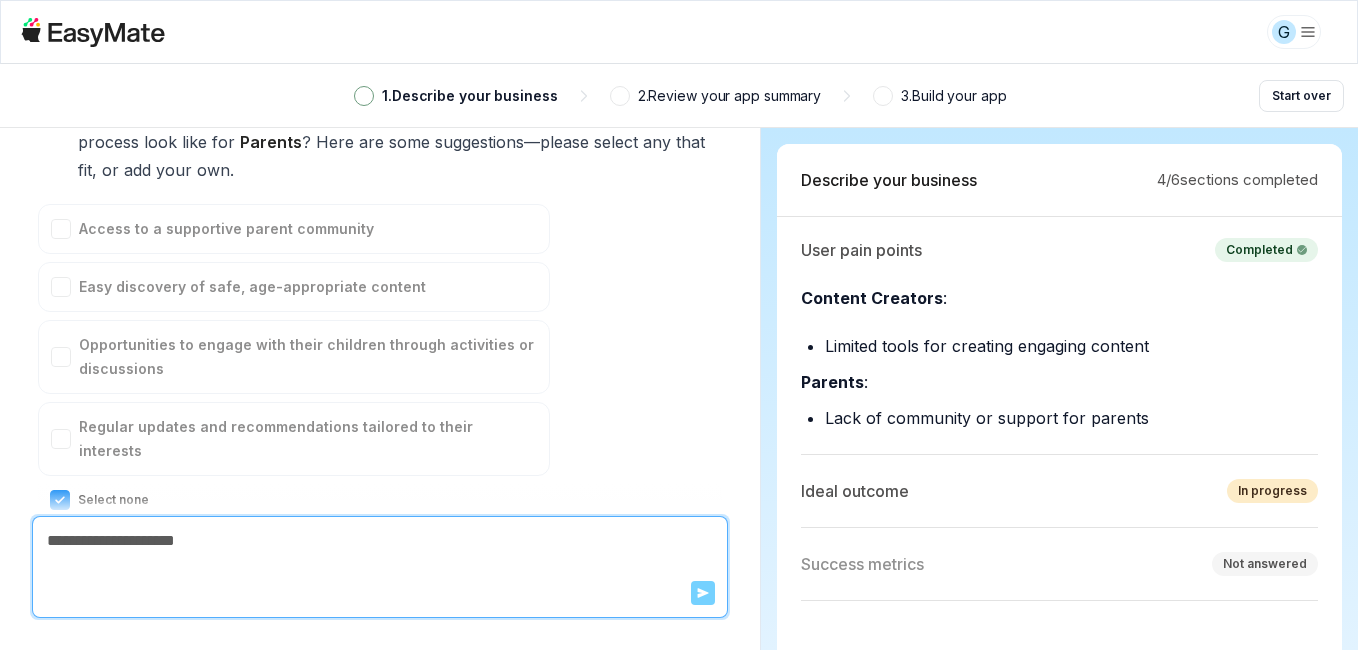 click on "Confirm" at bounding box center (73, 540) 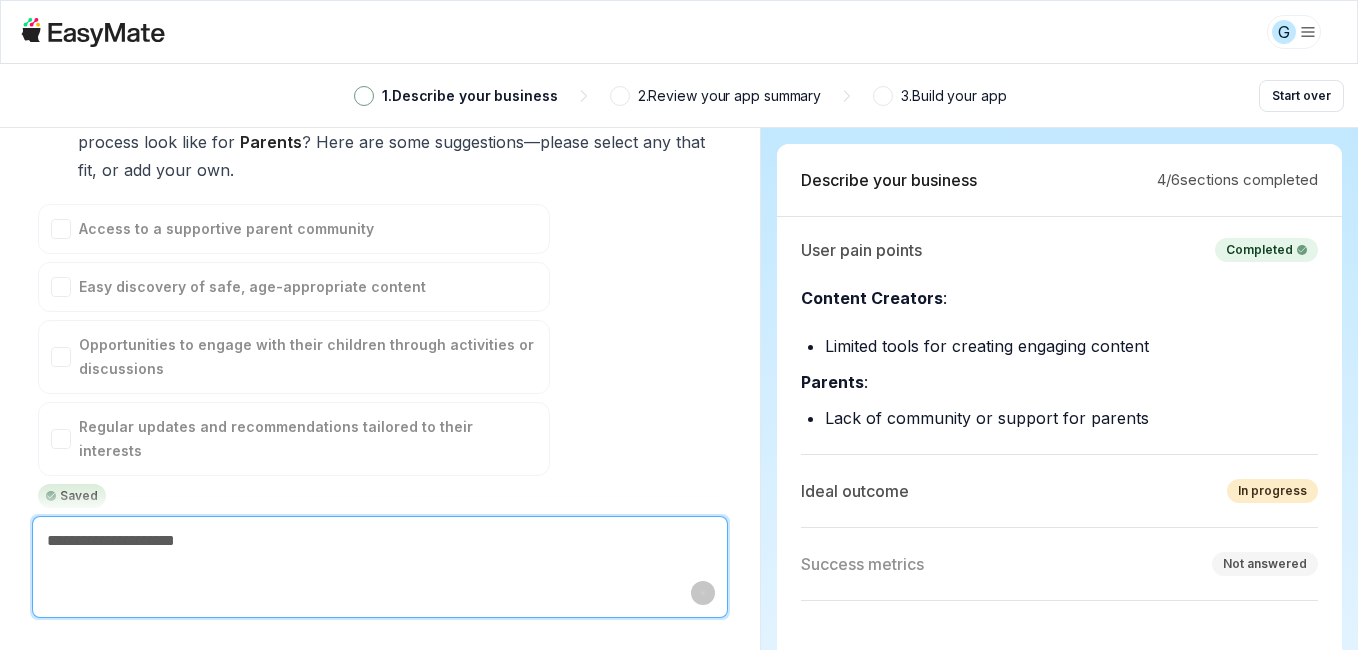 scroll, scrollTop: 7780, scrollLeft: 0, axis: vertical 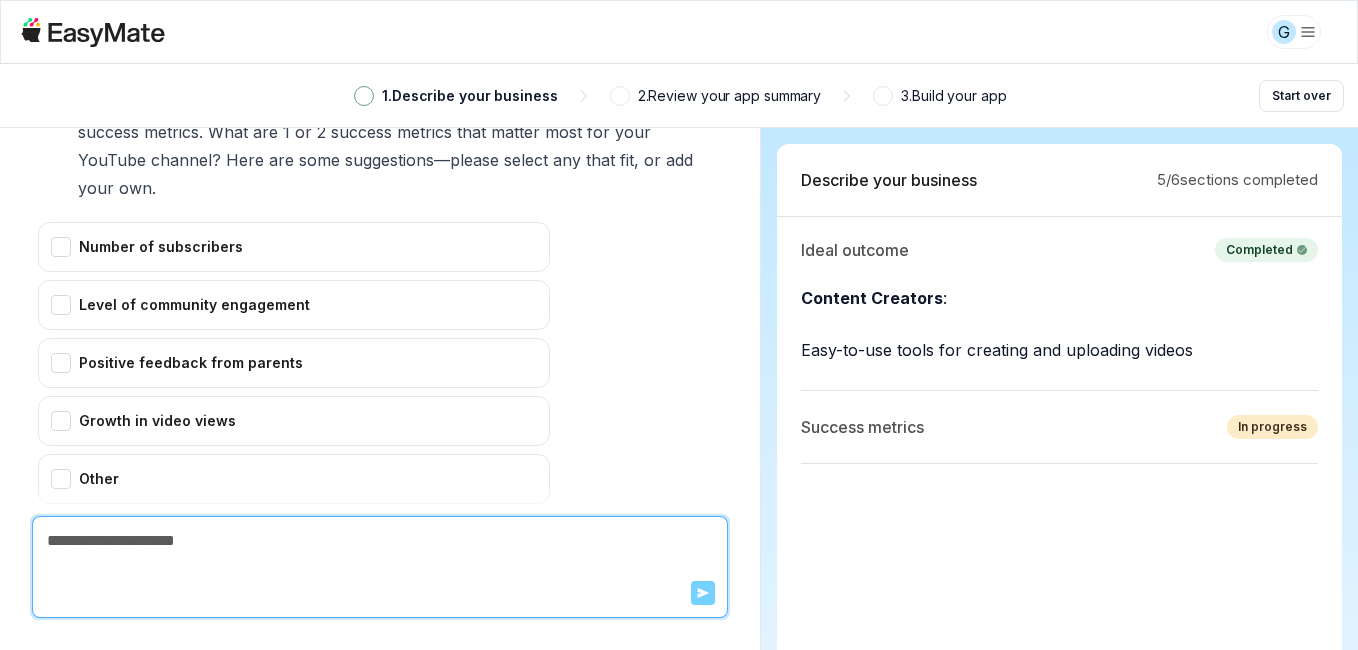 click on "Growth in video views" at bounding box center [294, 421] 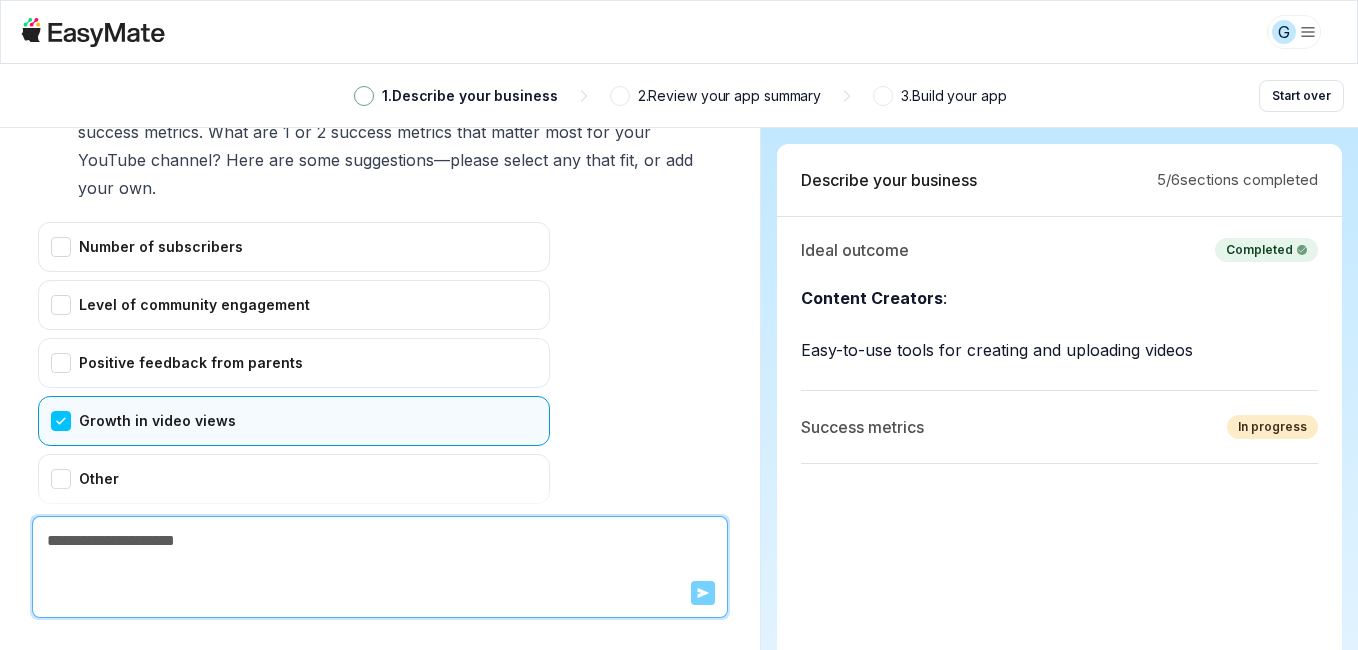 click on "Confirm" at bounding box center [73, 568] 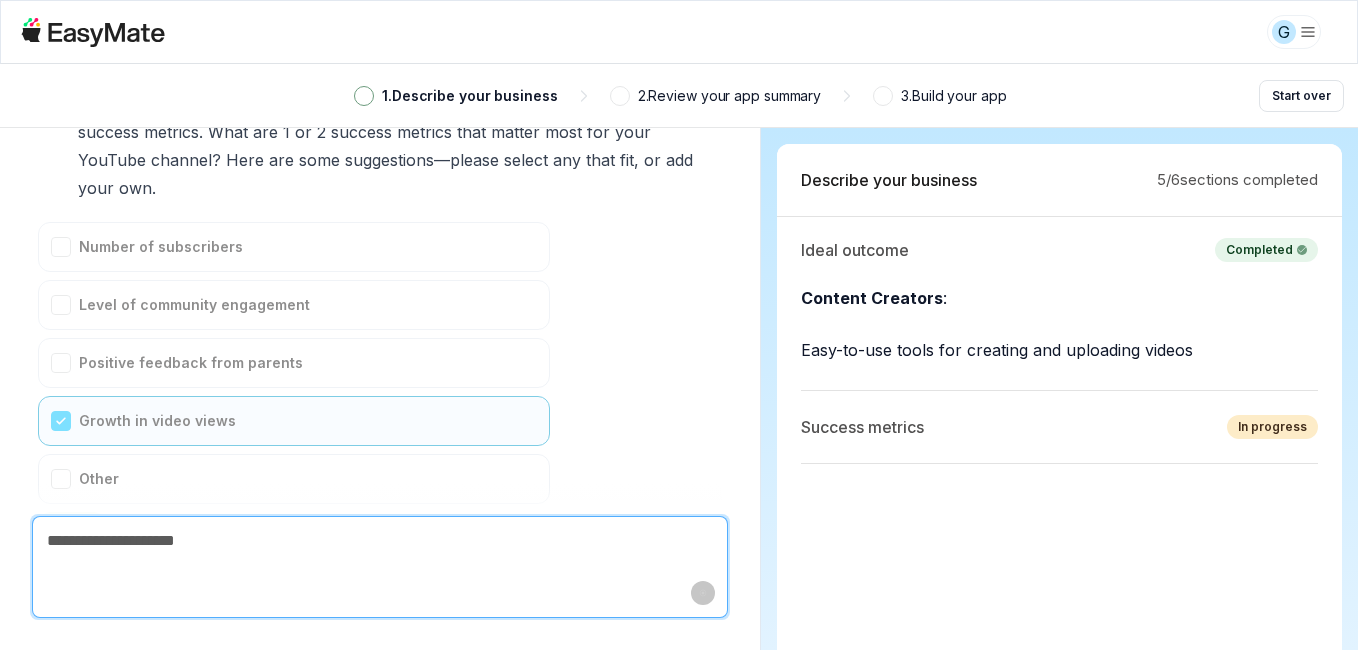 scroll, scrollTop: 8374, scrollLeft: 0, axis: vertical 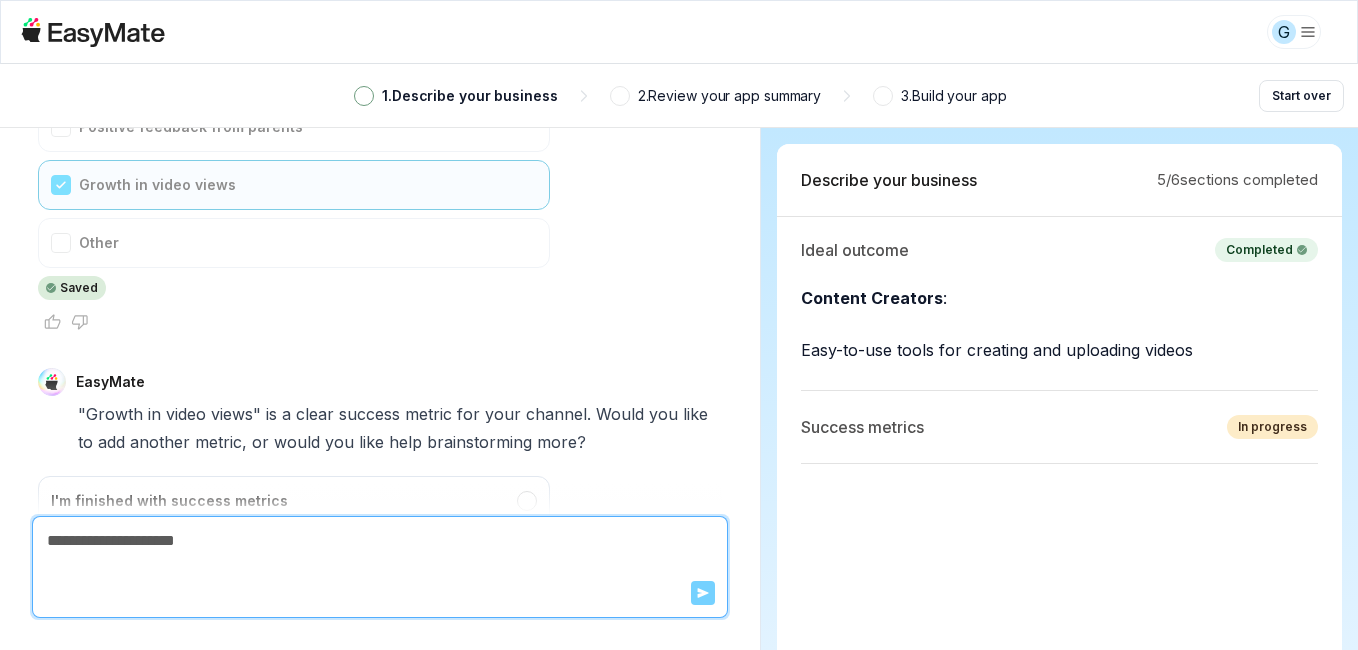 click on "I'm finished with success metrics" at bounding box center [294, 501] 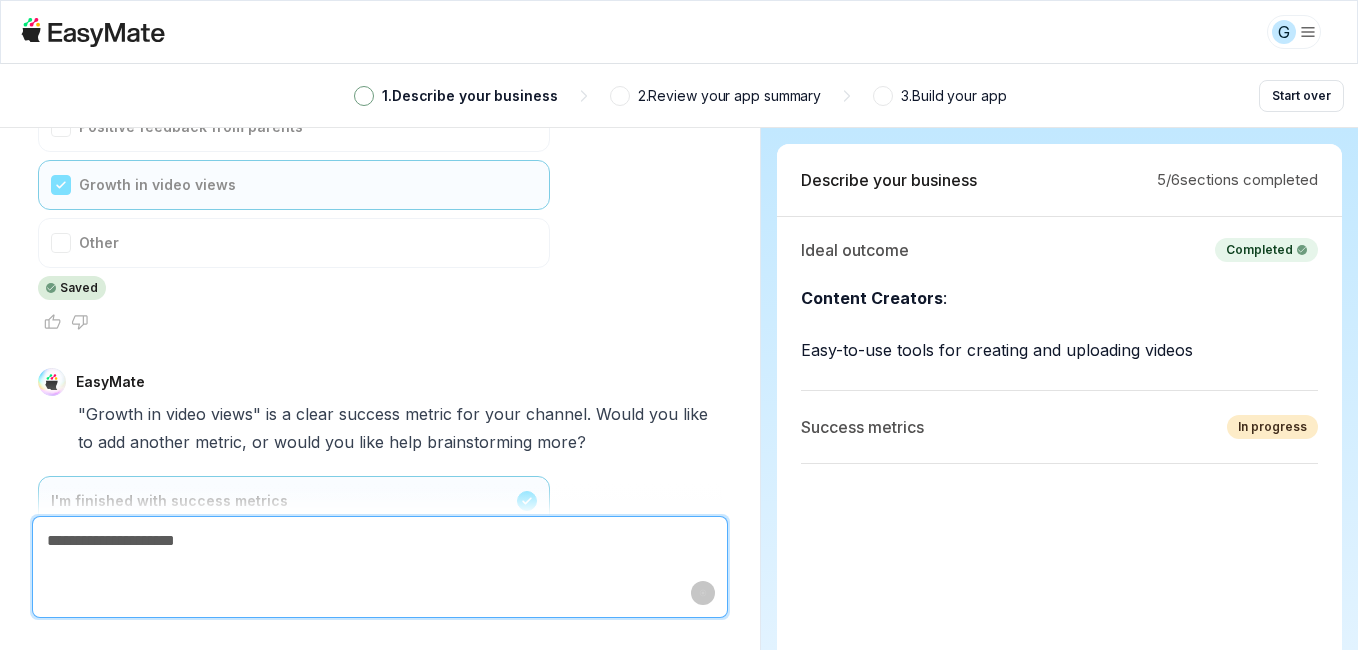 scroll, scrollTop: 8658, scrollLeft: 0, axis: vertical 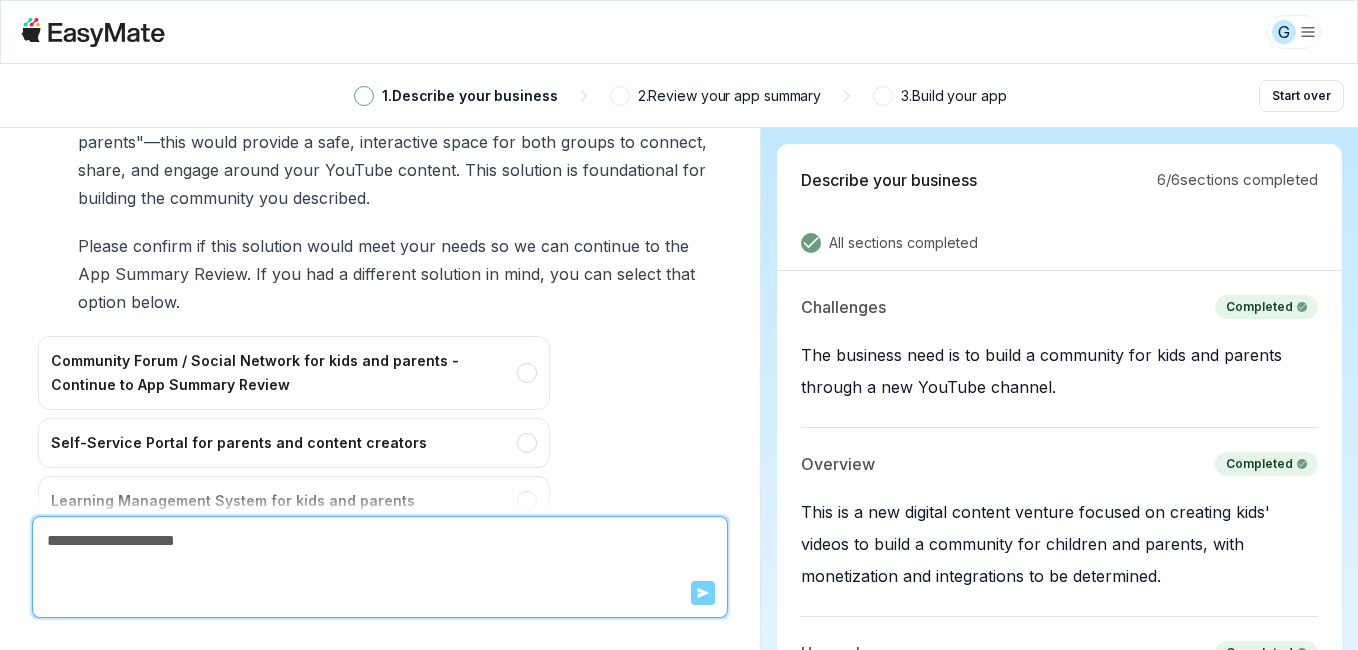 click on "Community Forum / Social Network for kids and parents - Continue to App Summary Review" at bounding box center [294, 373] 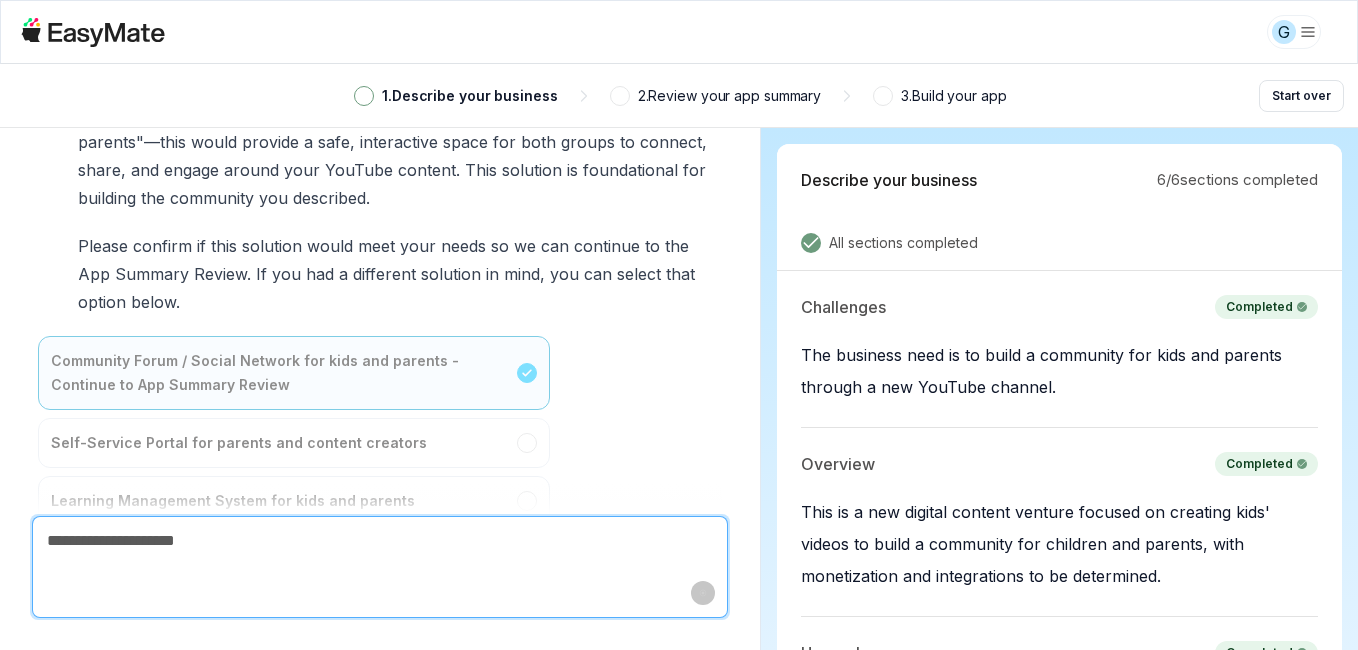 scroll, scrollTop: 9374, scrollLeft: 0, axis: vertical 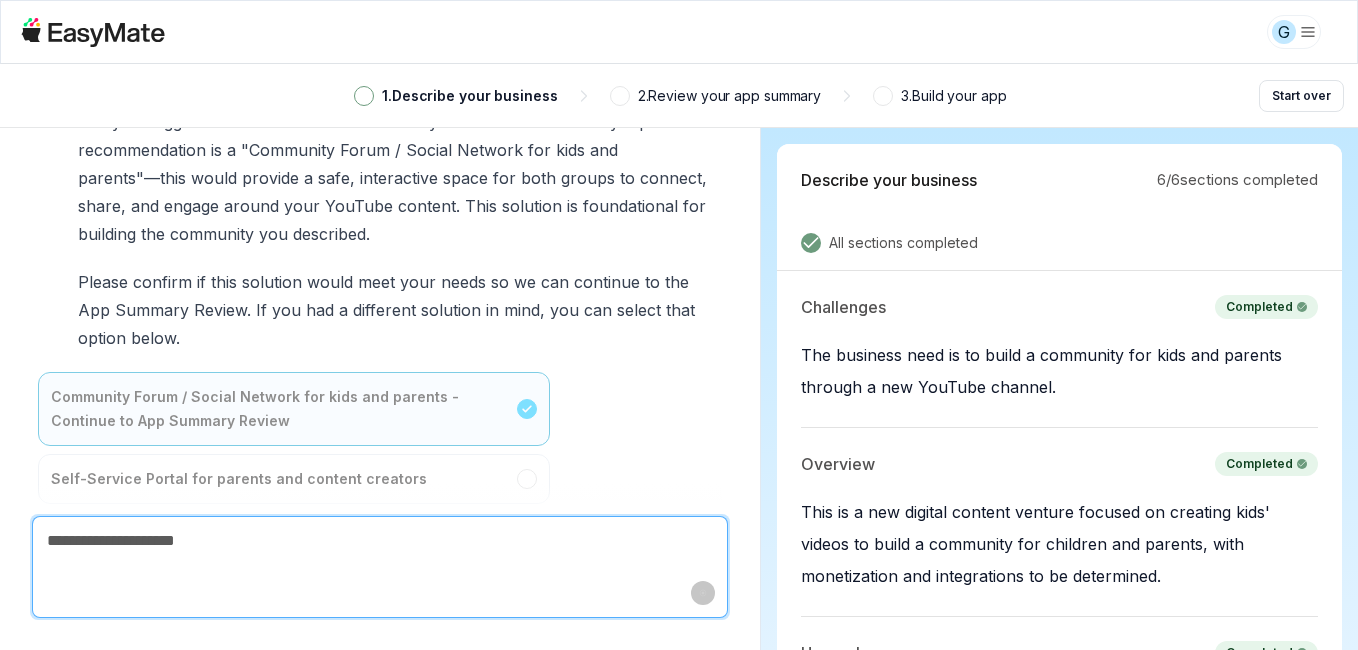 click on "Community Forum / Social Network for kids and parents - Continue to App Summary Review Self-Service Portal for parents and content creators Learning Management System for kids and parents I want a different solution" at bounding box center (294, 496) 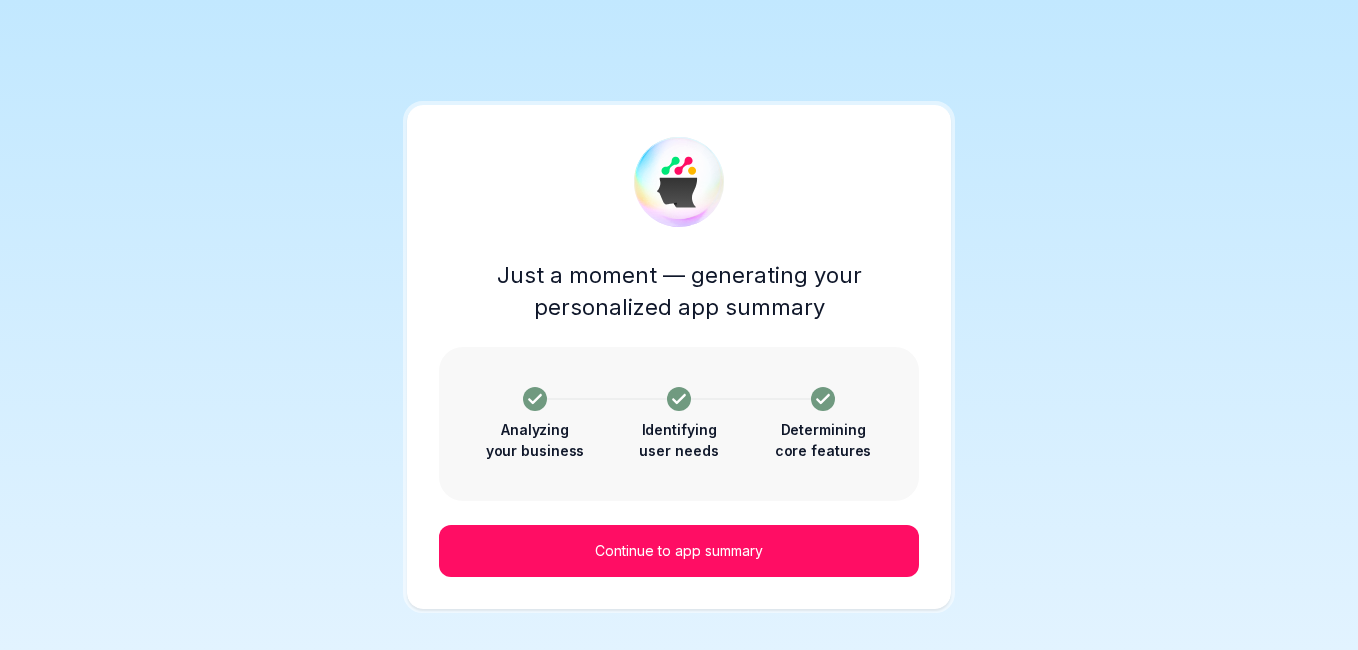 click on "Continue to app summary" at bounding box center (679, 551) 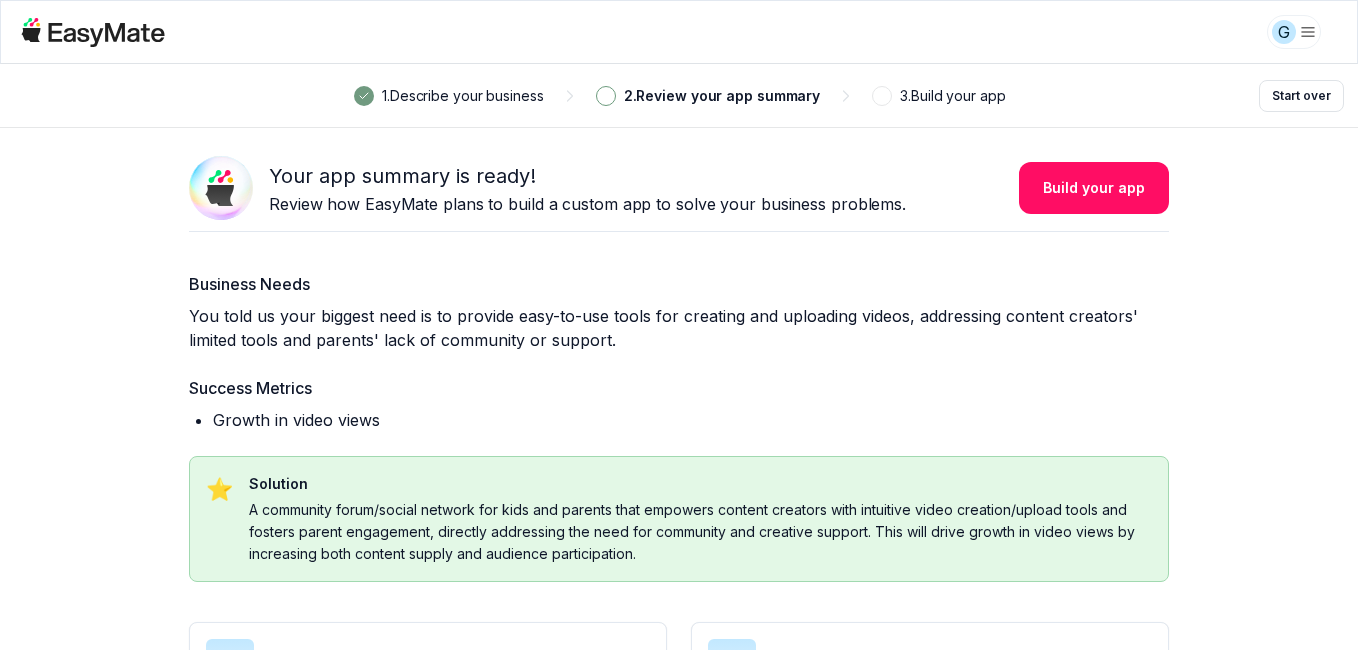 click on "Build your app" at bounding box center [1094, 188] 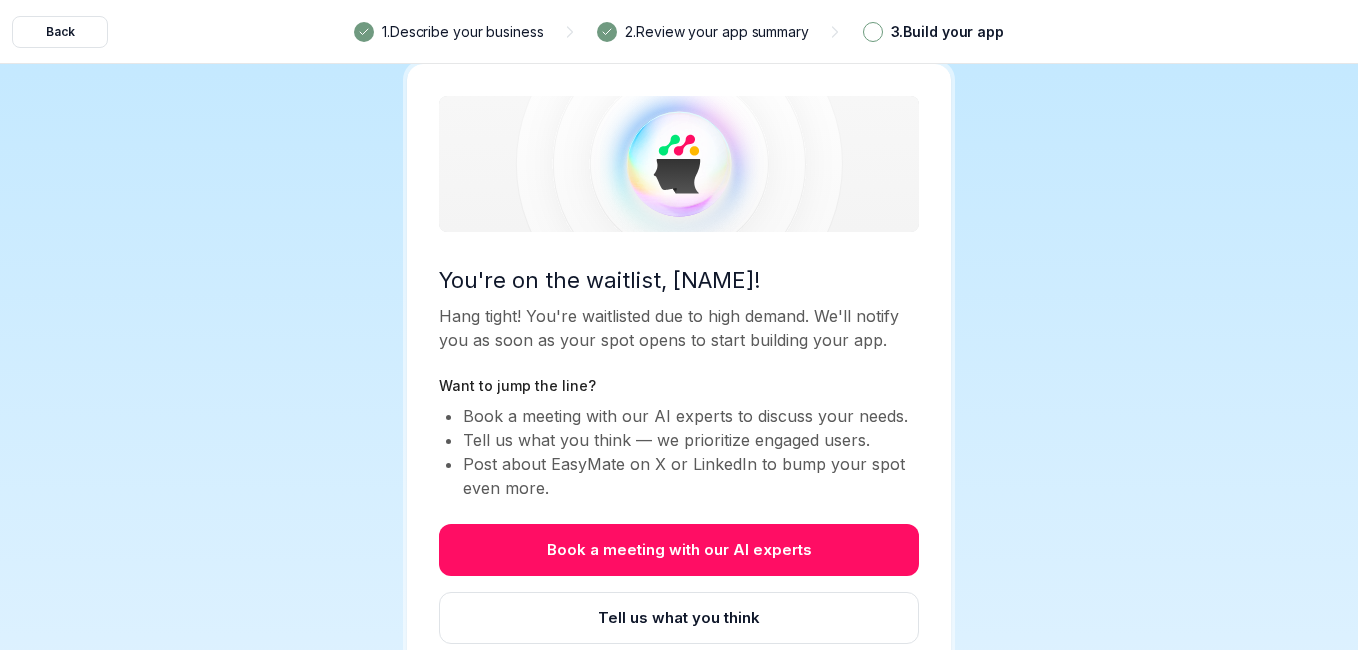 click on "Book a meeting with our AI experts" at bounding box center (679, 550) 